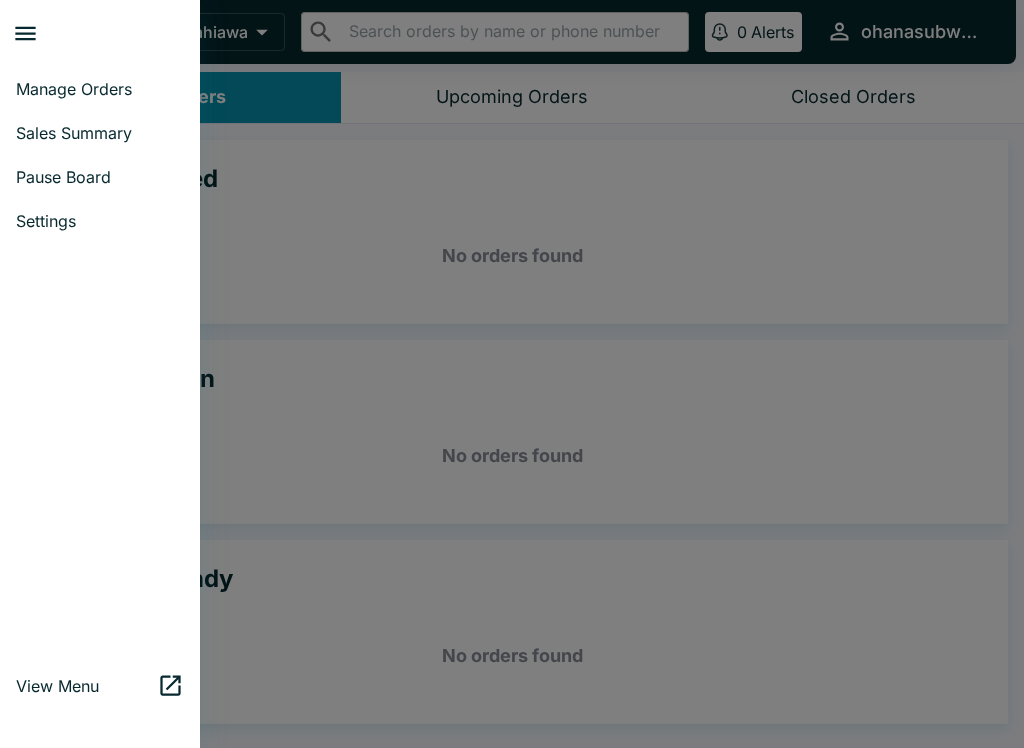 scroll, scrollTop: 0, scrollLeft: 0, axis: both 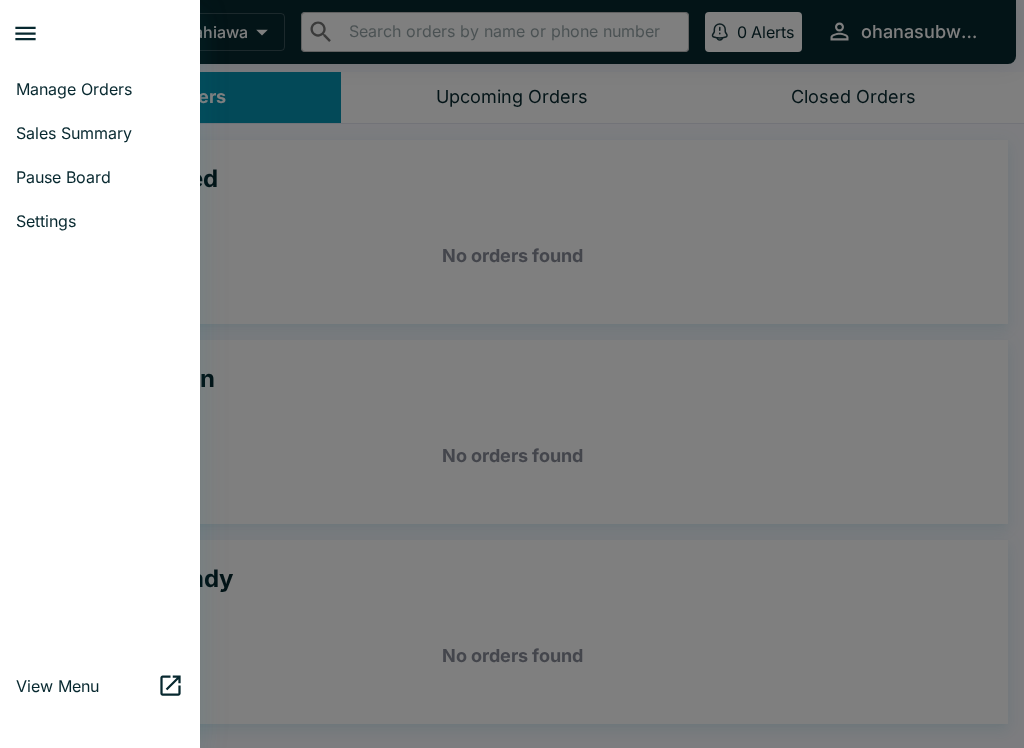 click on "Settings" at bounding box center (100, 221) 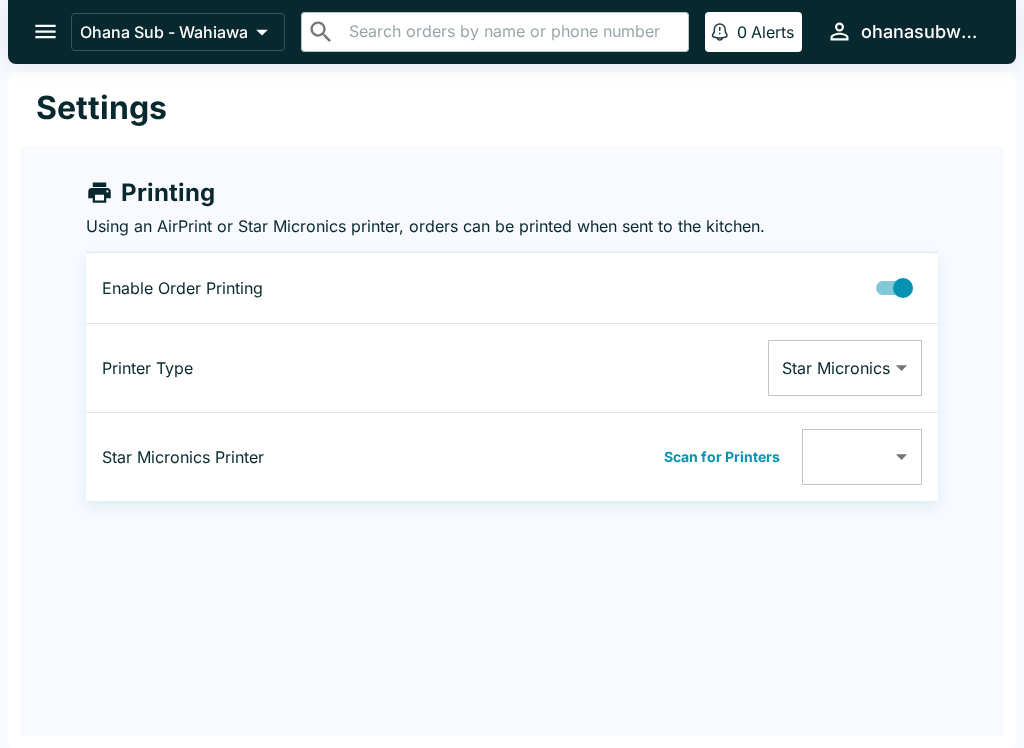 click on "Ohana Sub - Wahiawa ​ ​ 0 Alerts ohanasubwahiawa Settings Printing Using an AirPrint or Star Micronics printer, orders can be printed when sent to the kitchen. Enable Order Printing Printer Type Star Micronics Star Micronics ​ Star Micronics Printer Scan for Printers ​ ​ Beluga Kitchen | Ohana Sub - Wahiawa Manage Orders Sales Summary Pause Board Settings View Menu Logout" at bounding box center [512, 374] 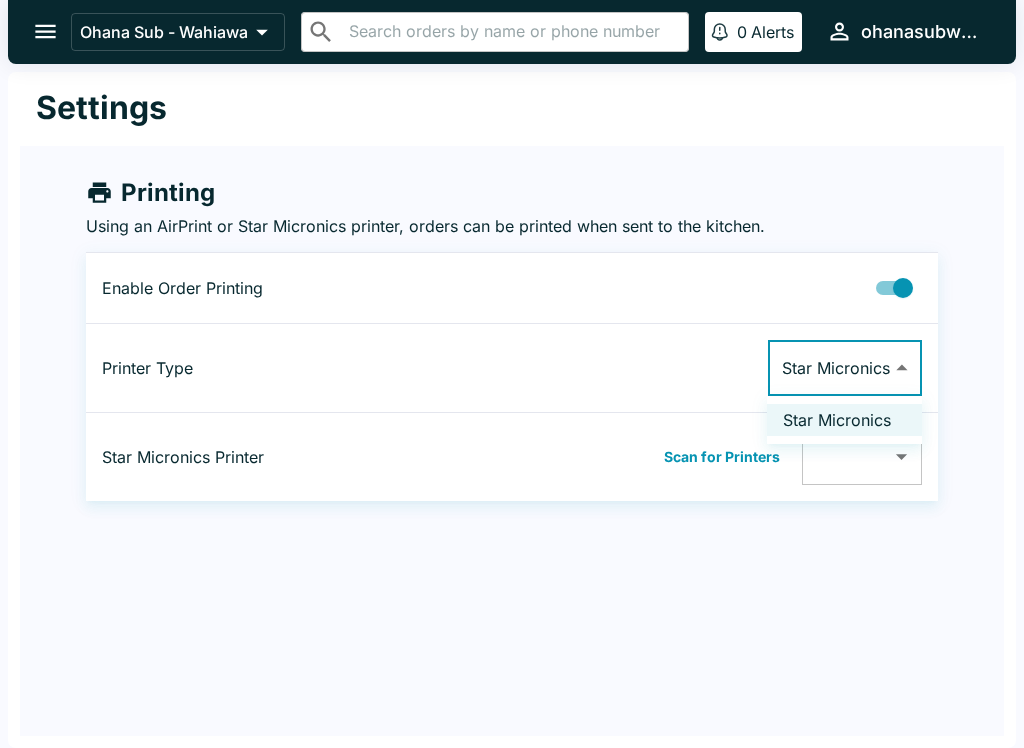 click at bounding box center (512, 374) 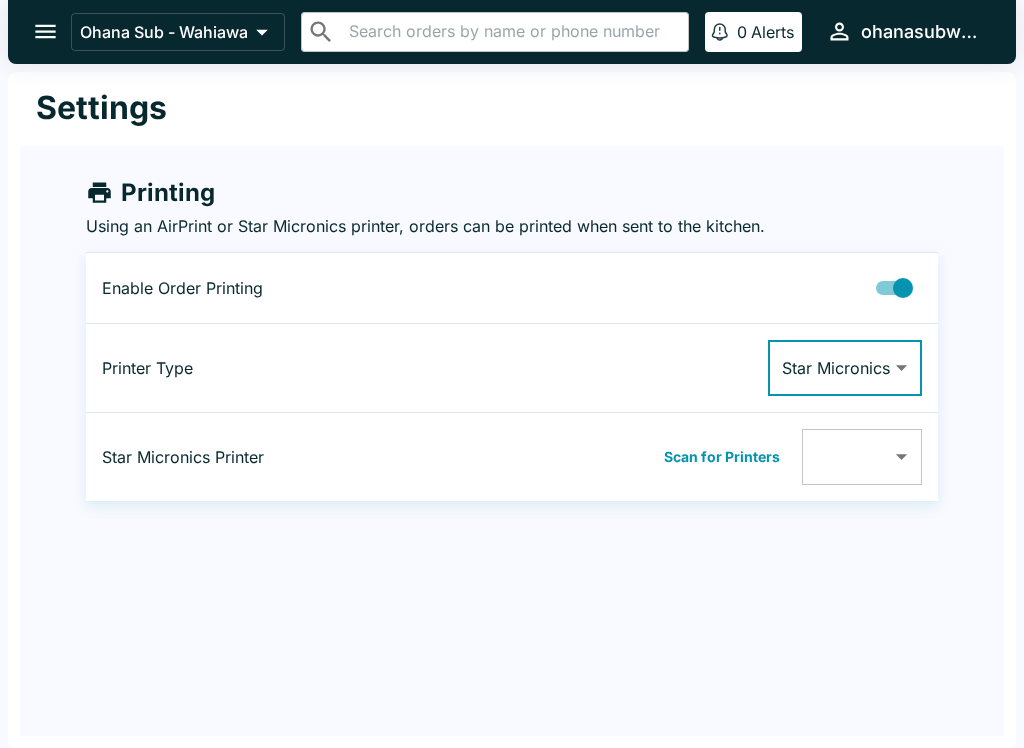 click on "Ohana Sub - Wahiawa ​ ​ 0 Alerts ohanasubwahiawa Settings Printing Using an AirPrint or Star Micronics printer, orders can be printed when sent to the kitchen. Enable Order Printing Printer Type Star Micronics Star Micronics ​ Star Micronics Printer Scan for Printers ​ ​ Beluga Kitchen | Ohana Sub - Wahiawa Manage Orders Sales Summary Pause Board Settings View Menu Logout" at bounding box center [512, 374] 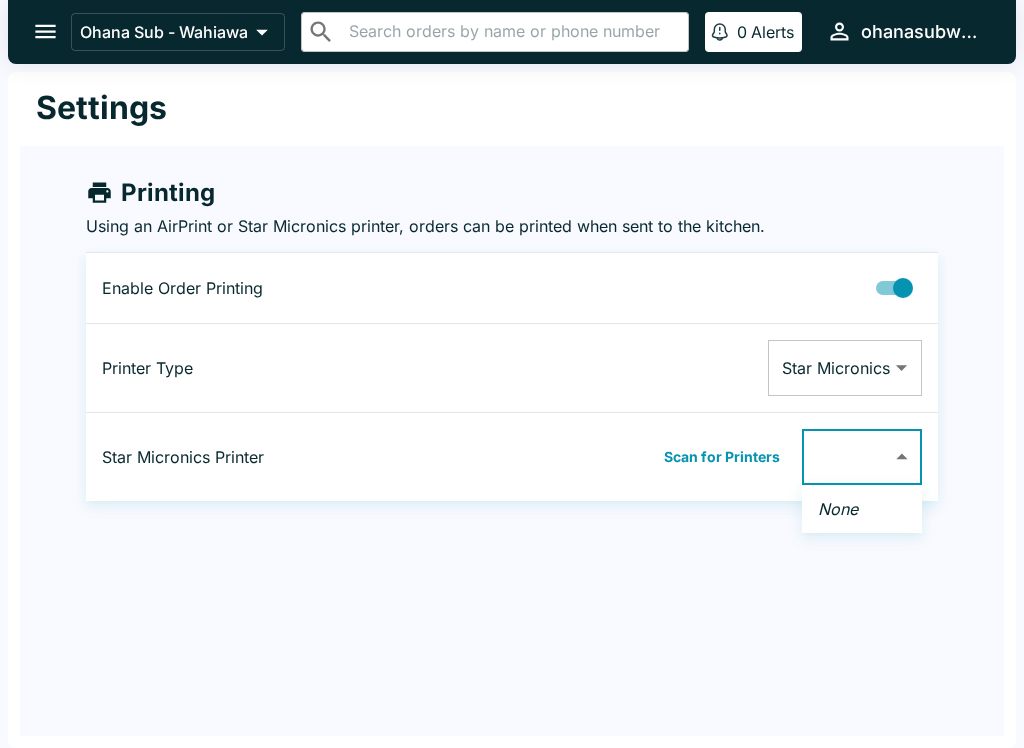 click at bounding box center (512, 374) 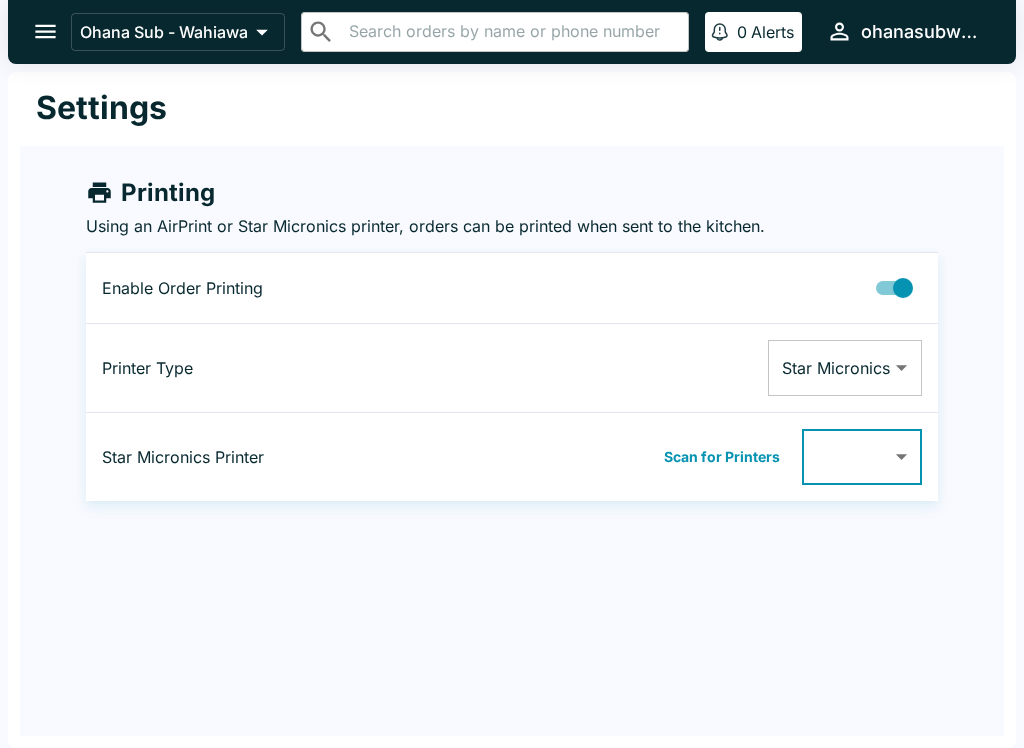 click on "Ohana Sub - Wahiawa ​ ​ 0 Alerts ohanasubwahiawa" at bounding box center (512, 32) 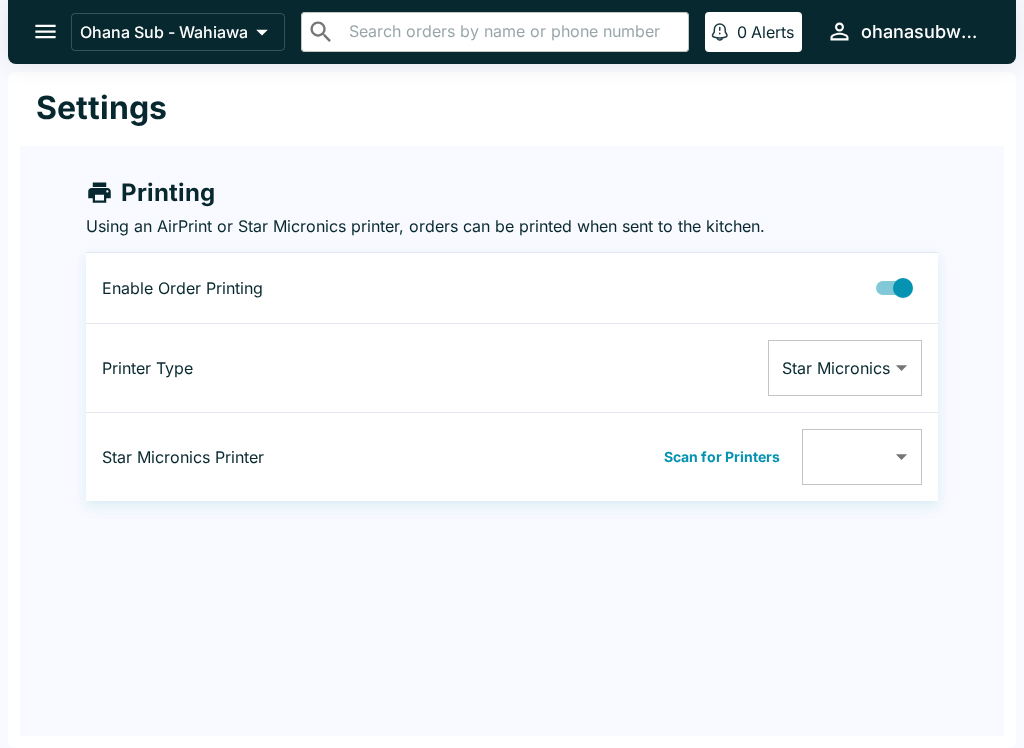 click on "Ohana Sub - Wahiawa ​ ​ 0 Alerts ohanasubwahiawa Settings Printing Using an AirPrint or Star Micronics printer, orders can be printed when sent to the kitchen. Enable Order Printing Printer Type Star Micronics Star Micronics ​ Star Micronics Printer Scan for Printers ​ ​ Beluga Kitchen | Ohana Sub - Wahiawa Manage Orders Sales Summary Pause Board Settings View Menu Logout" at bounding box center [512, 374] 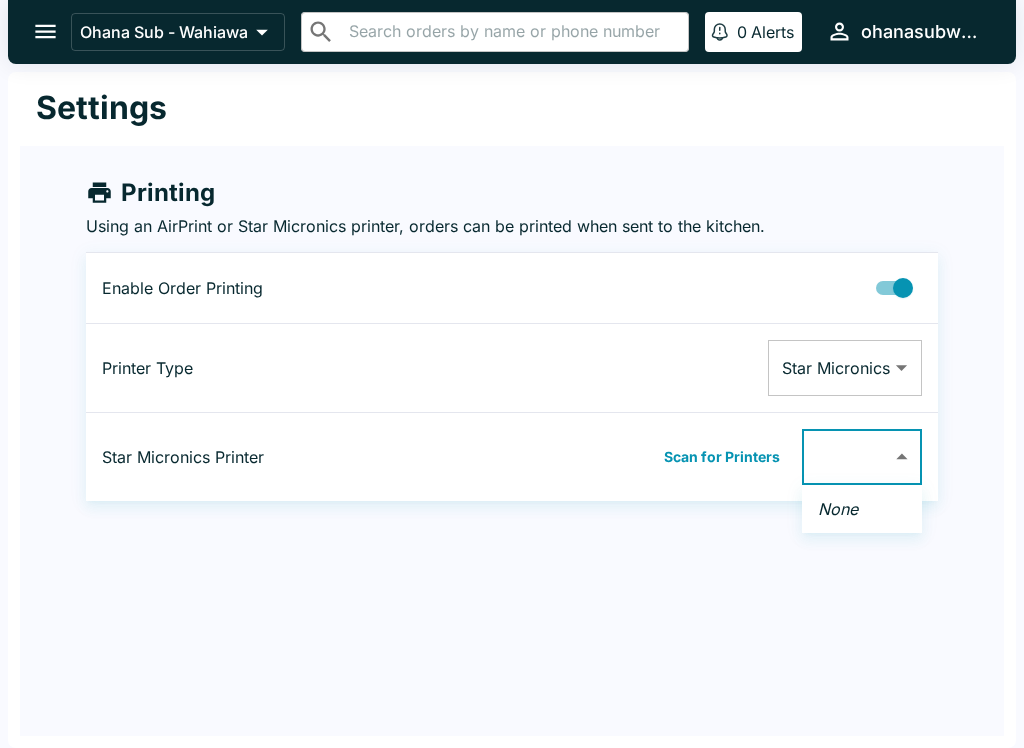 click on "None" at bounding box center [862, 509] 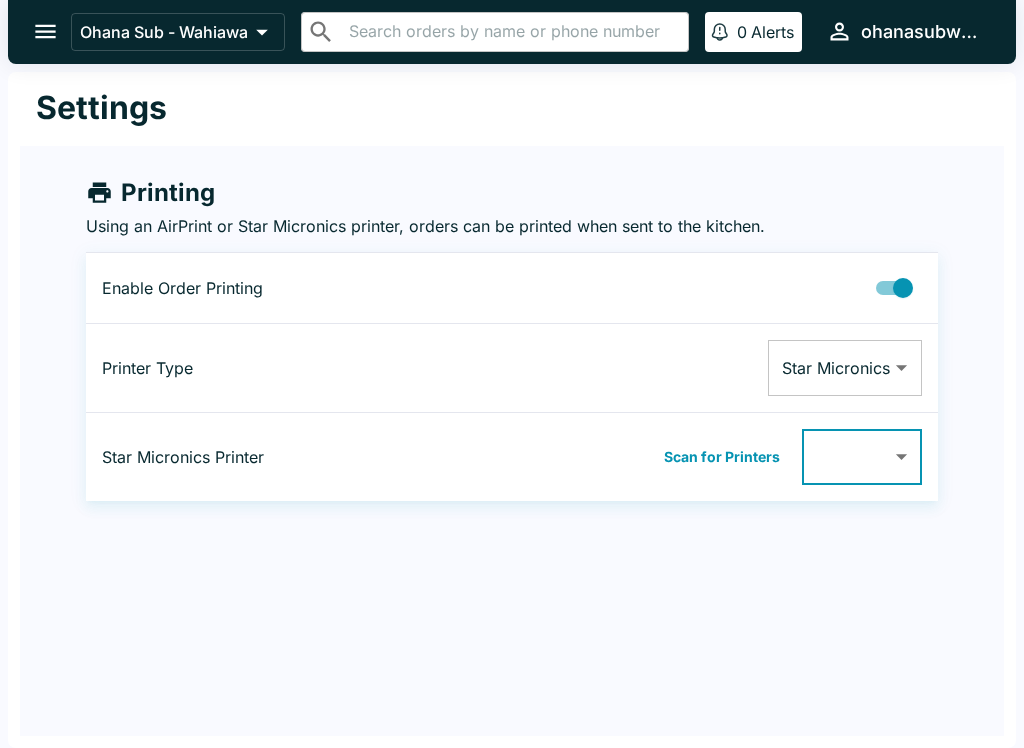 click at bounding box center (903, 288) 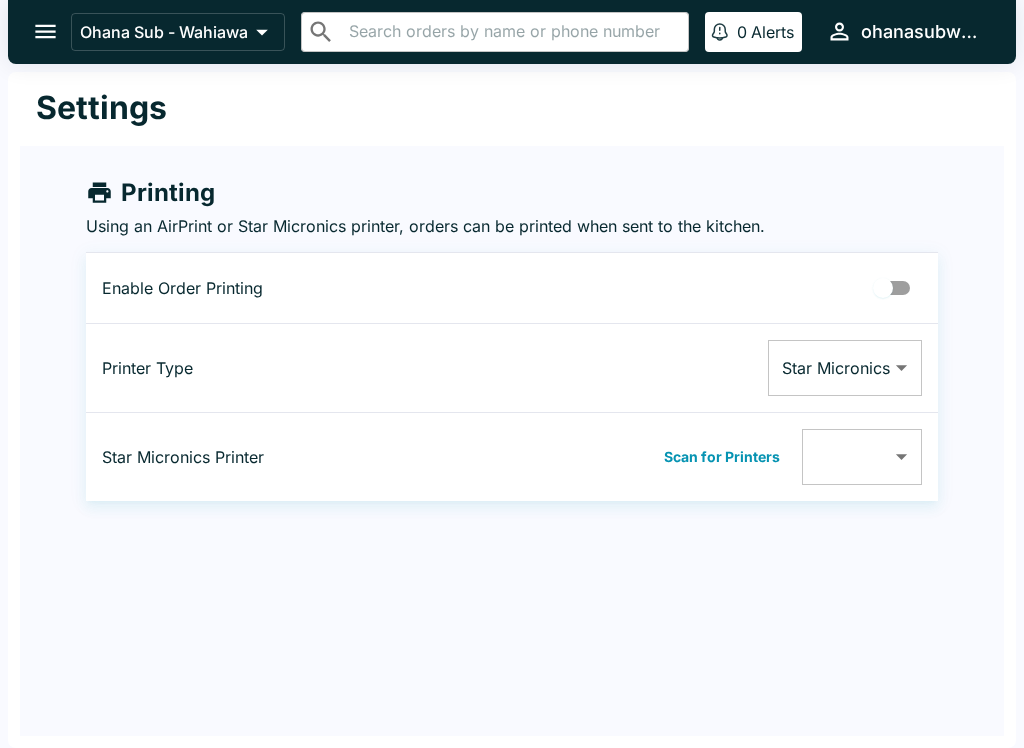 click at bounding box center [883, 288] 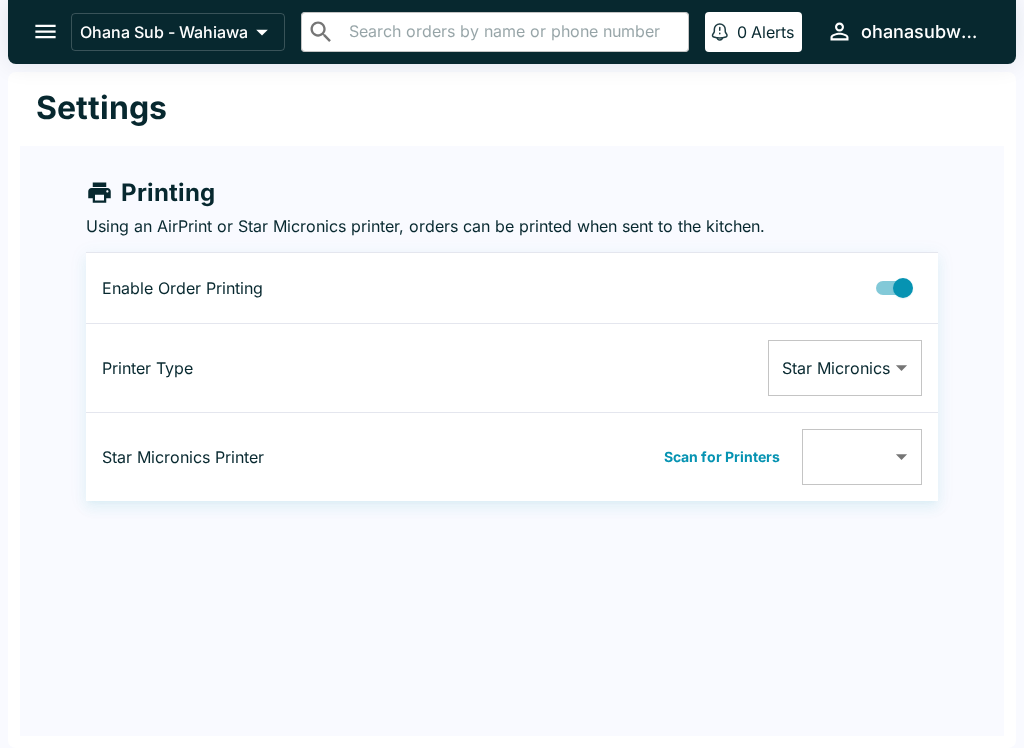 click on "Ohana Sub - Wahiawa ​ ​ 0 Alerts ohanasubwahiawa Settings Printing Using an AirPrint or Star Micronics printer, orders can be printed when sent to the kitchen. Enable Order Printing Printer Type Star Micronics Star Micronics ​ Star Micronics Printer Scan for Printers ​ ​ Beluga Kitchen | Ohana Sub - Wahiawa Manage Orders Sales Summary Pause Board Settings View Menu Logout" at bounding box center [512, 374] 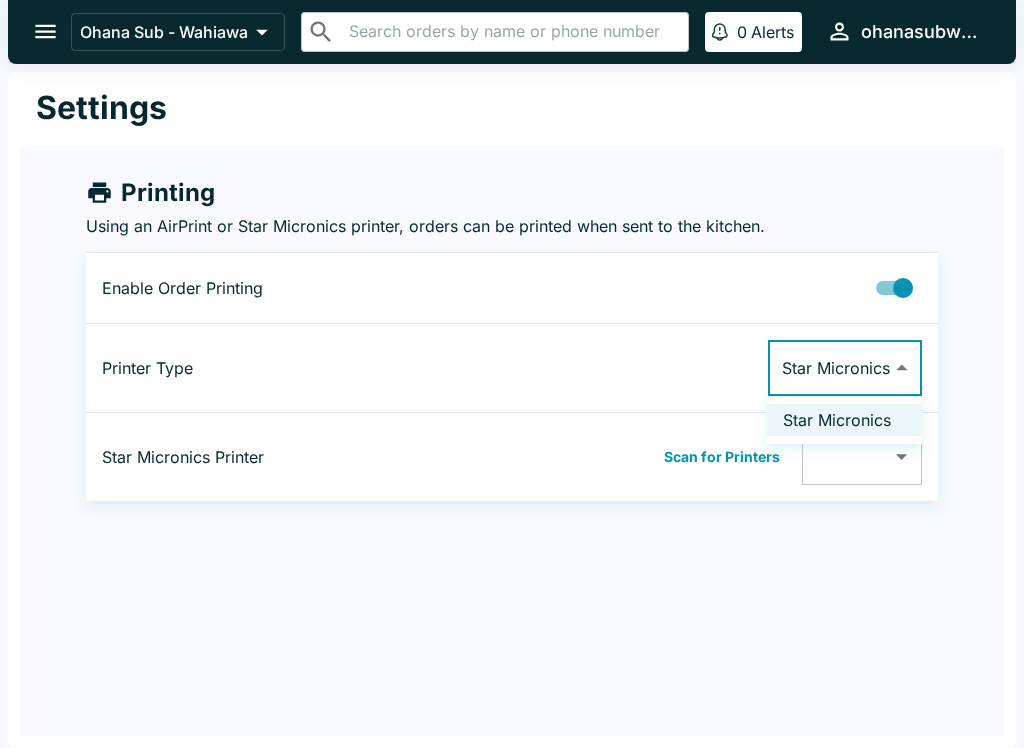 click at bounding box center (512, 374) 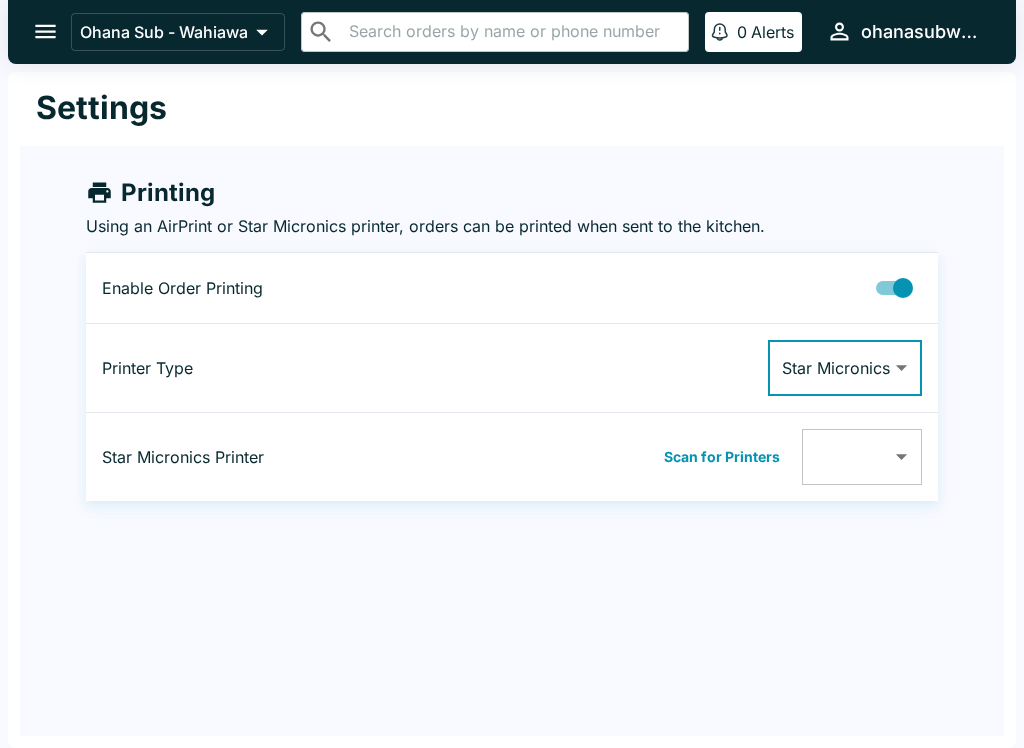 click 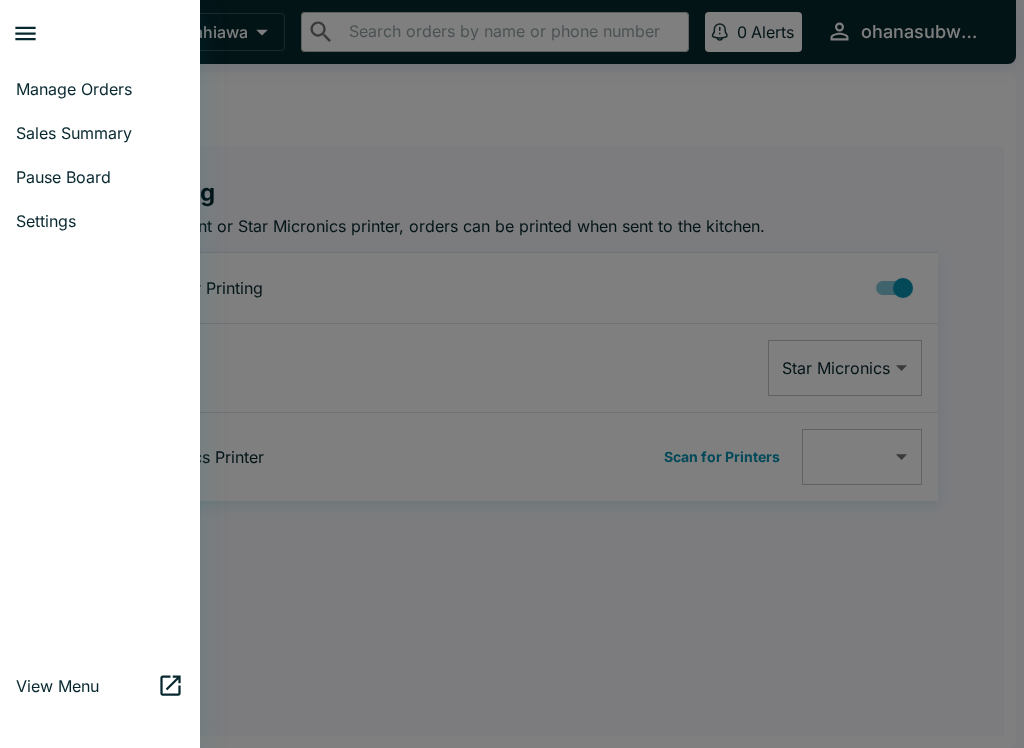 click on "Manage Orders" at bounding box center (100, 89) 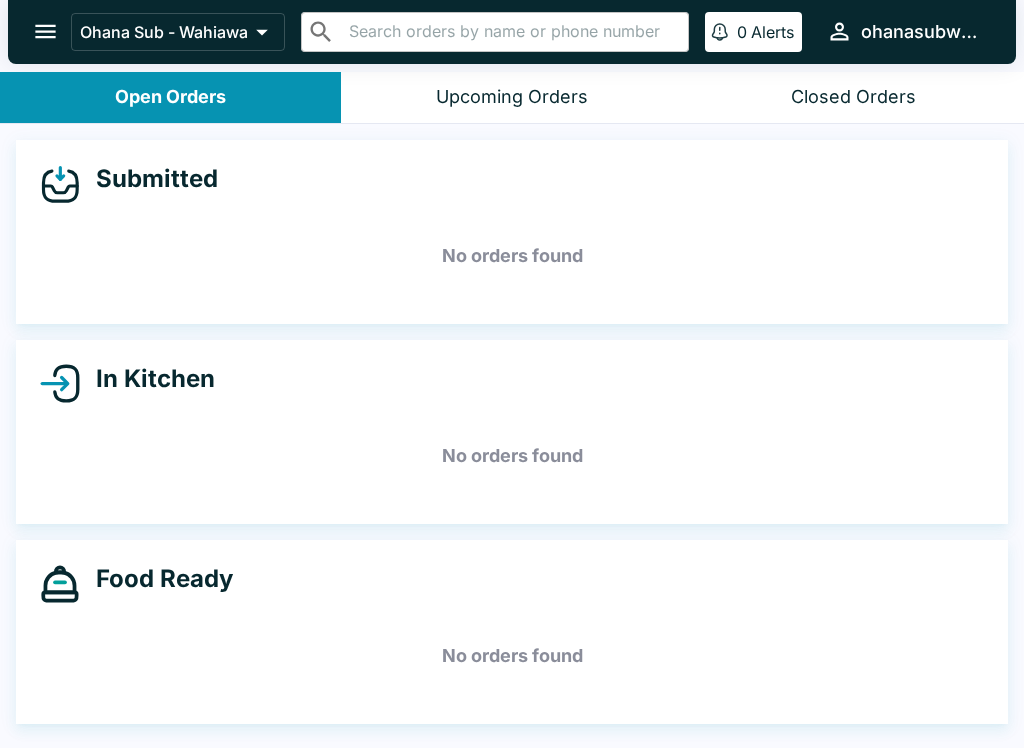 click 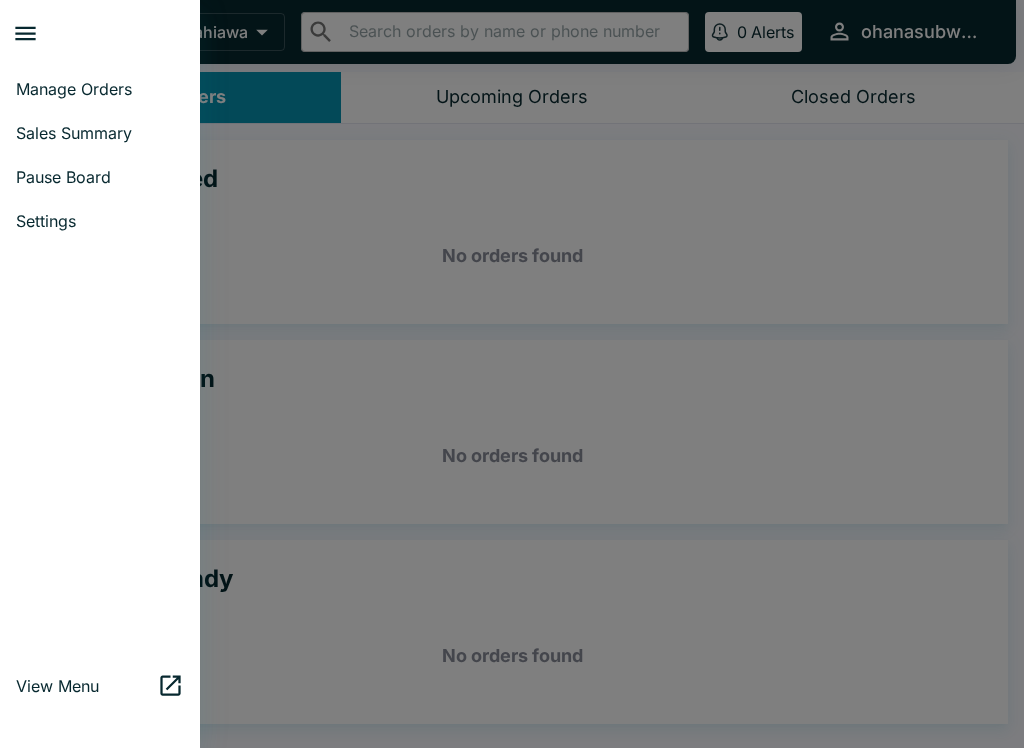 click on "Sales Summary" at bounding box center [100, 133] 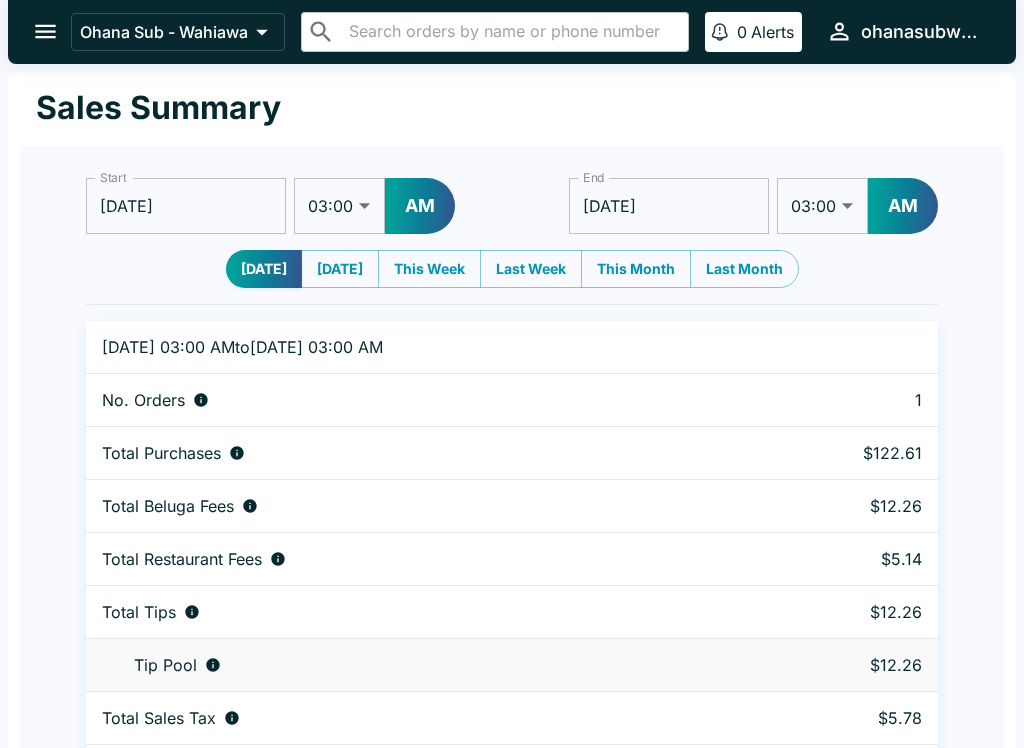 click on "Ohana Sub - Wahiawa ​ ​ 0 Alerts ohanasubwahiawa" at bounding box center [512, 32] 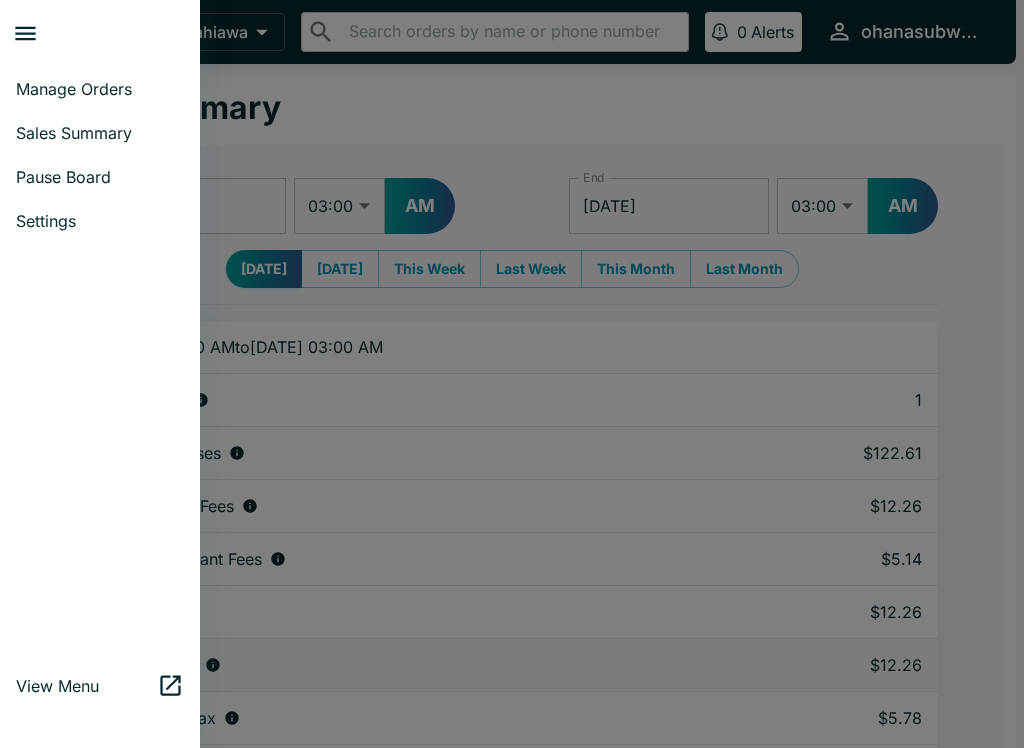 click on "Pause Board" at bounding box center [100, 177] 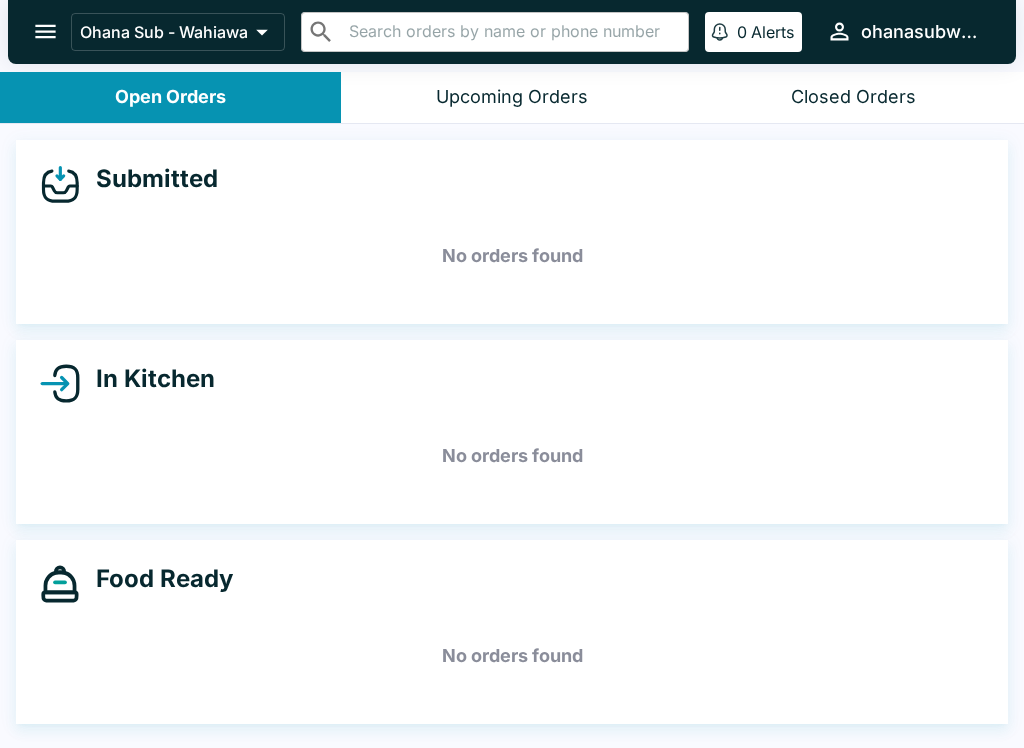scroll, scrollTop: 0, scrollLeft: 0, axis: both 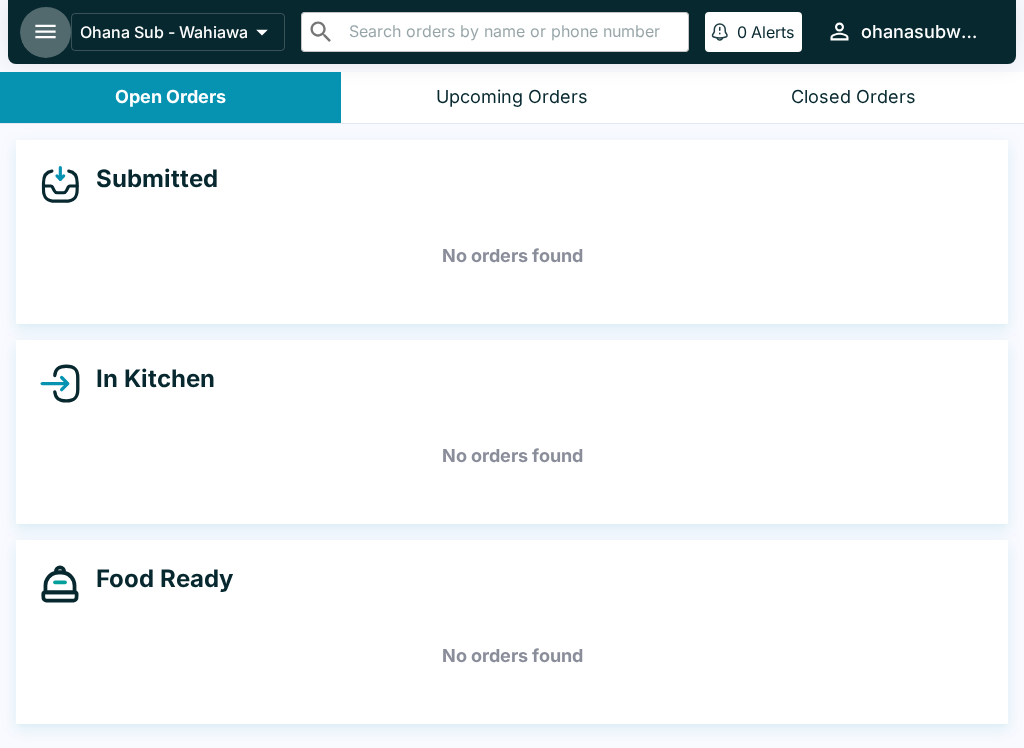 click at bounding box center (45, 31) 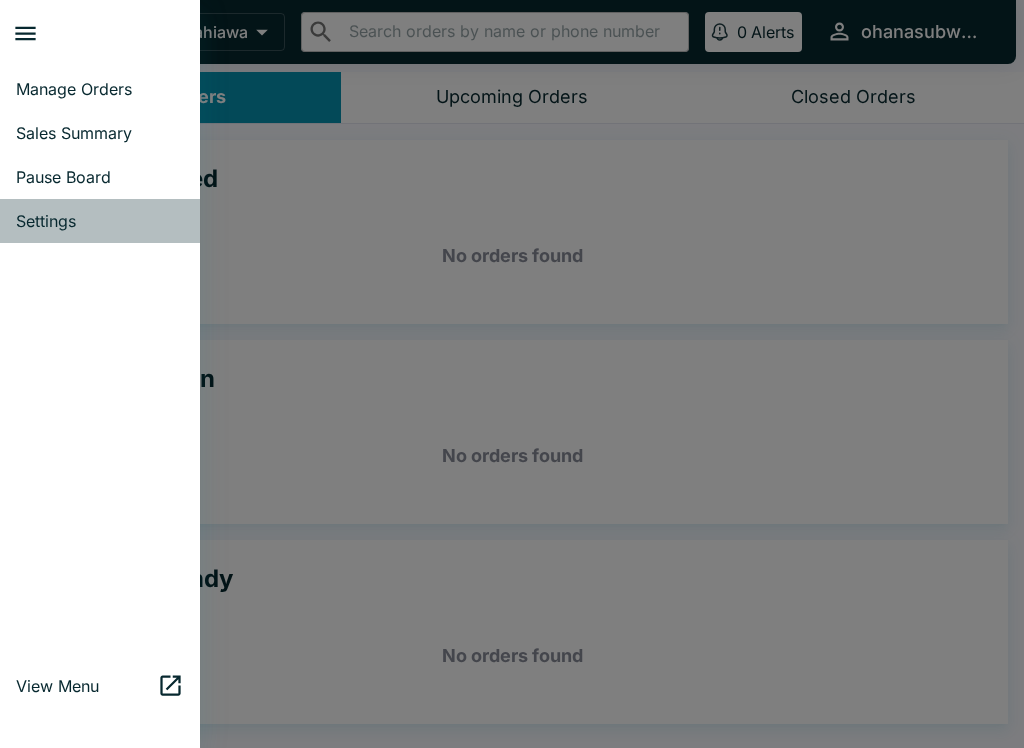click on "Settings" at bounding box center [100, 221] 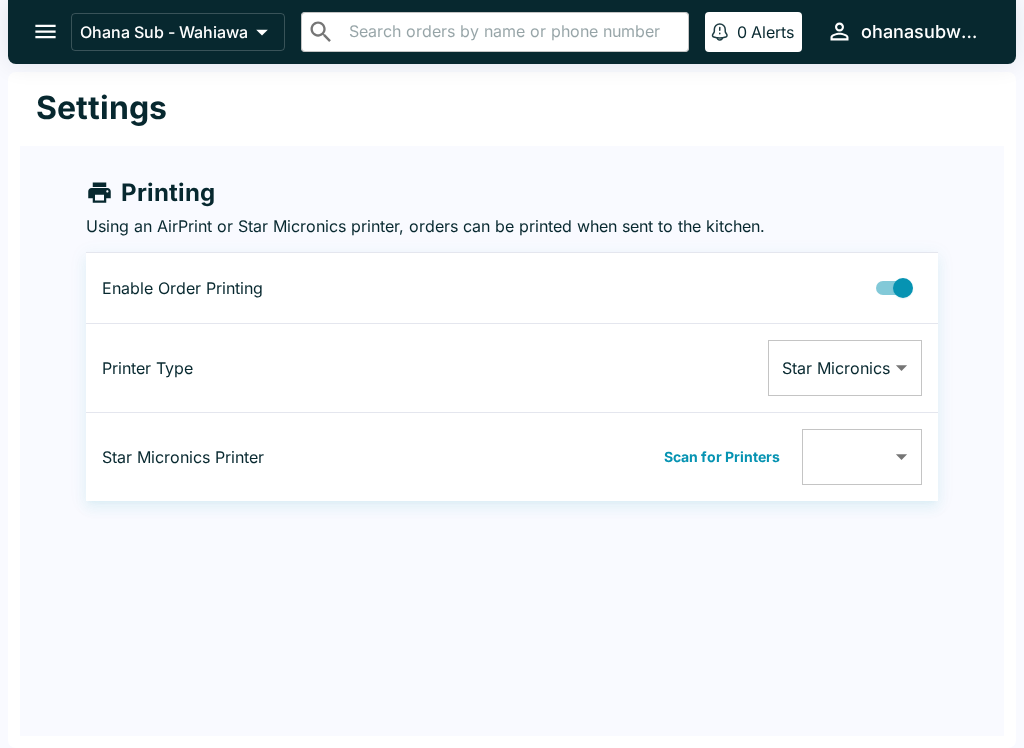 click on "Printer Type" at bounding box center [249, 368] 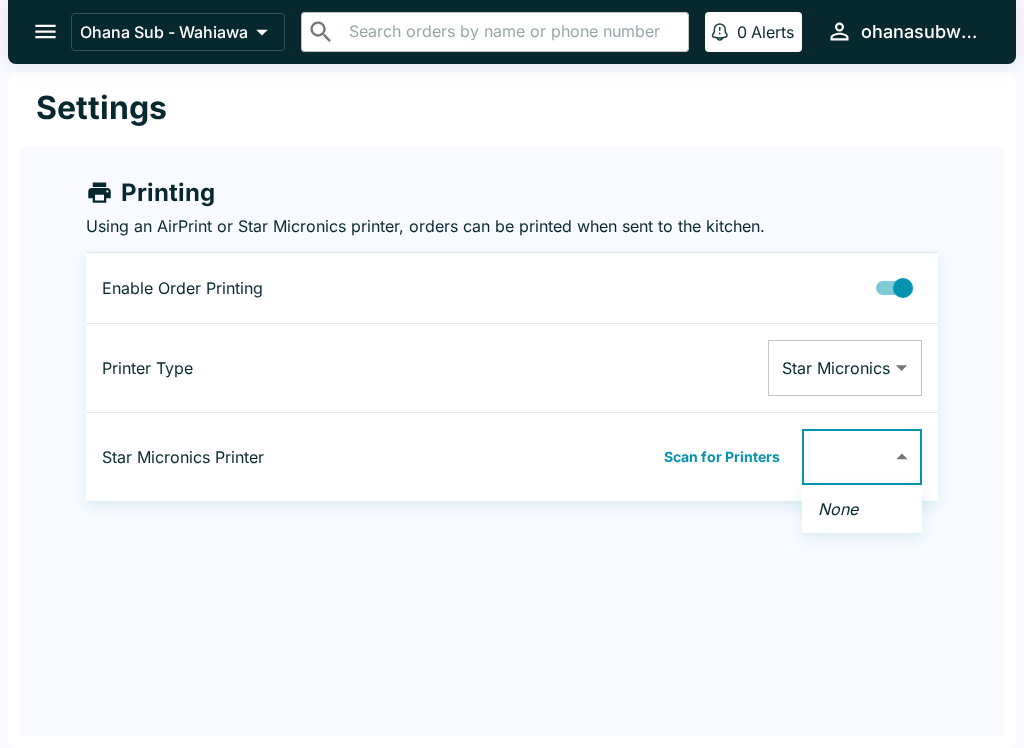 click on "None" at bounding box center (838, 509) 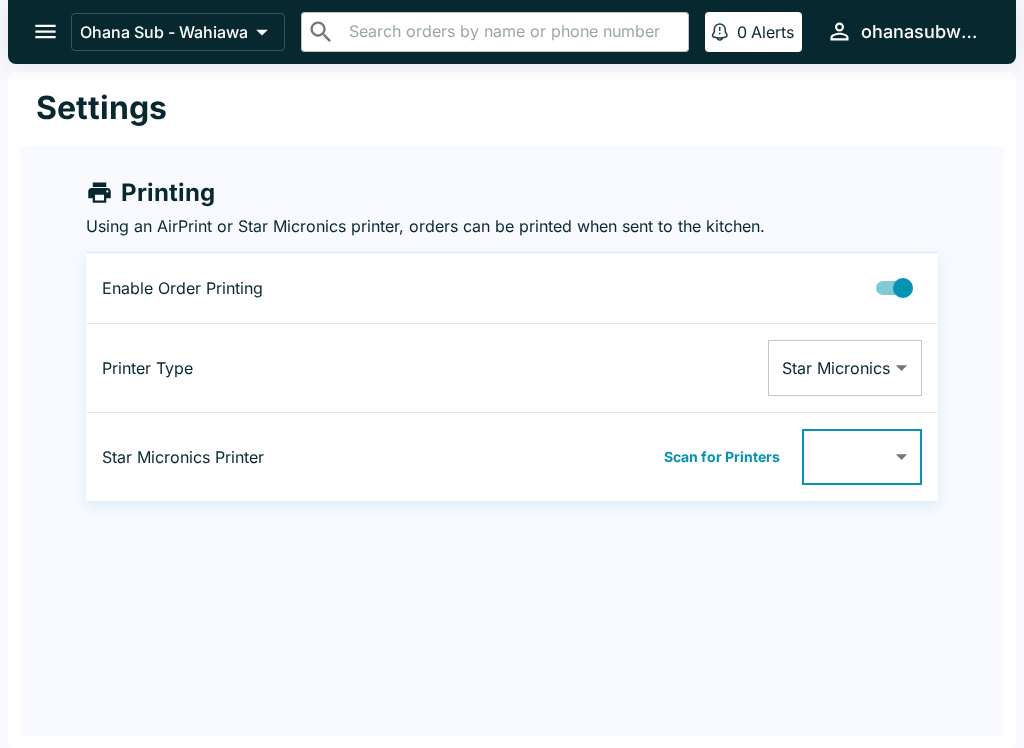 click on "Ohana Sub - Wahiawa ​ ​ 0 Alerts ohanasubwahiawa Settings Printing Using an AirPrint or Star Micronics printer, orders can be printed when sent to the kitchen. Enable Order Printing Printer Type Star Micronics Star Micronics ​ Star Micronics Printer Scan for Printers ​ ​ Beluga Kitchen | Ohana Sub - Wahiawa Manage Orders Sales Summary Pause Board Settings View Menu Logout" at bounding box center (512, 374) 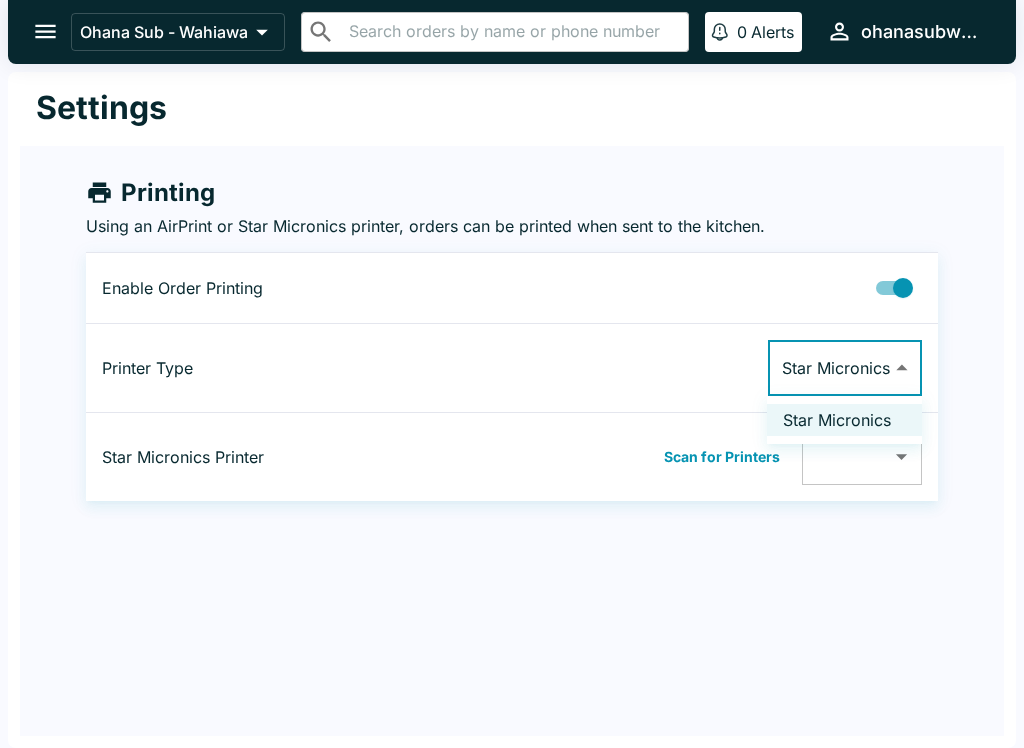 click on "Star Micronics" at bounding box center (844, 420) 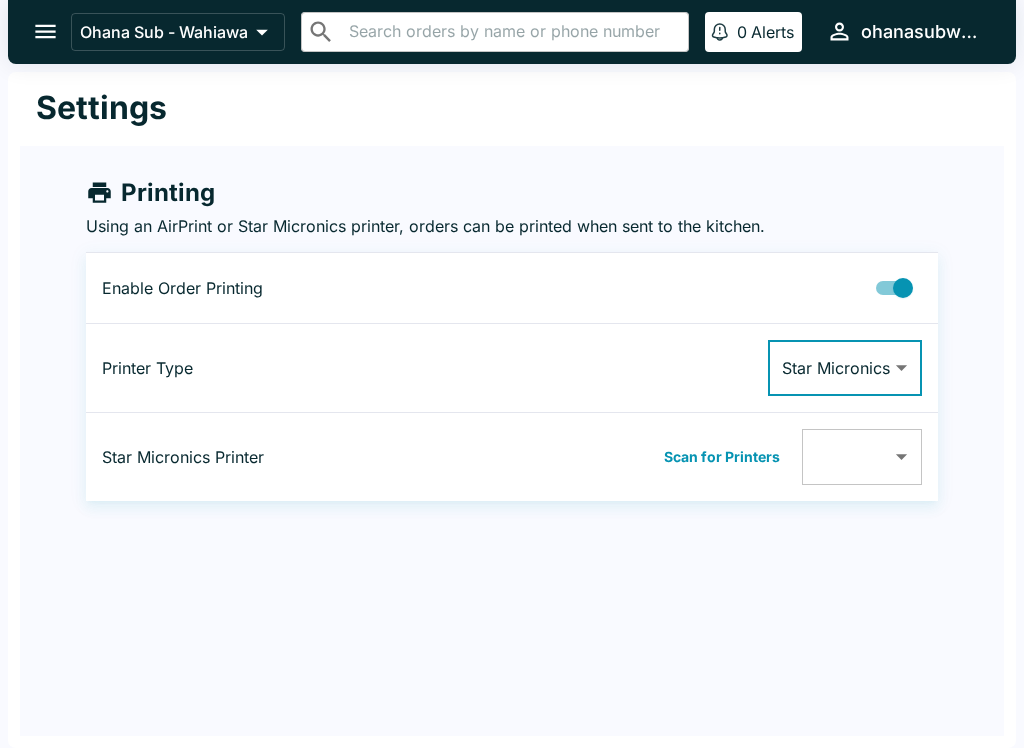 click on "Printer Type" at bounding box center [249, 368] 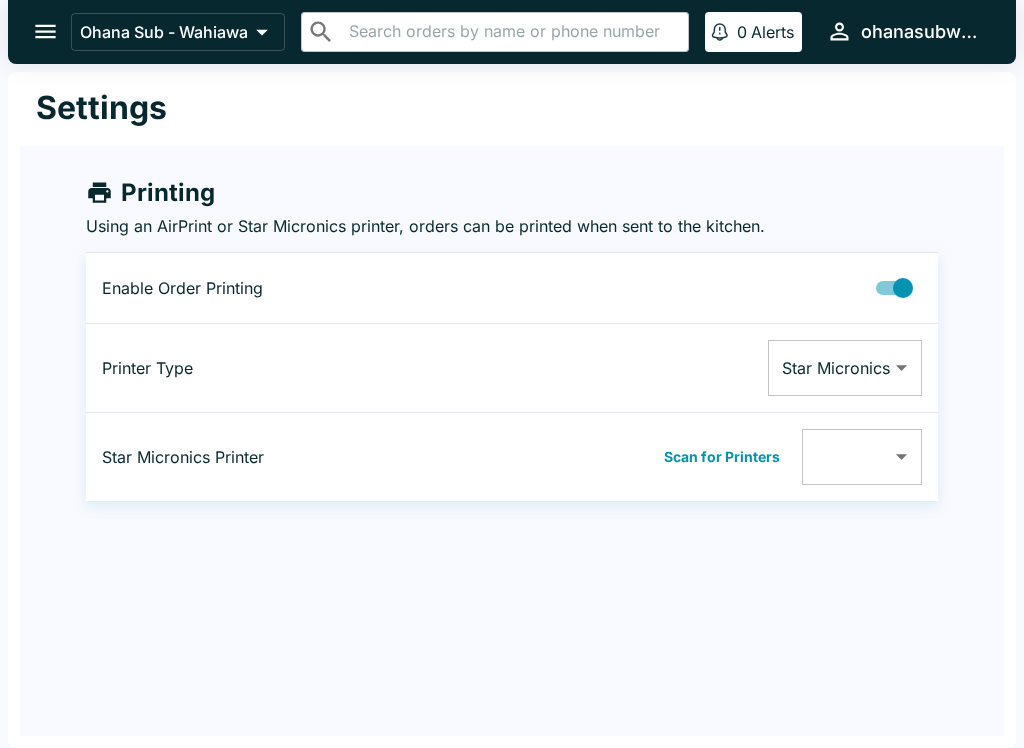 click at bounding box center [45, 31] 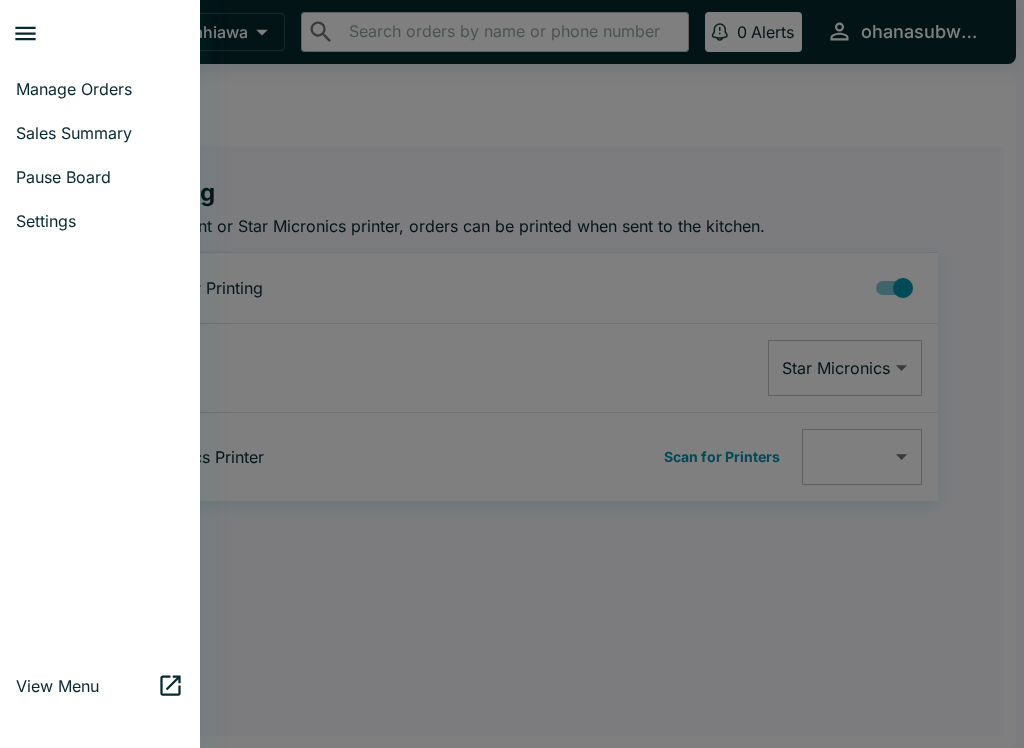 click on "Manage Orders" at bounding box center (100, 89) 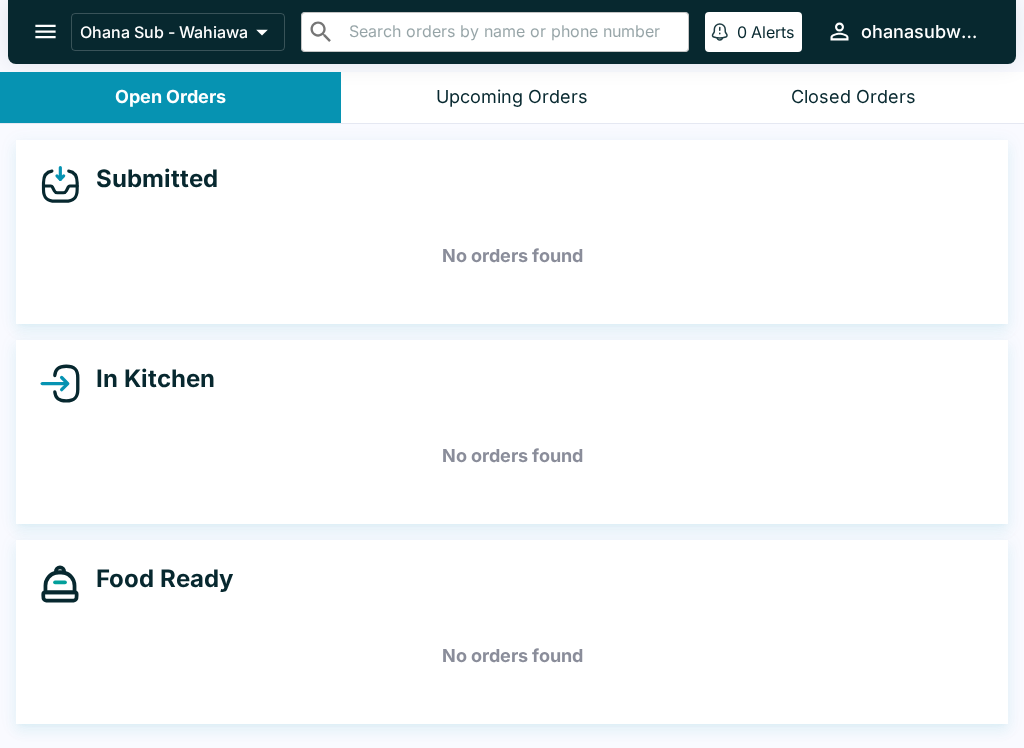click on "Upcoming Orders" at bounding box center [512, 97] 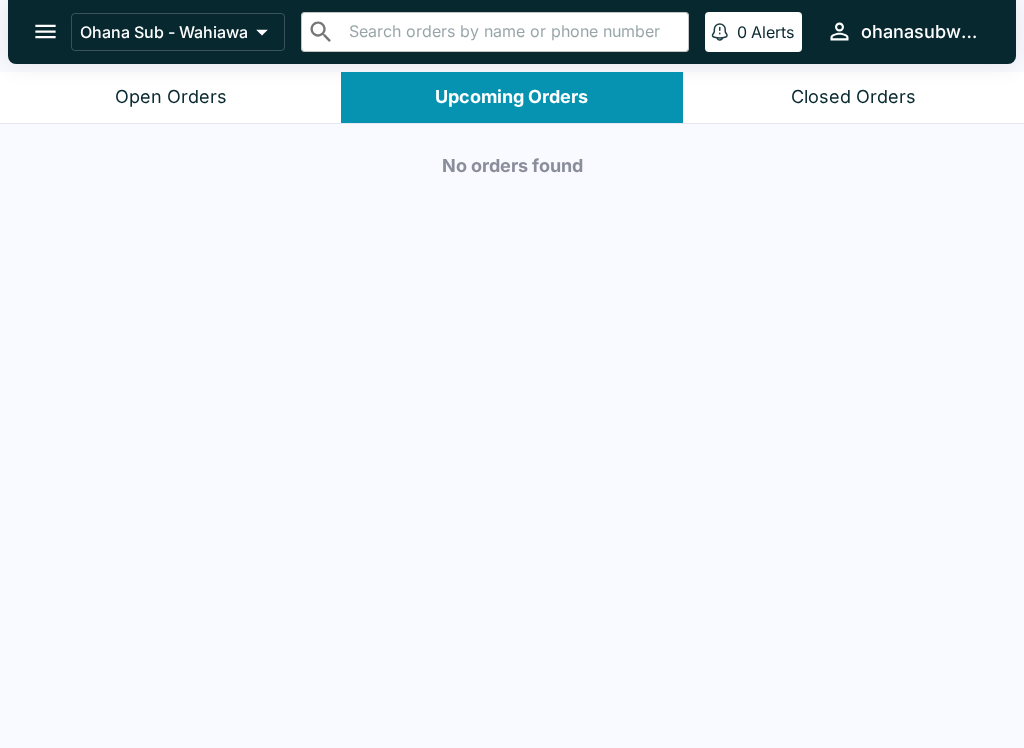 click on "Closed Orders" at bounding box center (853, 97) 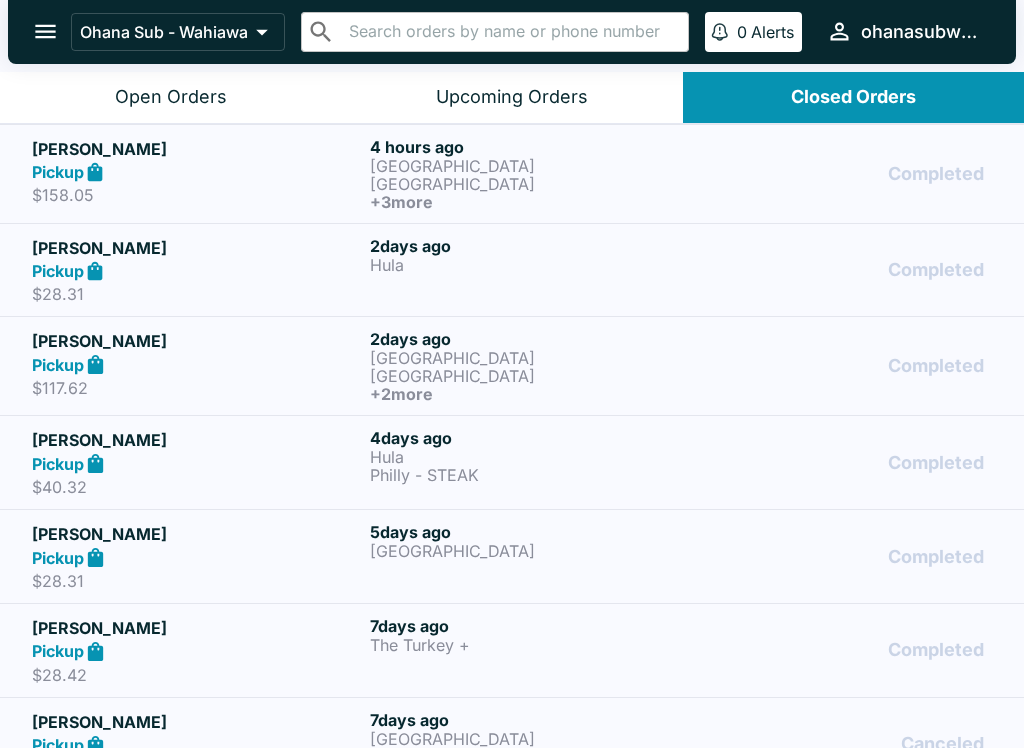 click on "[PERSON_NAME]  Pickup $28.31 [DATE] Hula Completed" at bounding box center (512, 270) 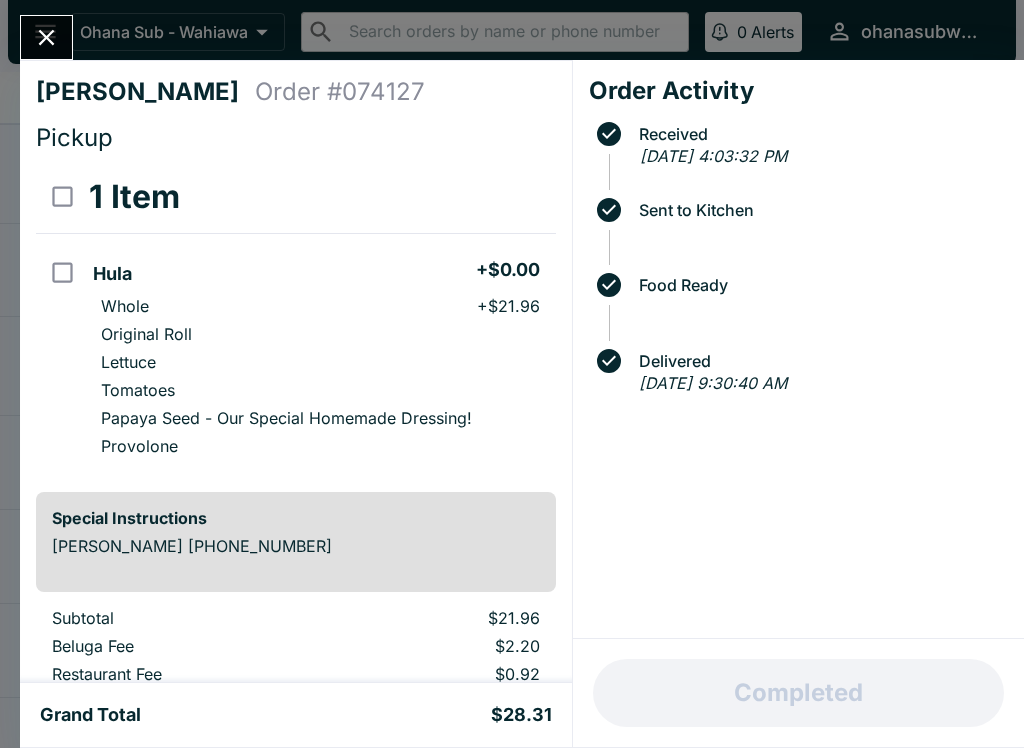 click at bounding box center (46, 37) 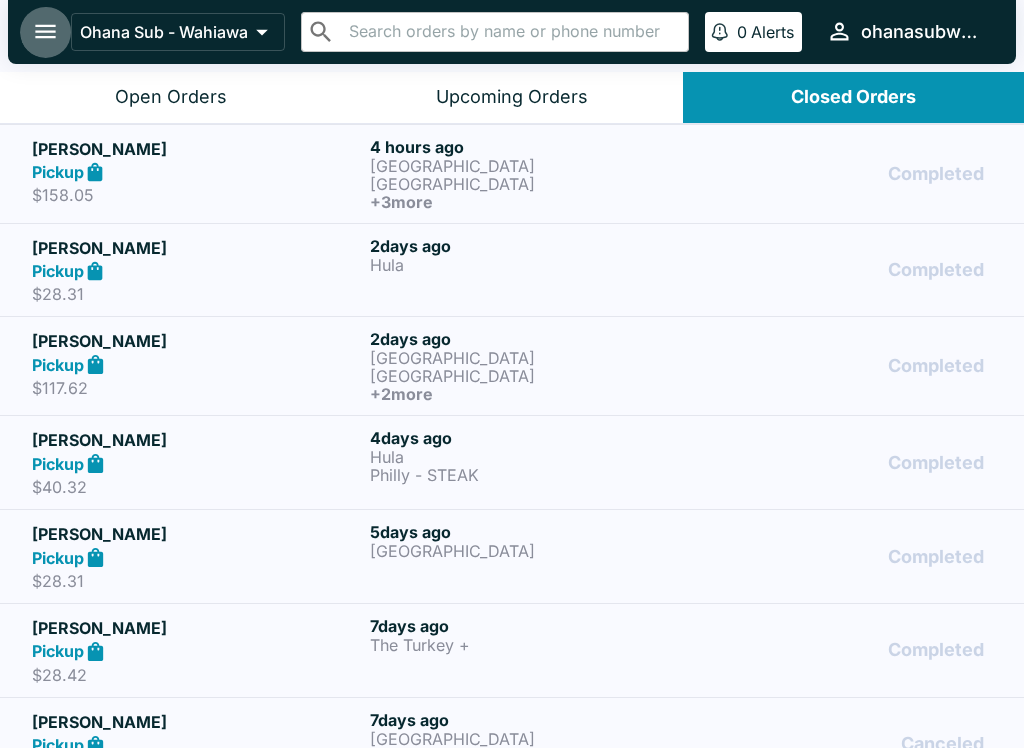 click at bounding box center [45, 31] 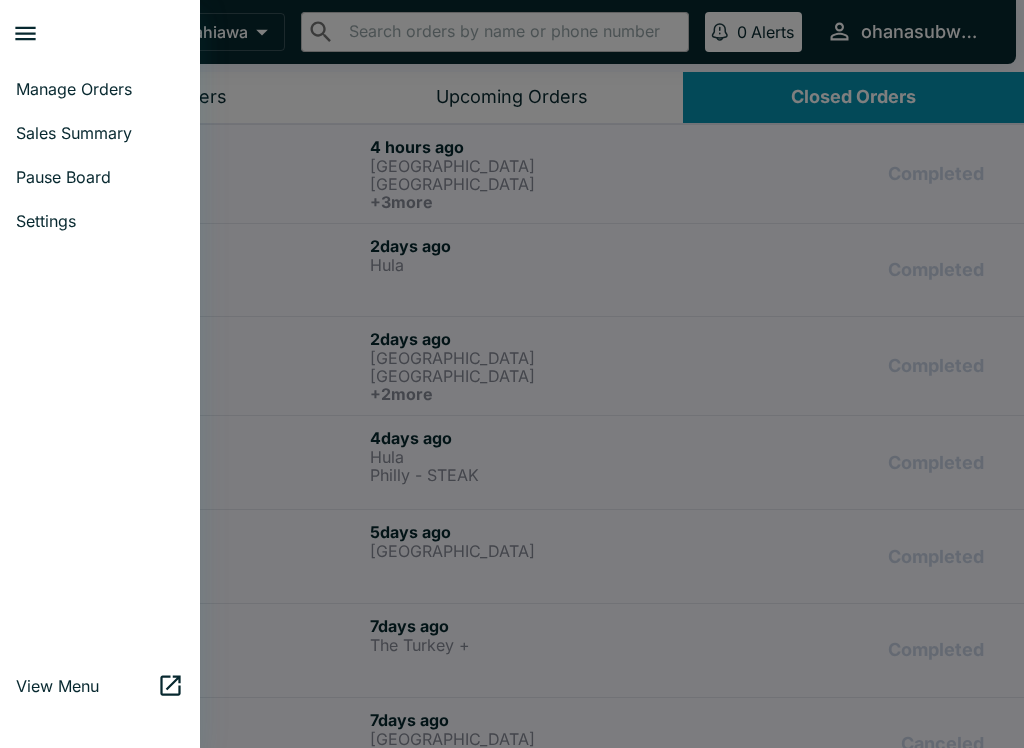 click on "Pause Board" at bounding box center [100, 177] 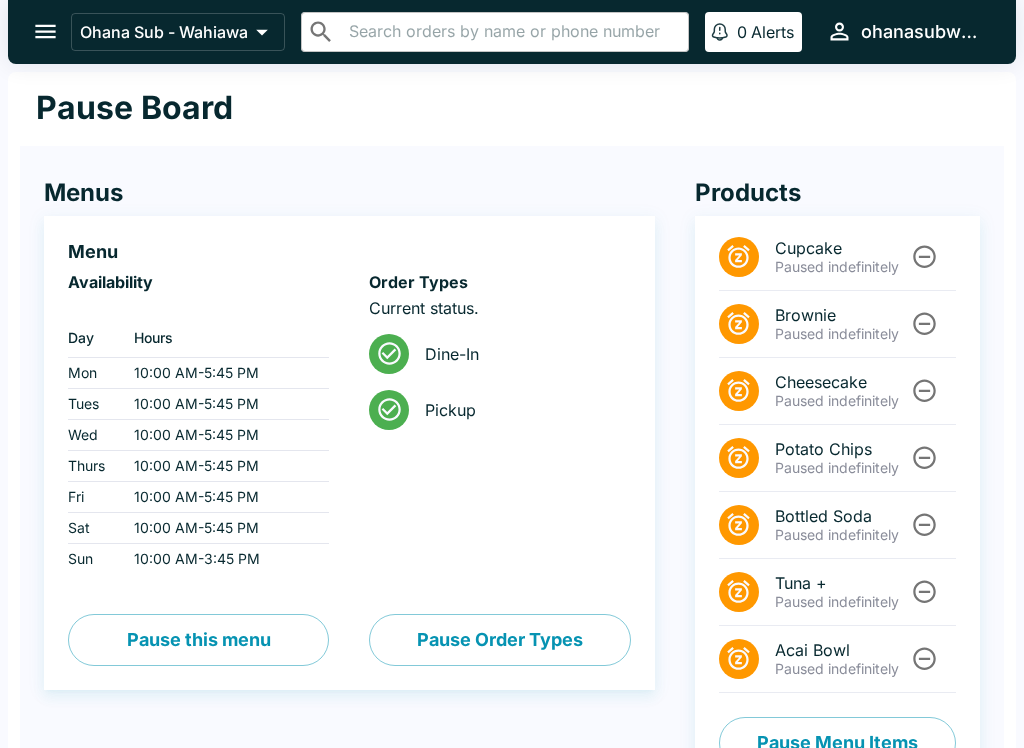 click 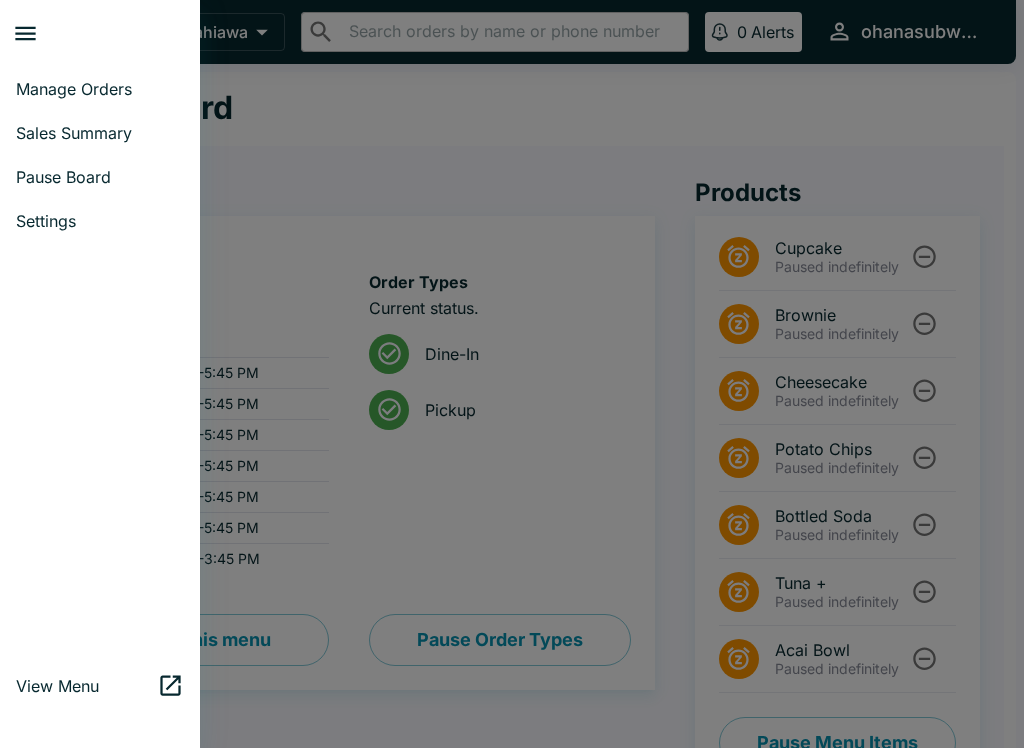 click on "Settings" at bounding box center [100, 221] 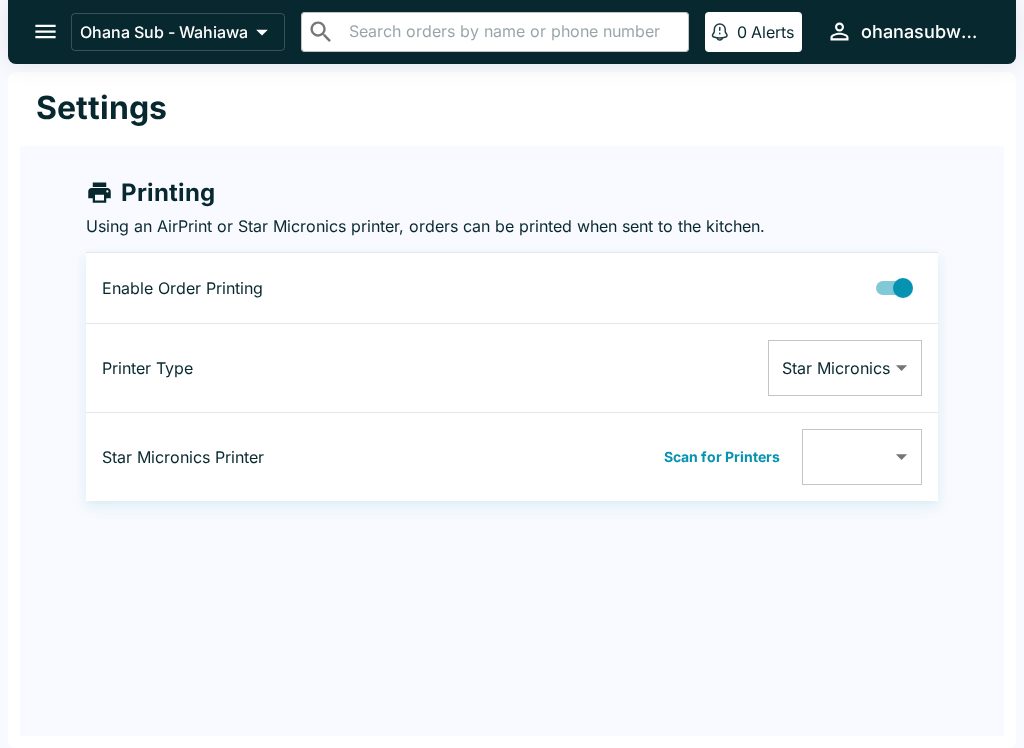 click 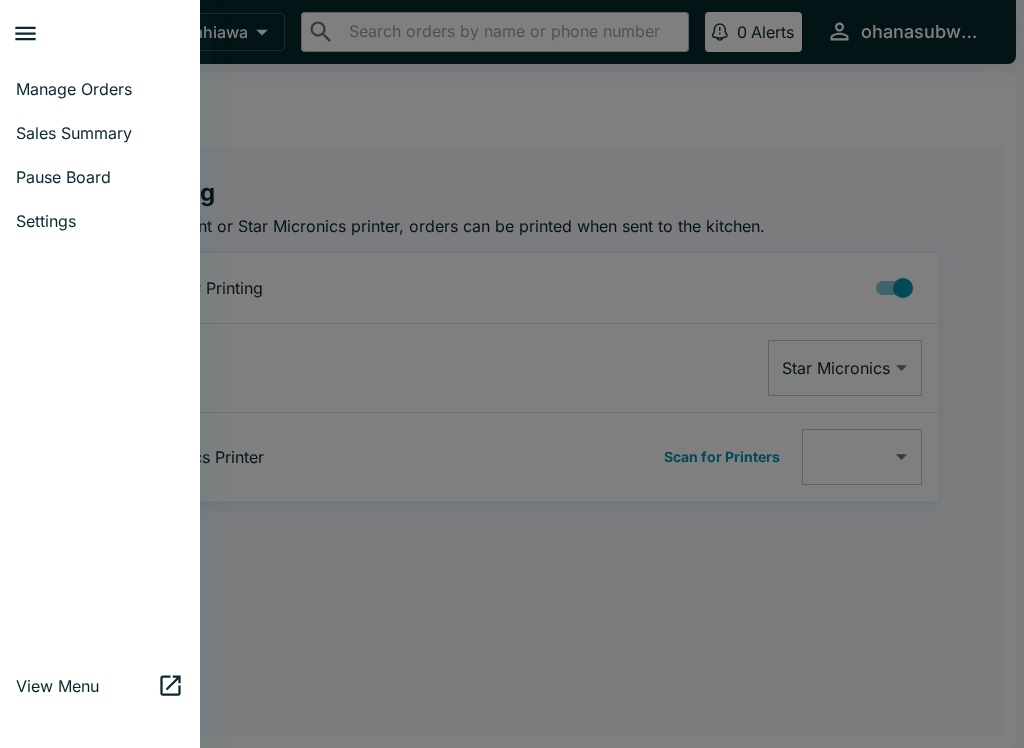 click on "Manage Orders" at bounding box center (100, 89) 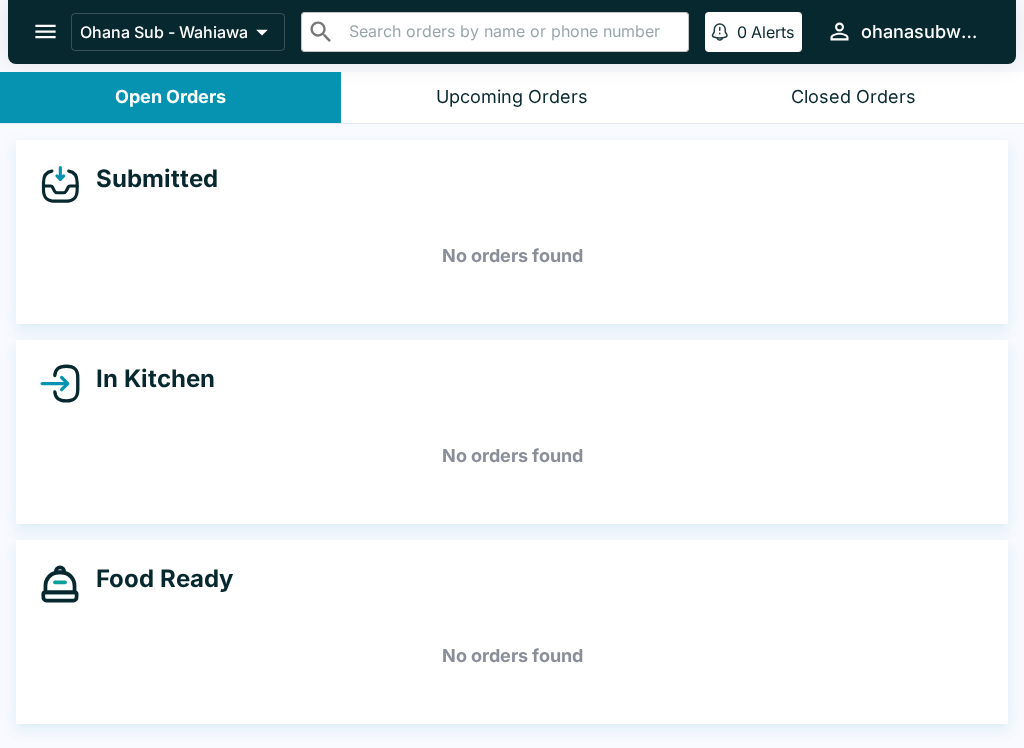 click on "Upcoming Orders" at bounding box center [511, 97] 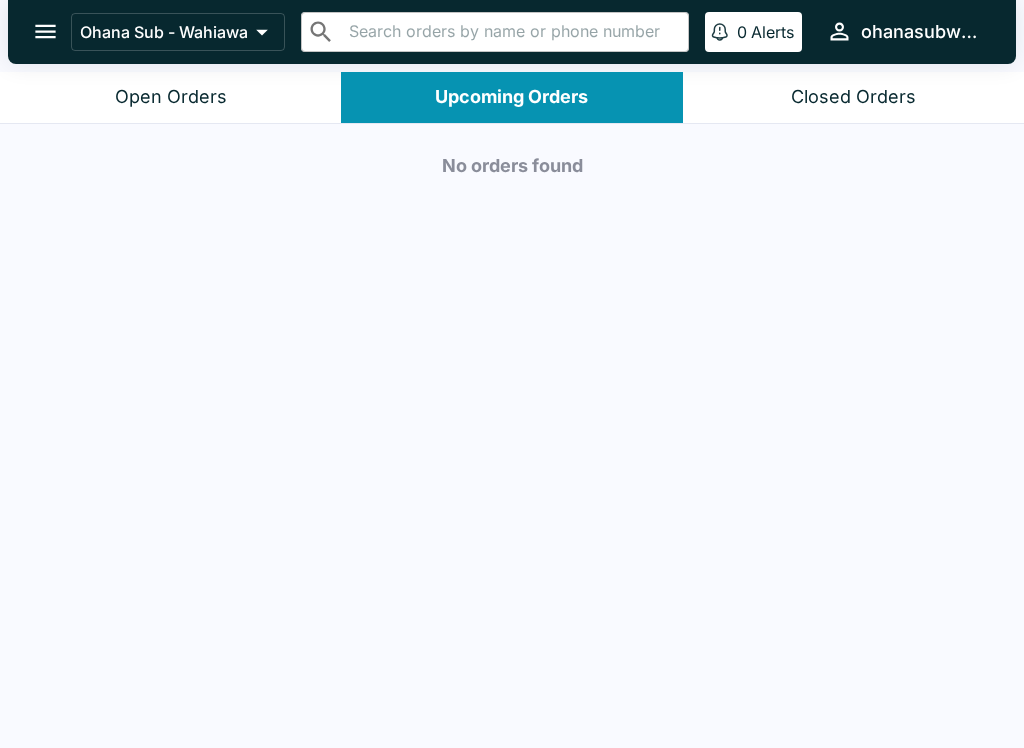 click at bounding box center (45, 31) 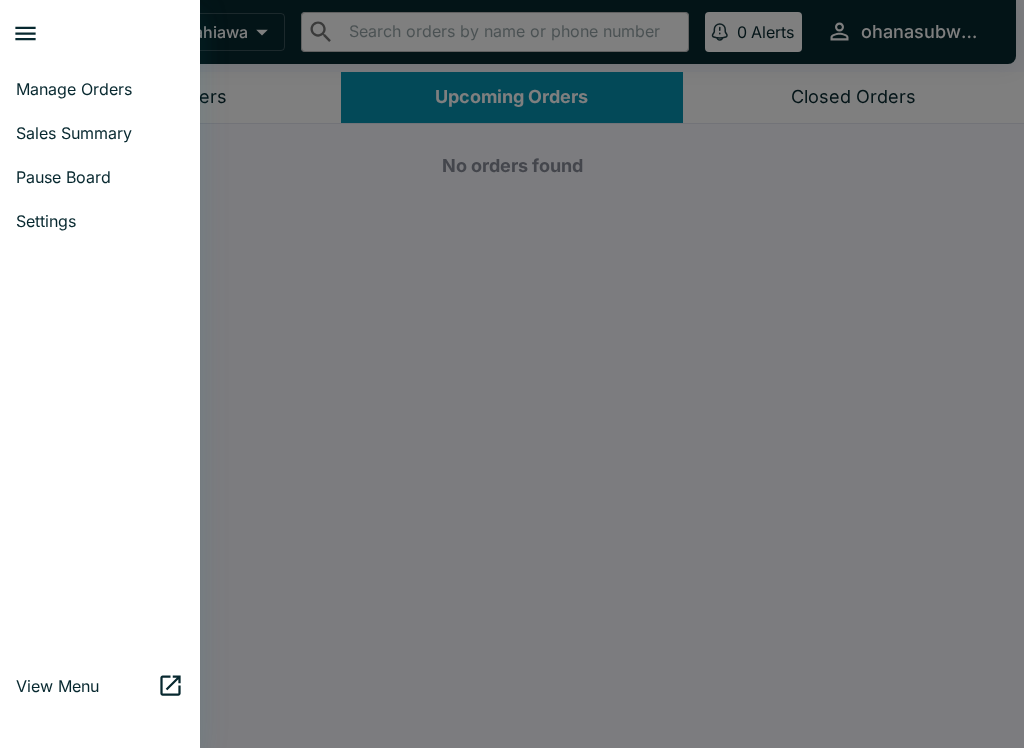 click on "Manage Orders" at bounding box center (100, 89) 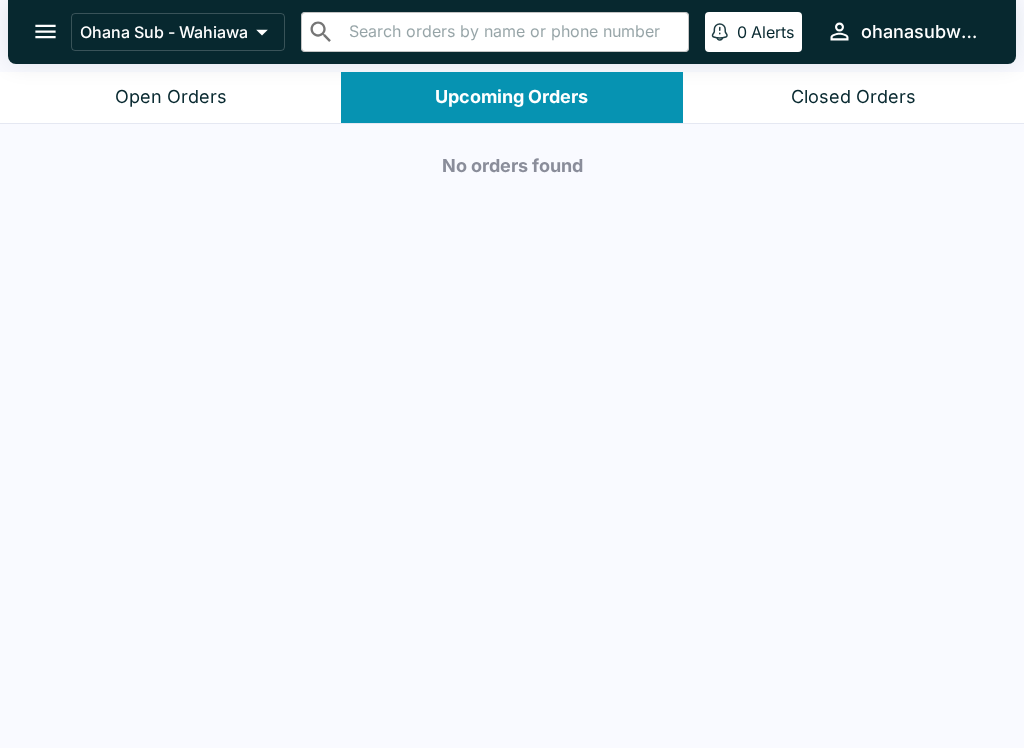 click on "Open Orders" at bounding box center [170, 97] 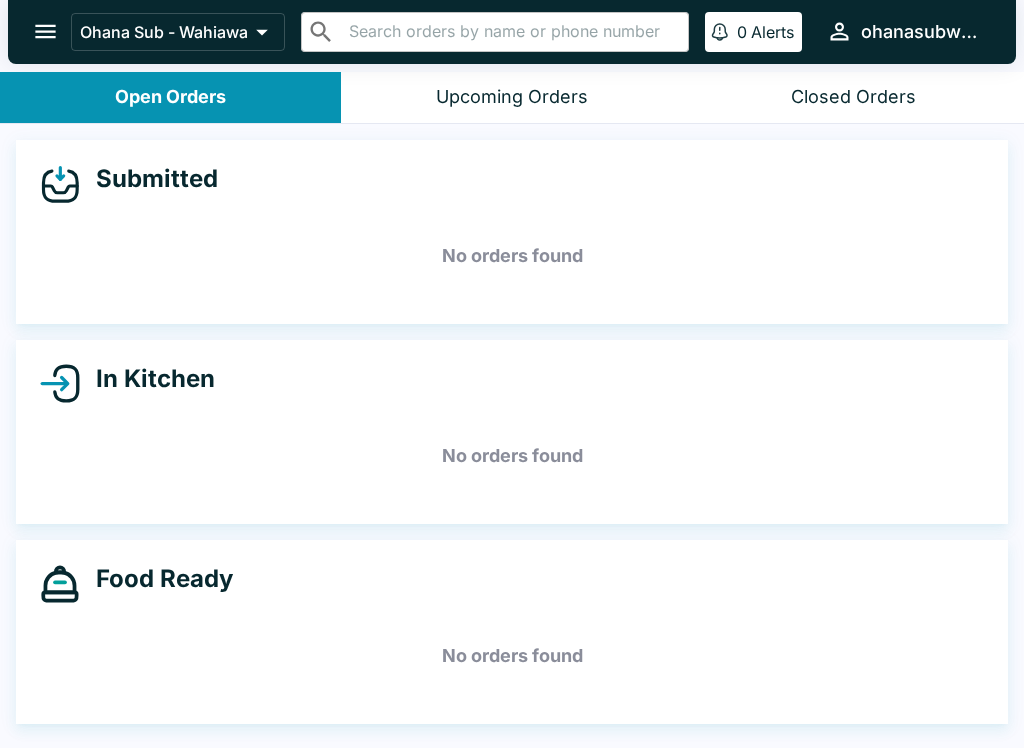 click at bounding box center (45, 31) 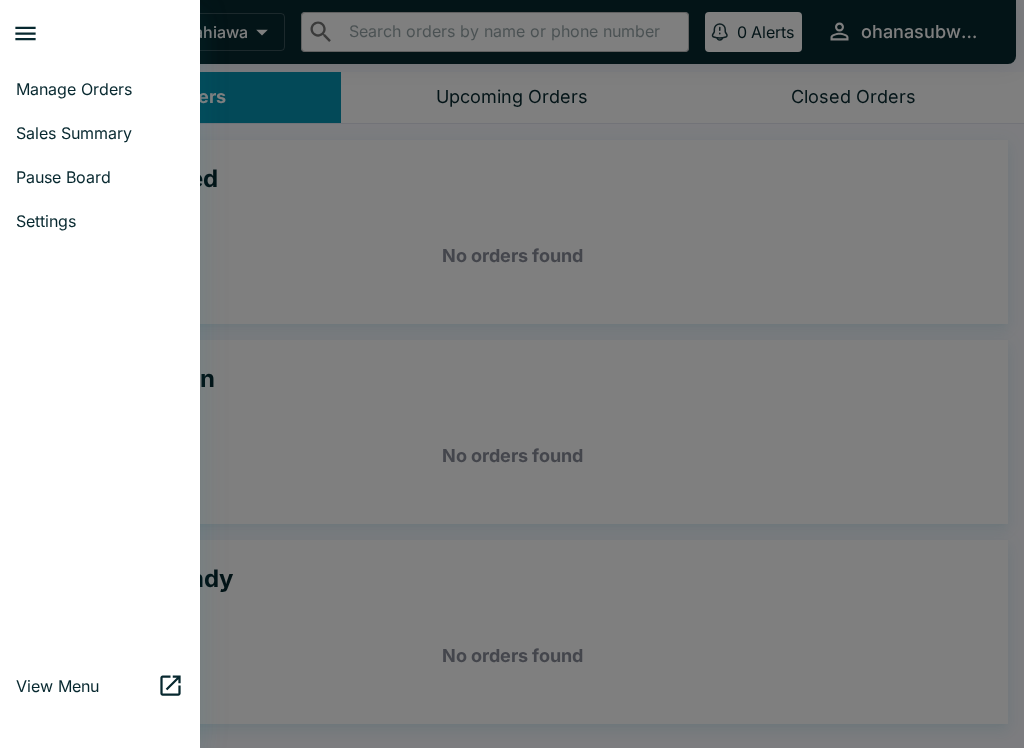 click on "Manage Orders" at bounding box center (100, 89) 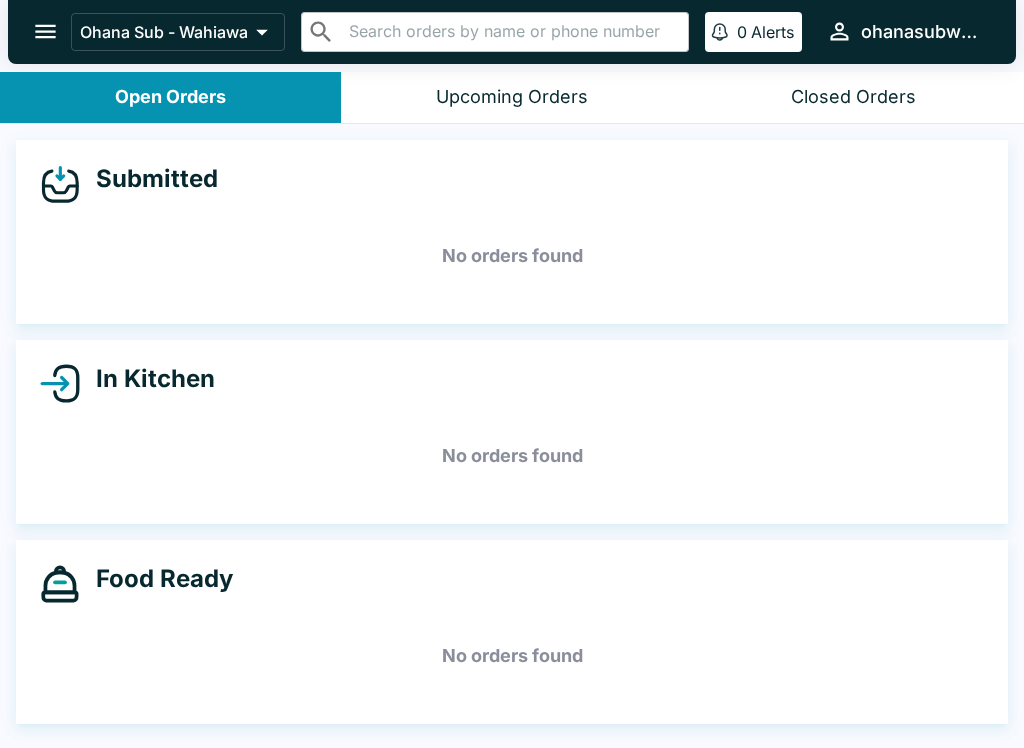 click 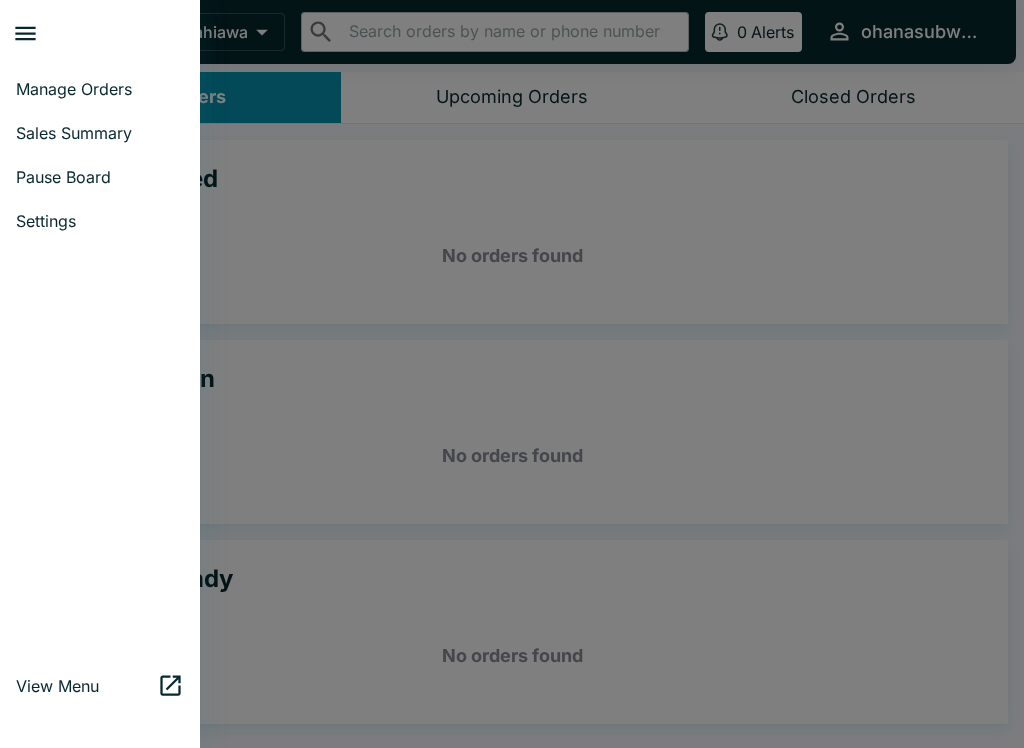 click on "Settings" at bounding box center (100, 221) 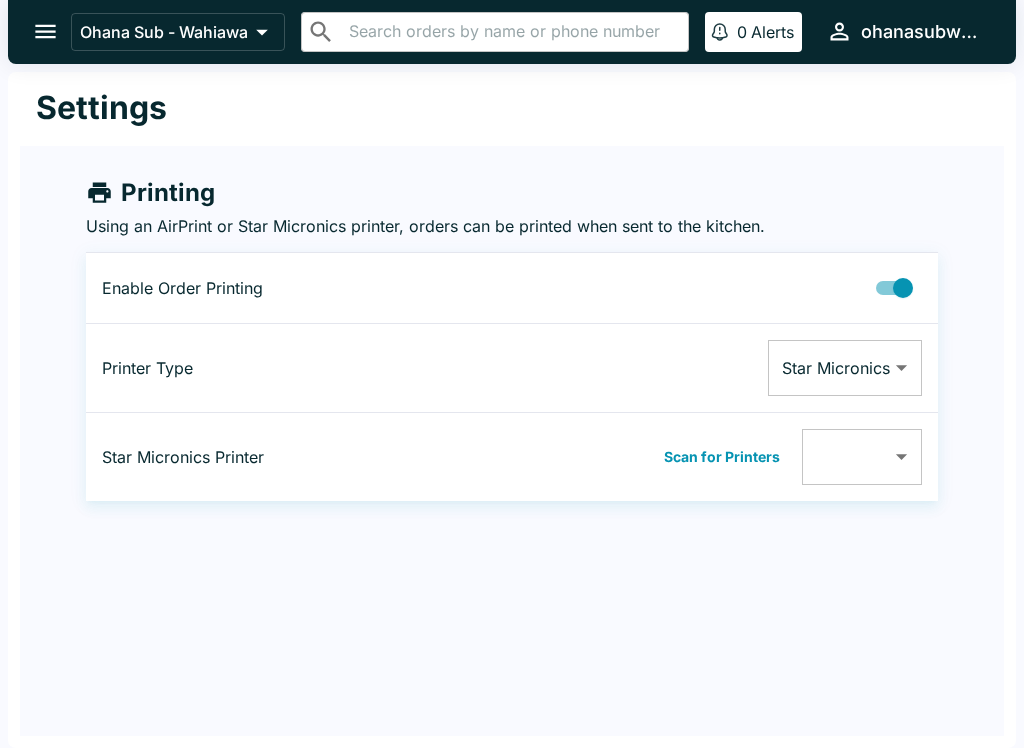 click at bounding box center (903, 288) 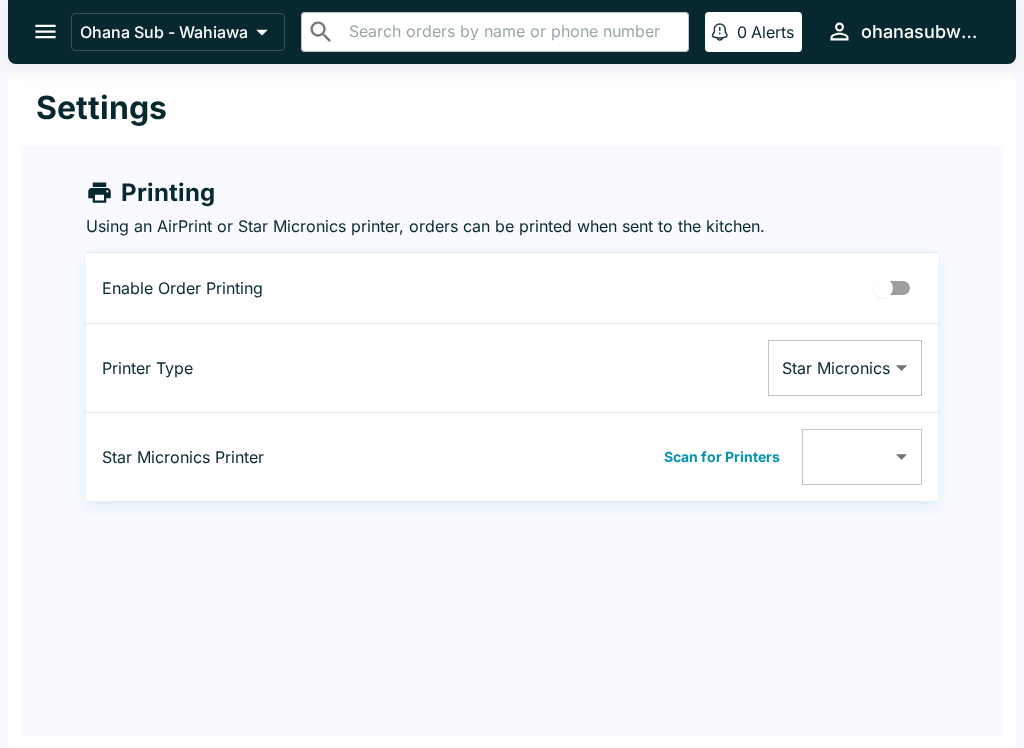 click at bounding box center [883, 288] 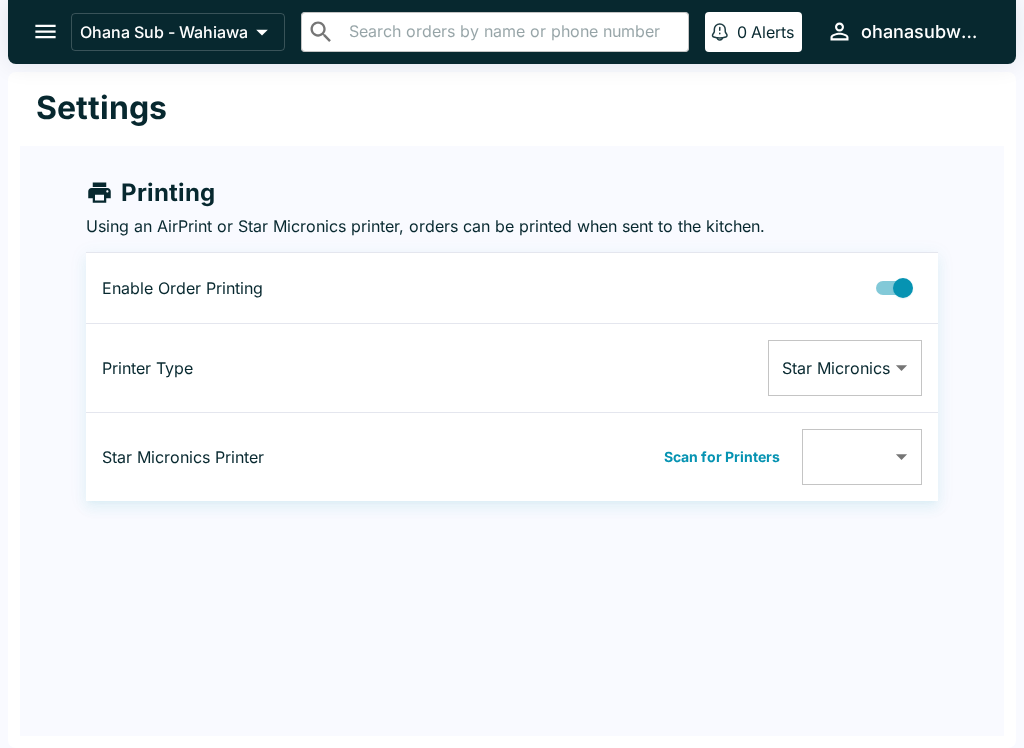 click on "Ohana Sub - Wahiawa ​ ​ 0 Alerts ohanasubwahiawa Settings Printing Using an AirPrint or Star Micronics printer, orders can be printed when sent to the kitchen. Enable Order Printing Printer Type Star Micronics Star Micronics ​ Star Micronics Printer Scan for Printers ​ ​ Beluga Kitchen | Ohana Sub - Wahiawa Manage Orders Sales Summary Pause Board Settings View Menu Logout" at bounding box center (512, 374) 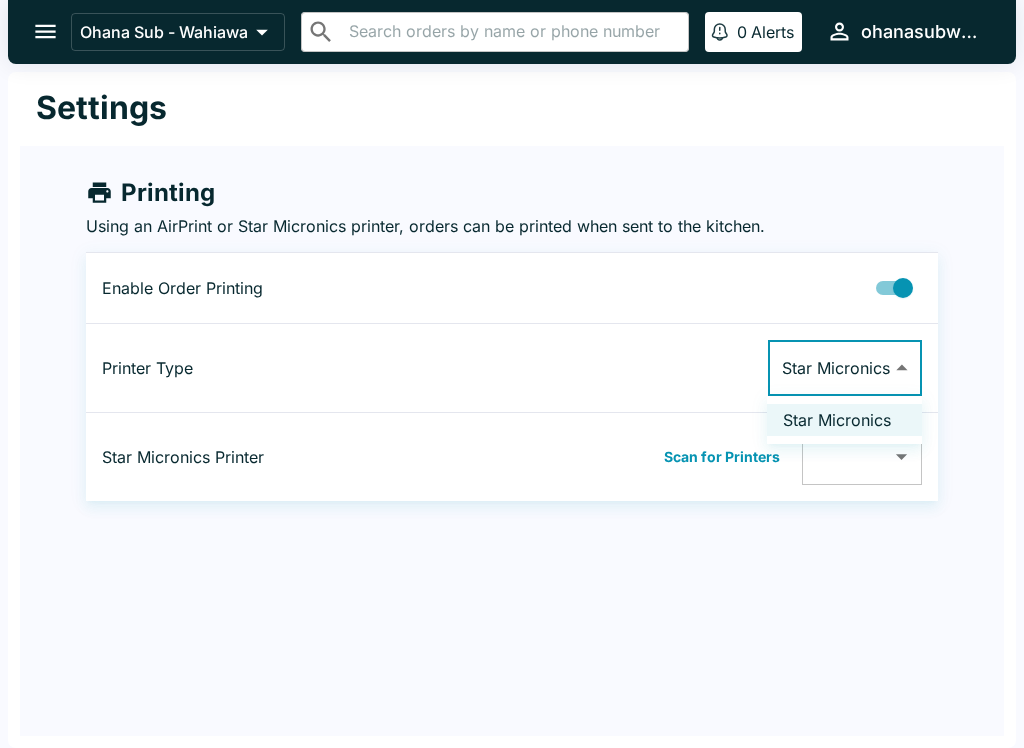 click at bounding box center [512, 374] 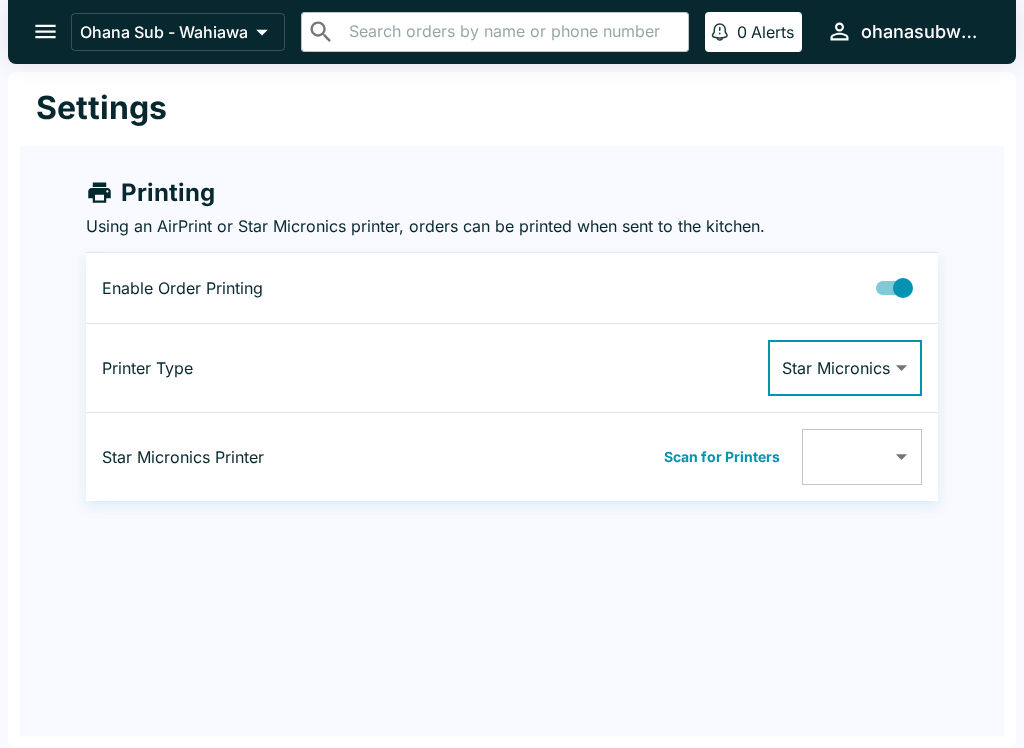 click on "Star Micronics Printer" at bounding box center (249, 457) 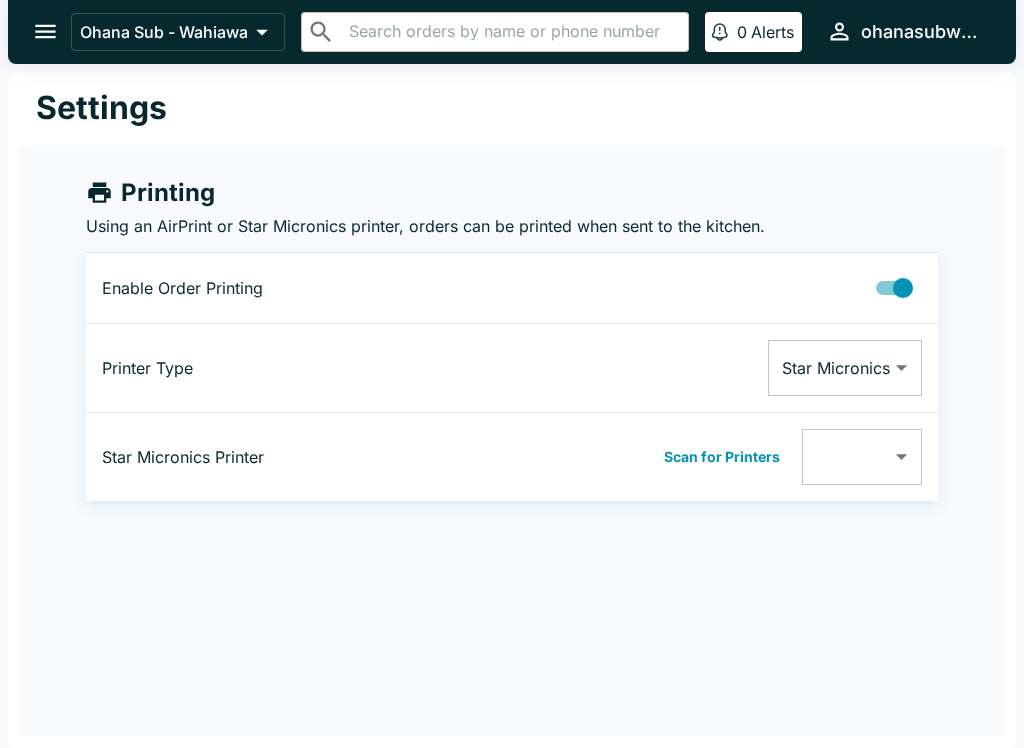 click on "Ohana Sub - Wahiawa ​ ​ 0 Alerts ohanasubwahiawa Settings Printing Using an AirPrint or Star Micronics printer, orders can be printed when sent to the kitchen. Enable Order Printing Printer Type Star Micronics Star Micronics ​ Star Micronics Printer Scan for Printers ​ ​ Beluga Kitchen | Ohana Sub - Wahiawa Manage Orders Sales Summary Pause Board Settings View Menu Logout" at bounding box center (512, 374) 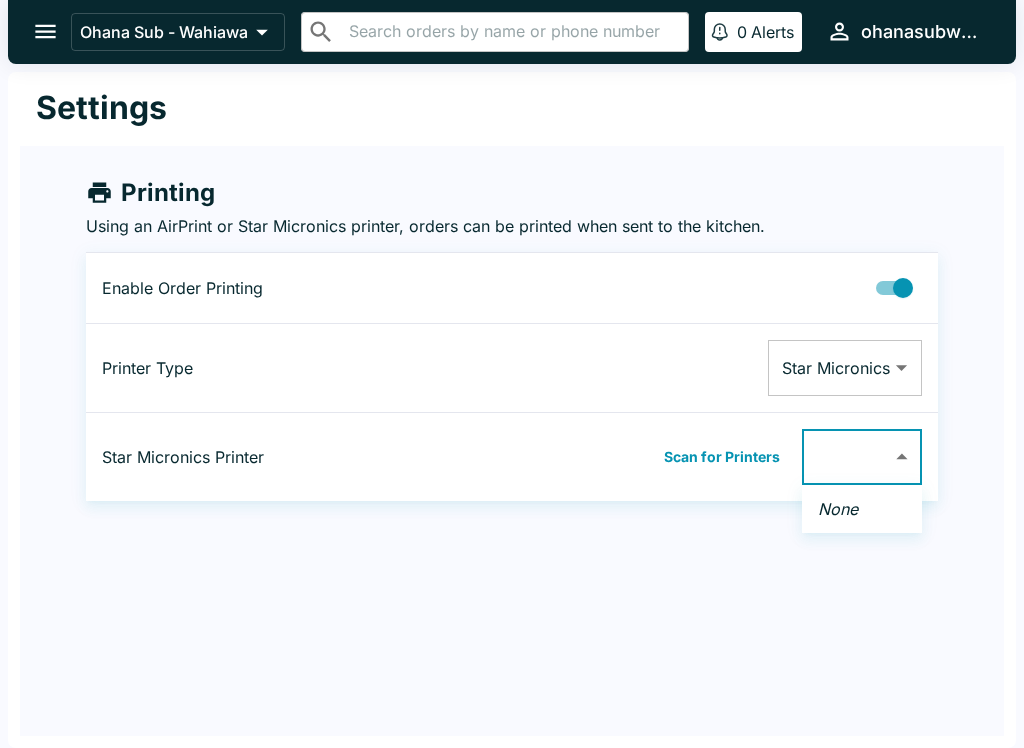 click at bounding box center [512, 374] 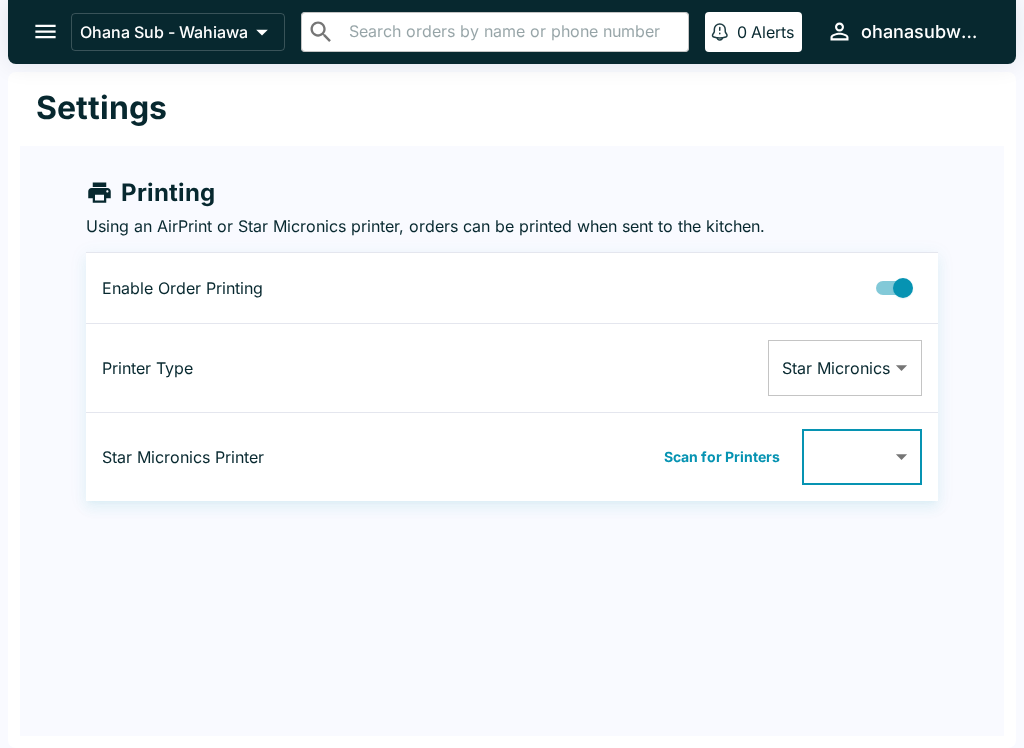 click on "Ohana Sub - Wahiawa ​ ​ 0 Alerts ohanasubwahiawa Settings Printing Using an AirPrint or Star Micronics printer, orders can be printed when sent to the kitchen. Enable Order Printing Printer Type Star Micronics Star Micronics ​ Star Micronics Printer Scan for Printers ​ ​ Beluga Kitchen | Ohana Sub - Wahiawa Manage Orders Sales Summary Pause Board Settings View Menu Logout" at bounding box center [512, 374] 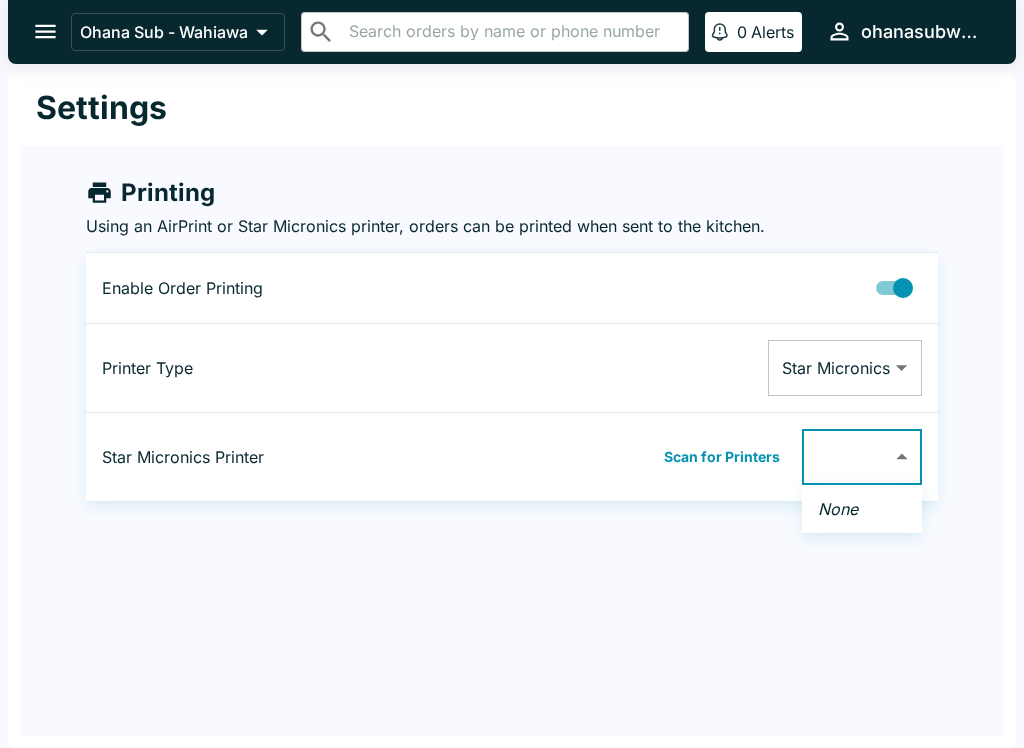 click on "None" at bounding box center (838, 509) 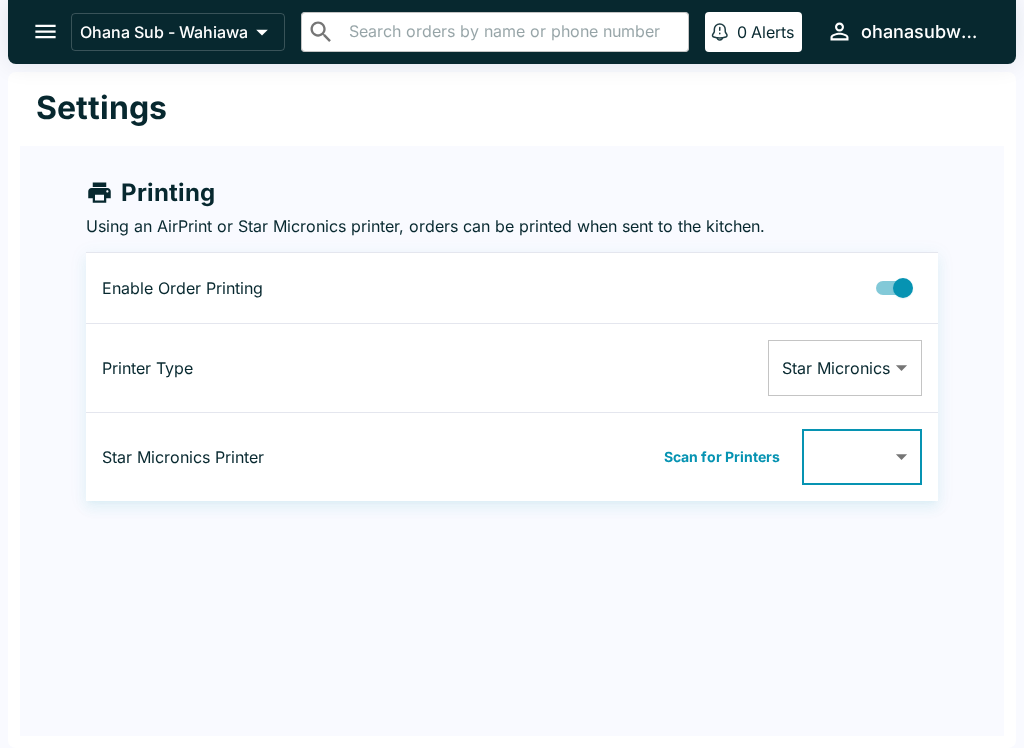 click on "Printer Type" at bounding box center [249, 368] 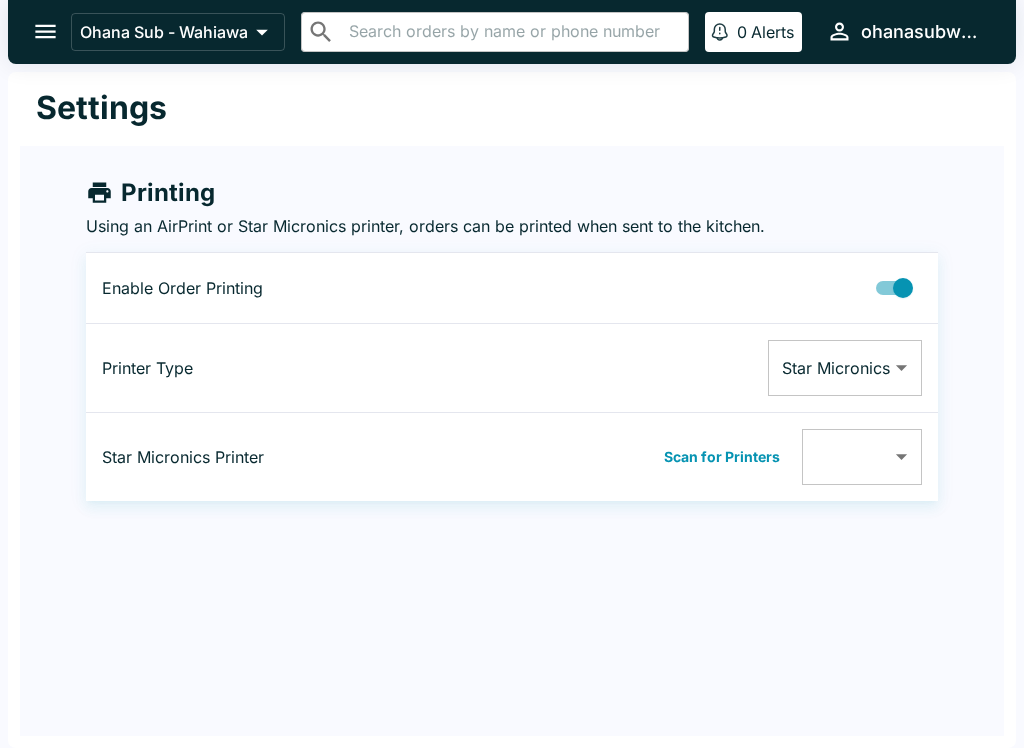 click on "Printer Type" at bounding box center [249, 368] 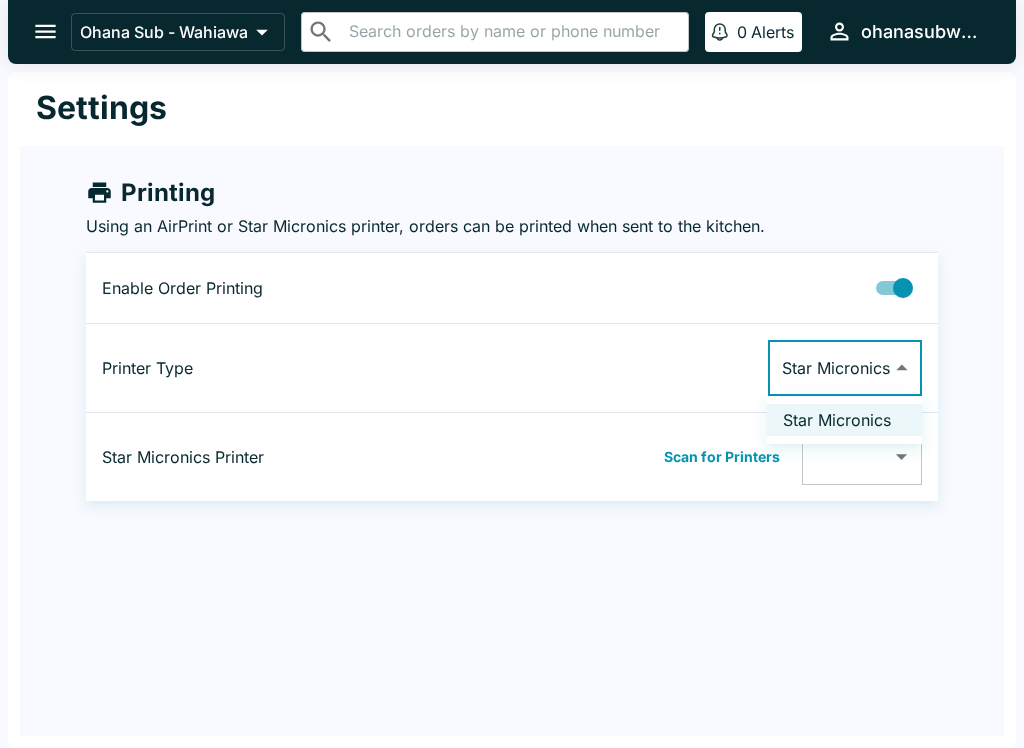 click on "Star Micronics" at bounding box center [844, 420] 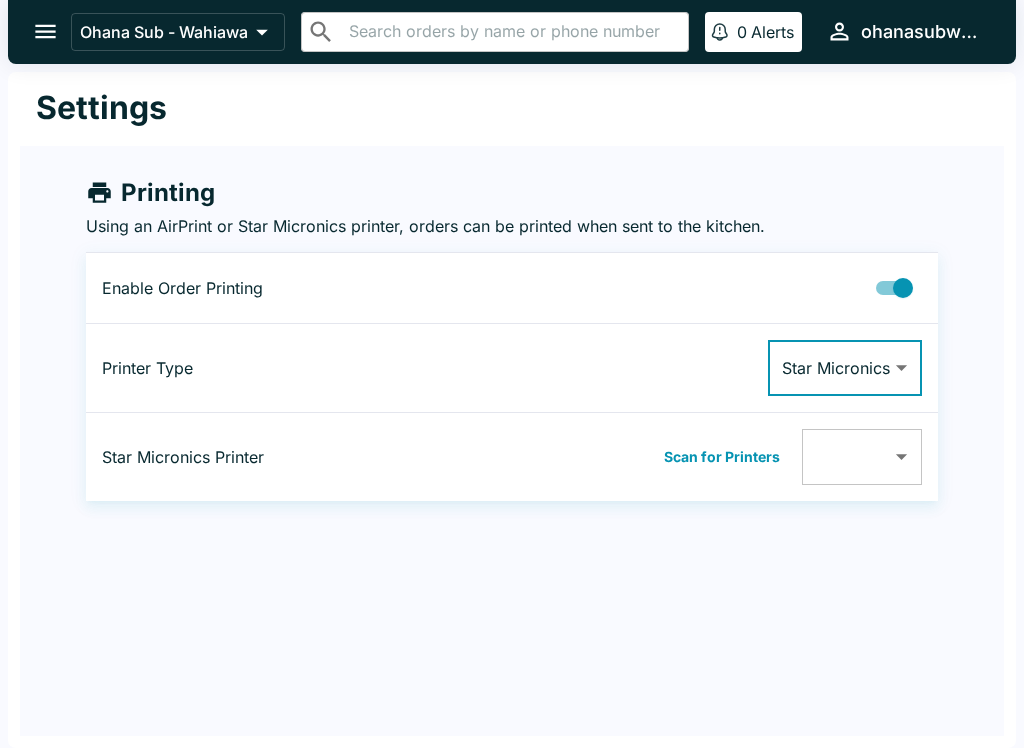 click on "Ohana Sub - Wahiawa ​ ​ 0 Alerts ohanasubwahiawa Settings Printing Using an AirPrint or Star Micronics printer, orders can be printed when sent to the kitchen. Enable Order Printing Printer Type Star Micronics Star Micronics ​ Star Micronics Printer Scan for Printers ​ ​ Beluga Kitchen | Ohana Sub - Wahiawa Manage Orders Sales Summary Pause Board Settings View Menu Logout" at bounding box center [512, 374] 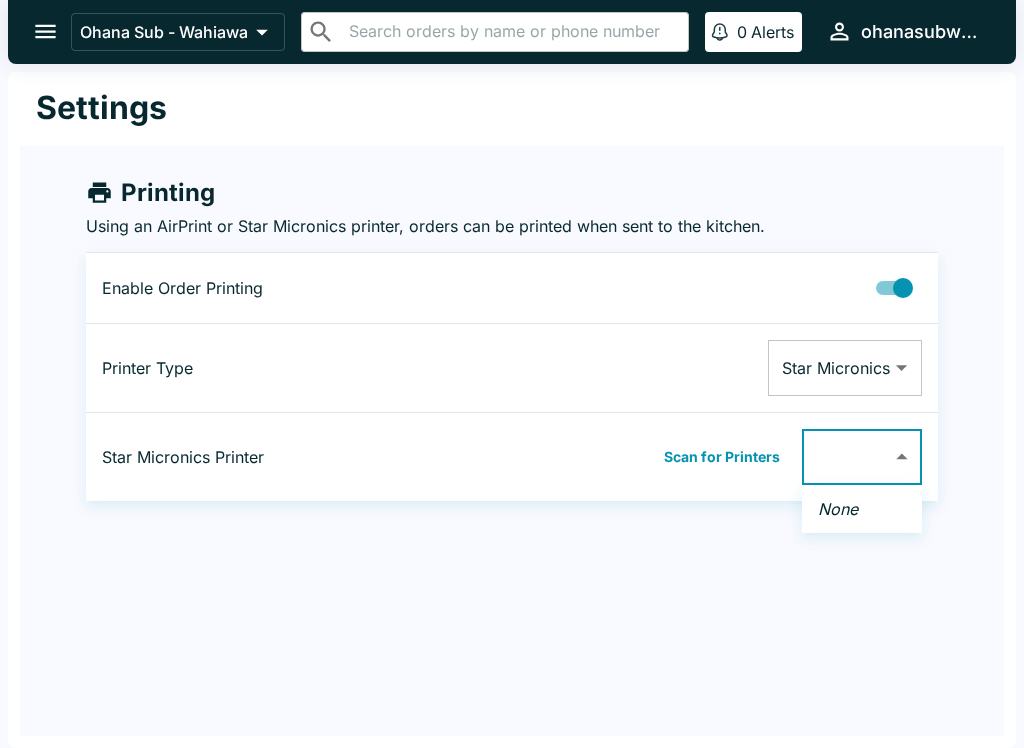 click at bounding box center [512, 374] 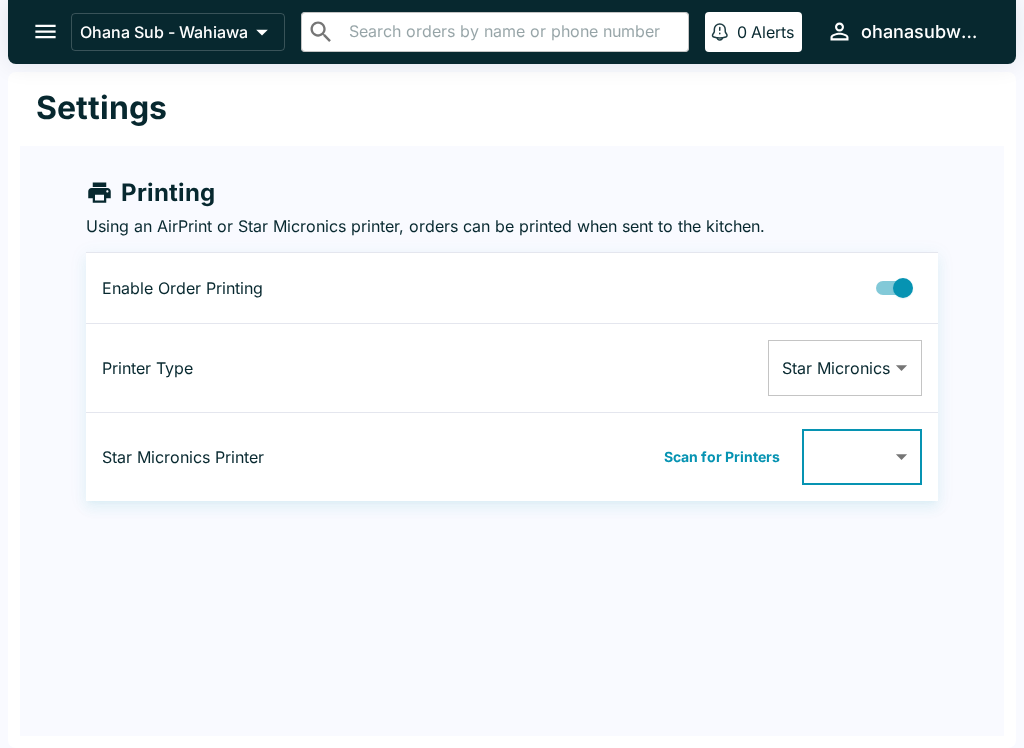 click on "Ohana Sub - Wahiawa ​ ​ 0 Alerts ohanasubwahiawa Settings Printing Using an AirPrint or Star Micronics printer, orders can be printed when sent to the kitchen. Enable Order Printing Printer Type Star Micronics Star Micronics ​ Star Micronics Printer Scan for Printers ​ ​ Beluga Kitchen | Ohana Sub - Wahiawa Manage Orders Sales Summary Pause Board Settings View Menu Logout" at bounding box center (512, 374) 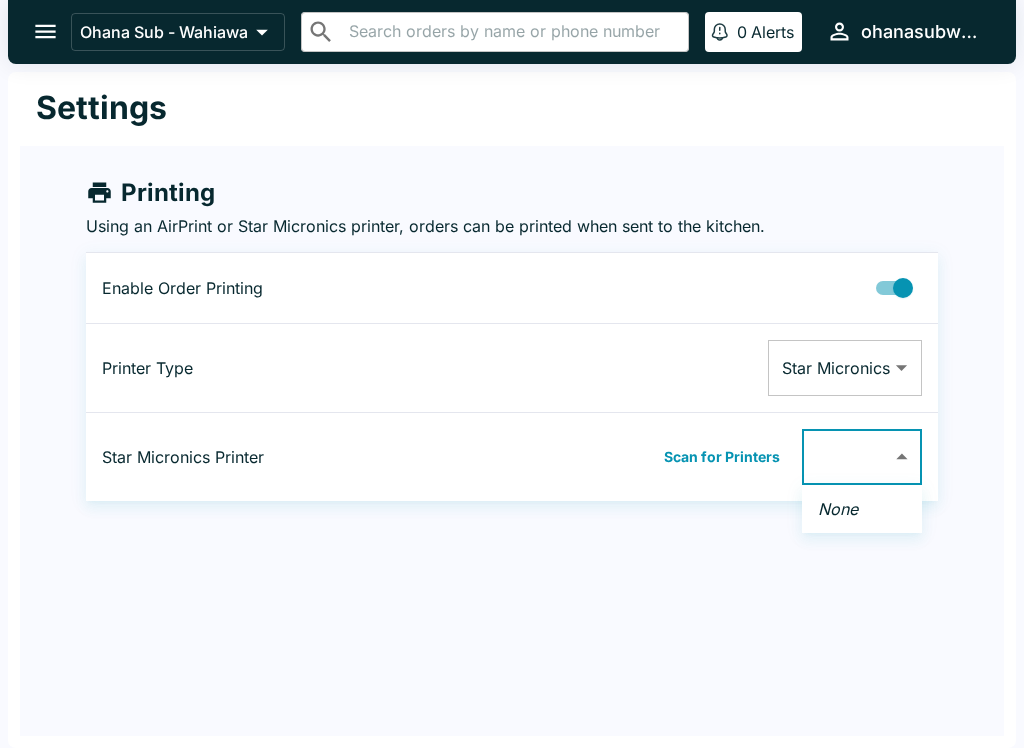 click on "None" at bounding box center [862, 509] 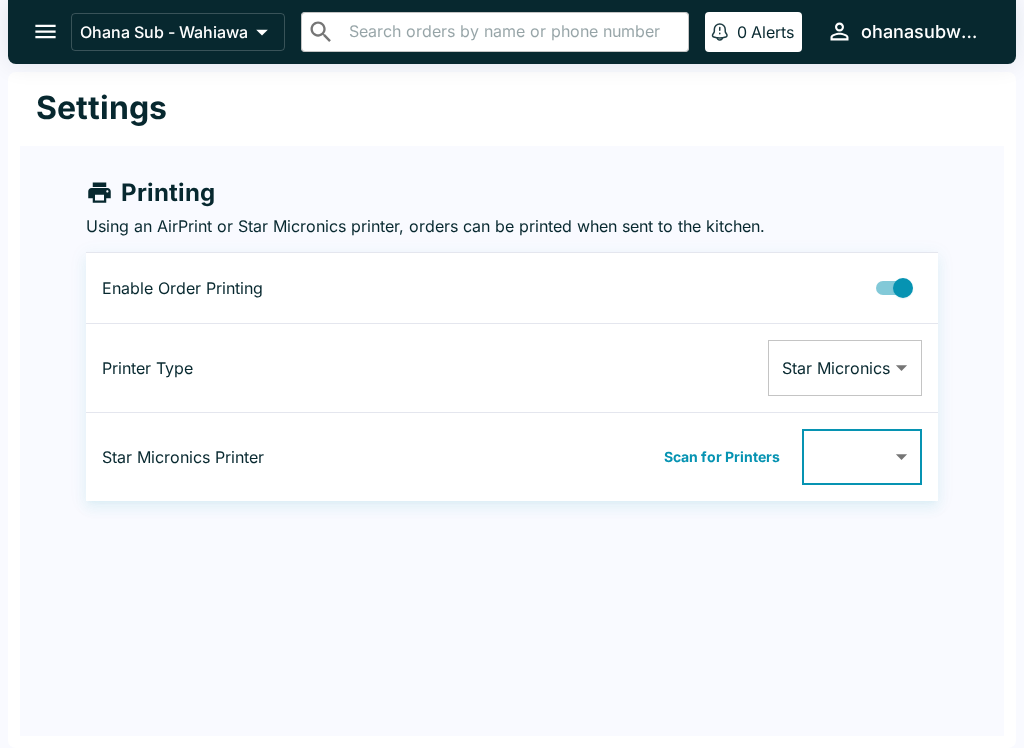 click at bounding box center [45, 31] 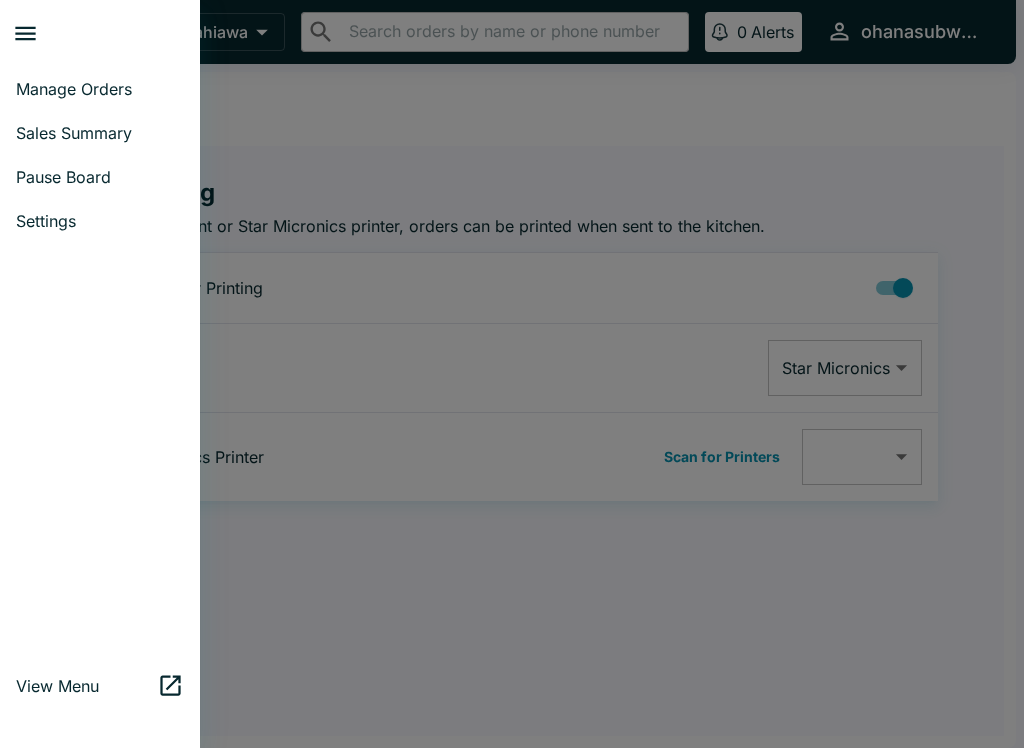 click on "Manage Orders" at bounding box center [100, 89] 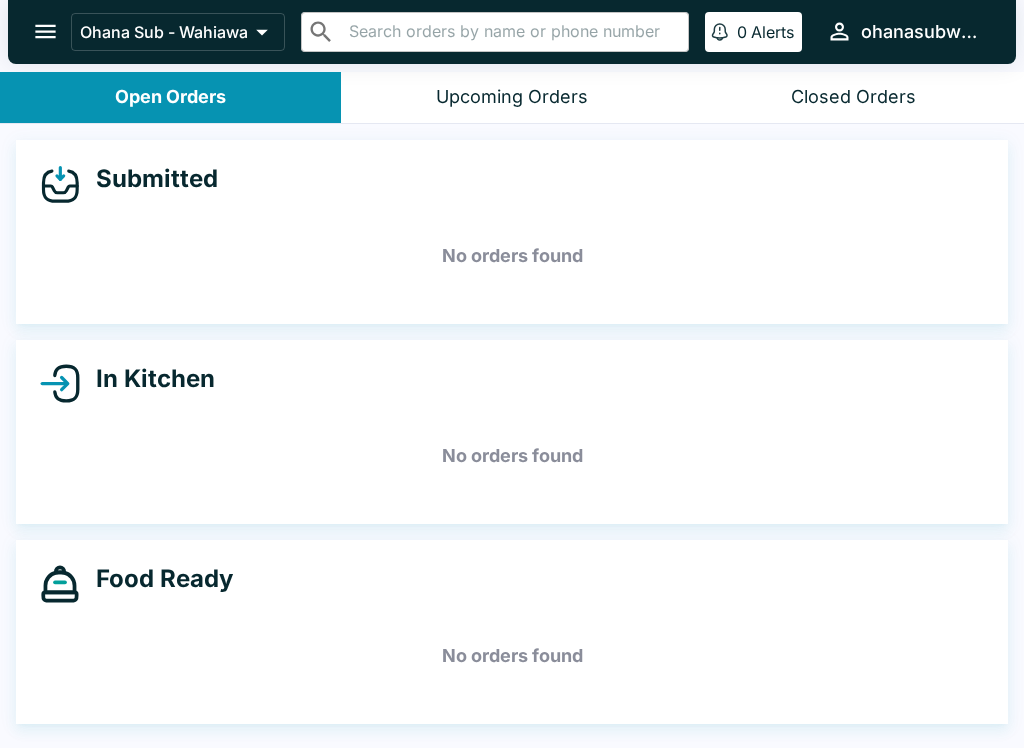 click on "Closed Orders" at bounding box center (853, 97) 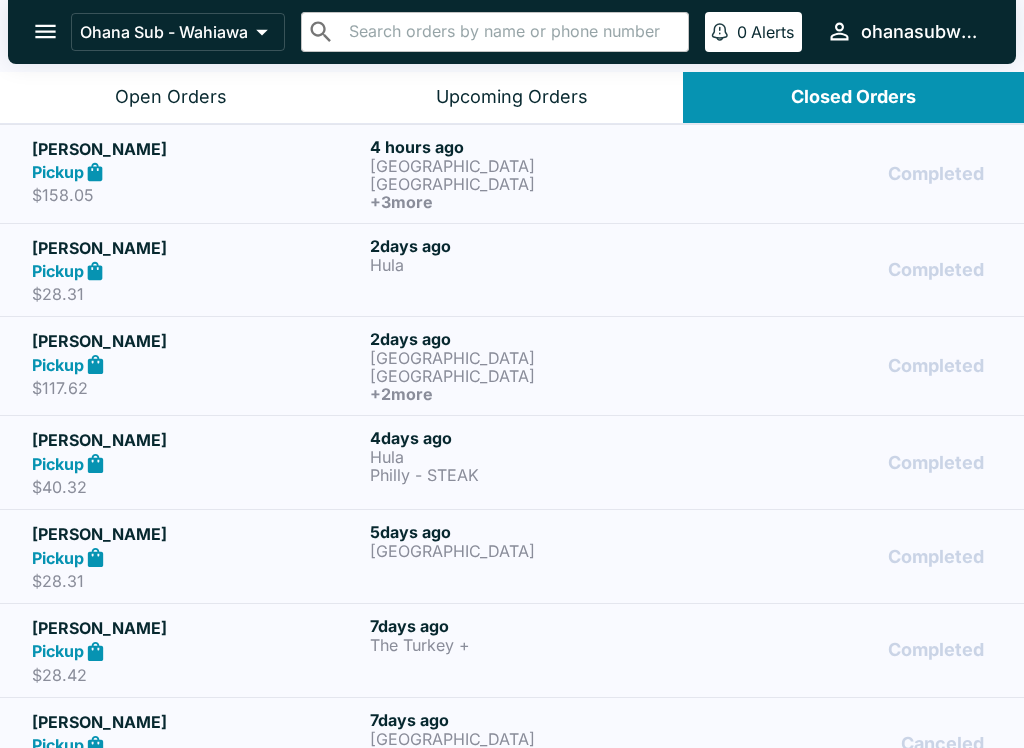 click on "Pickup" at bounding box center (58, 172) 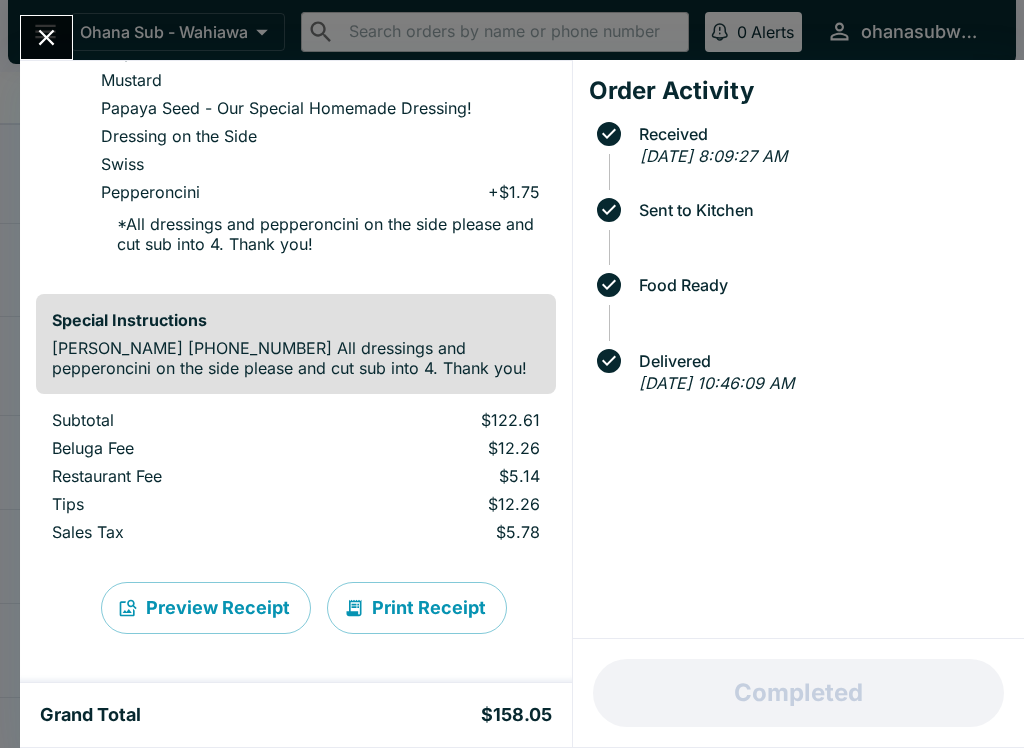 scroll, scrollTop: 2178, scrollLeft: 0, axis: vertical 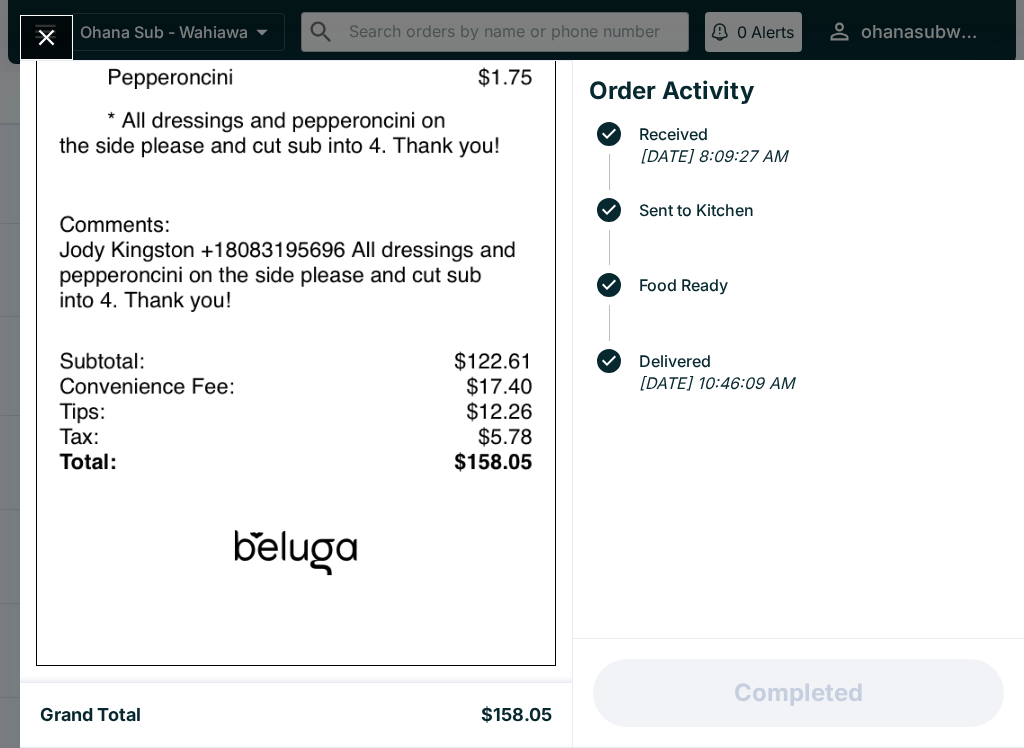 click 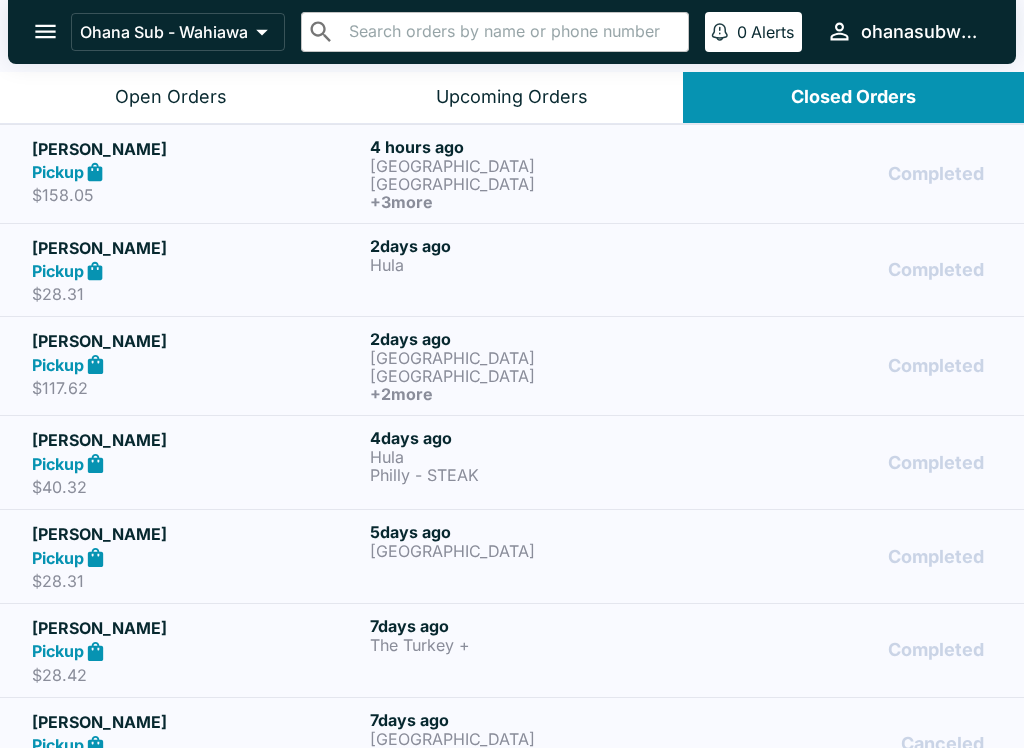 click on "Upcoming Orders" at bounding box center (512, 97) 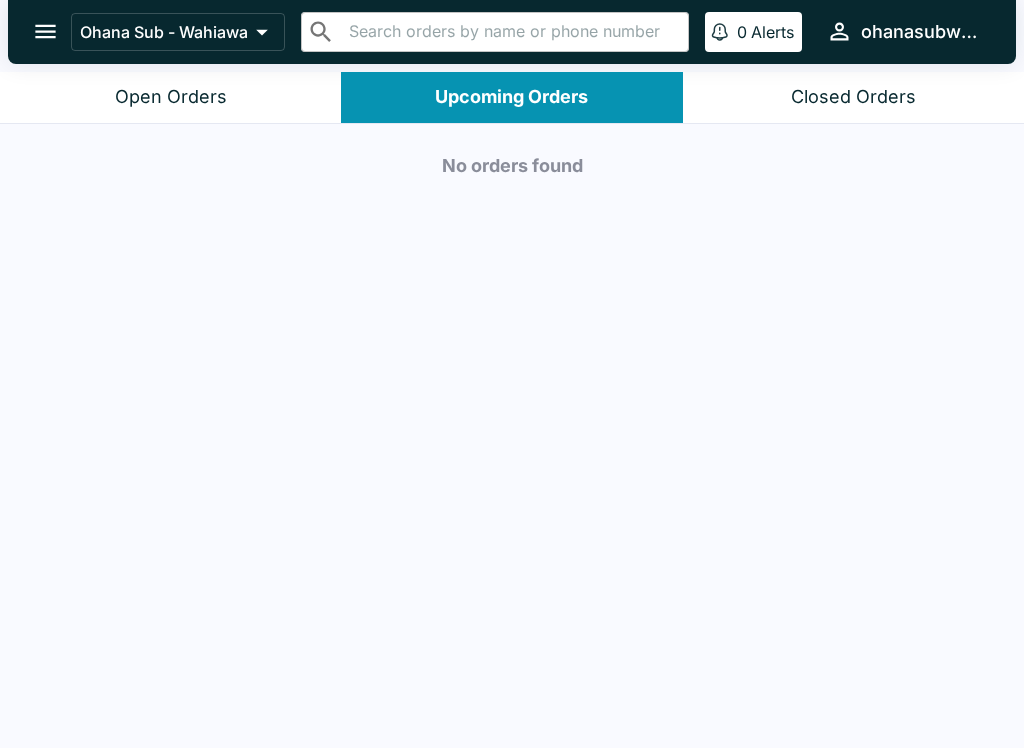 click on "Closed Orders" at bounding box center [853, 97] 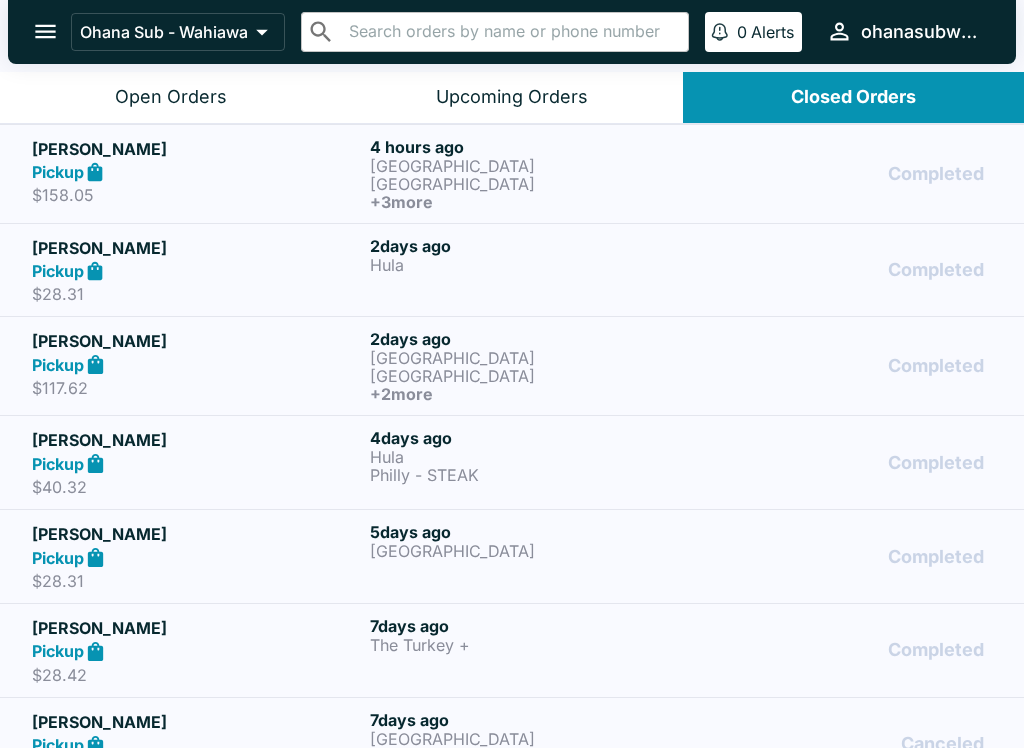 click on "[GEOGRAPHIC_DATA]" at bounding box center [535, 166] 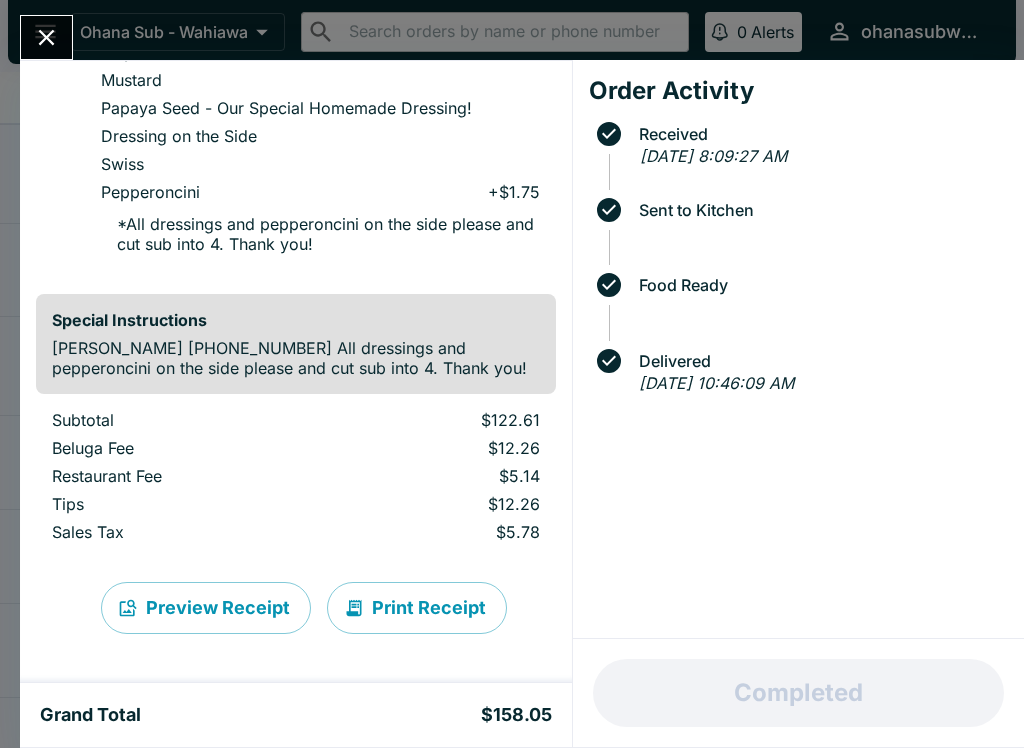 scroll, scrollTop: 2178, scrollLeft: 0, axis: vertical 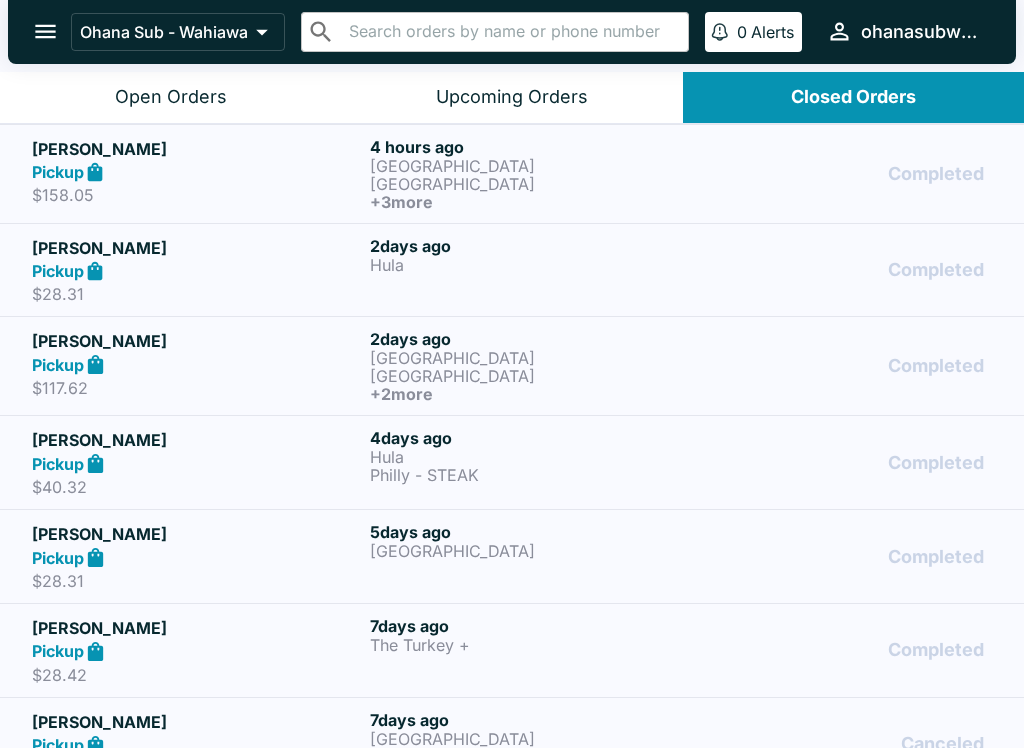 click at bounding box center [45, 31] 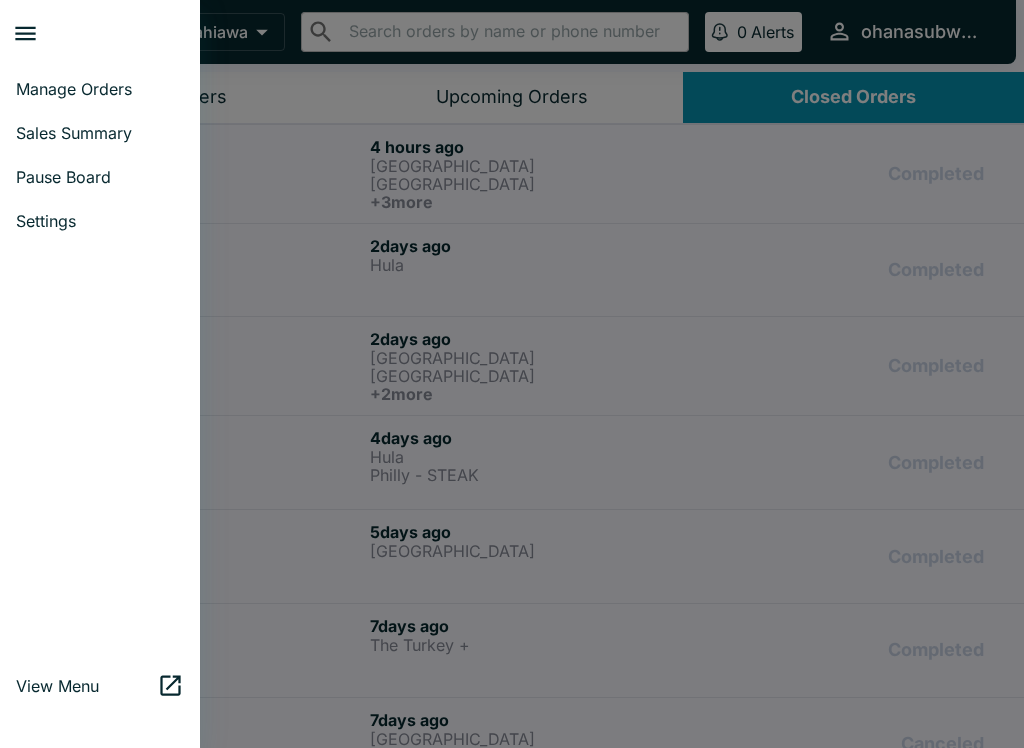 click on "Settings" at bounding box center [100, 221] 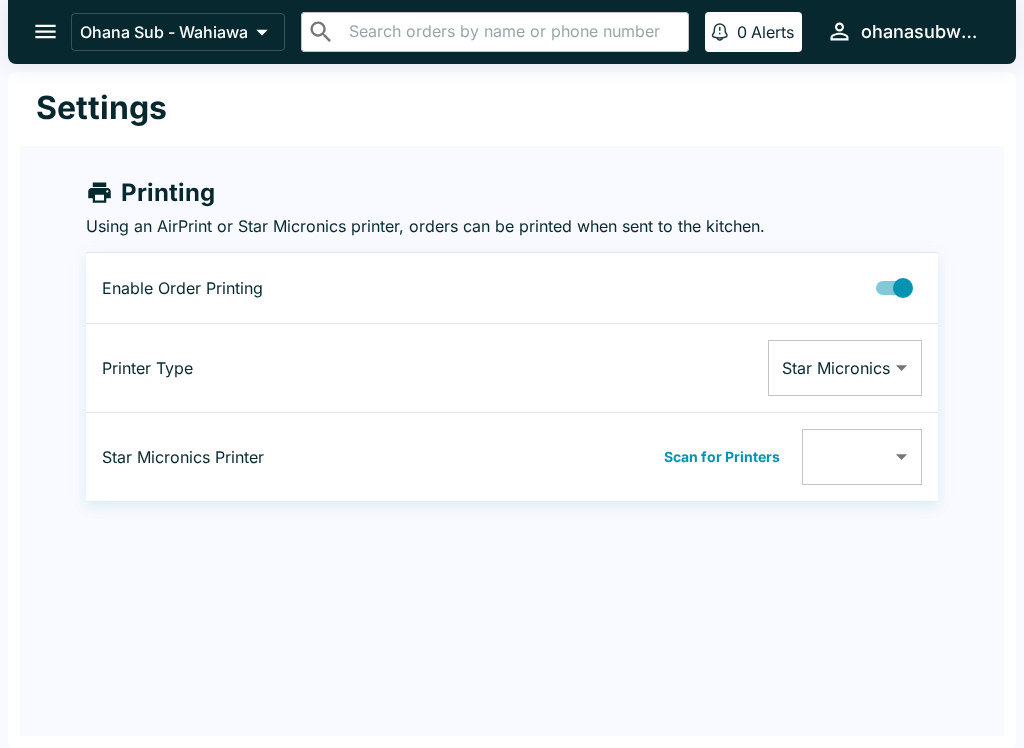 click on "Using an AirPrint or Star Micronics printer, orders can be printed when sent to the kitchen." at bounding box center [512, 226] 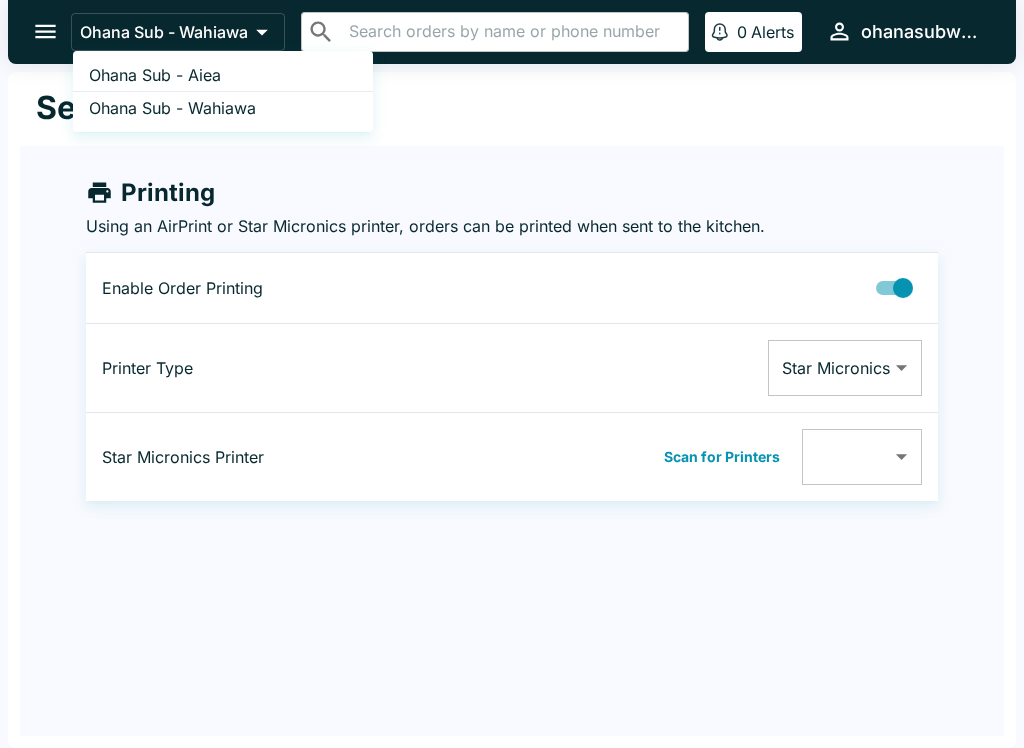 click at bounding box center [512, 374] 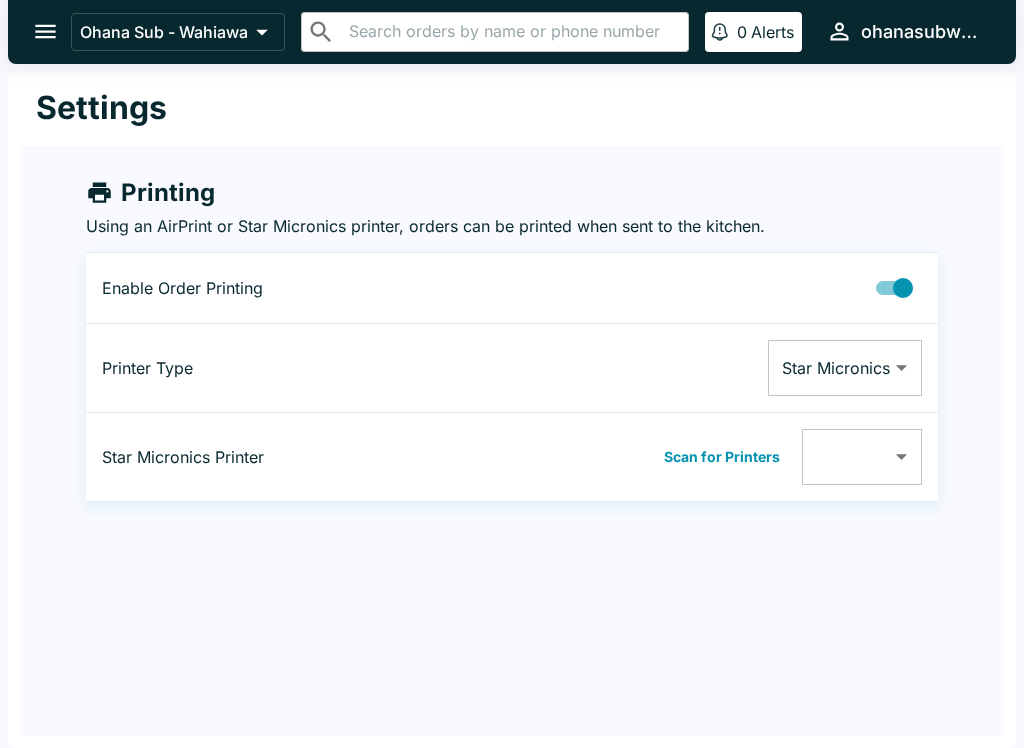 click on "ohanasubwahiawa" at bounding box center (922, 32) 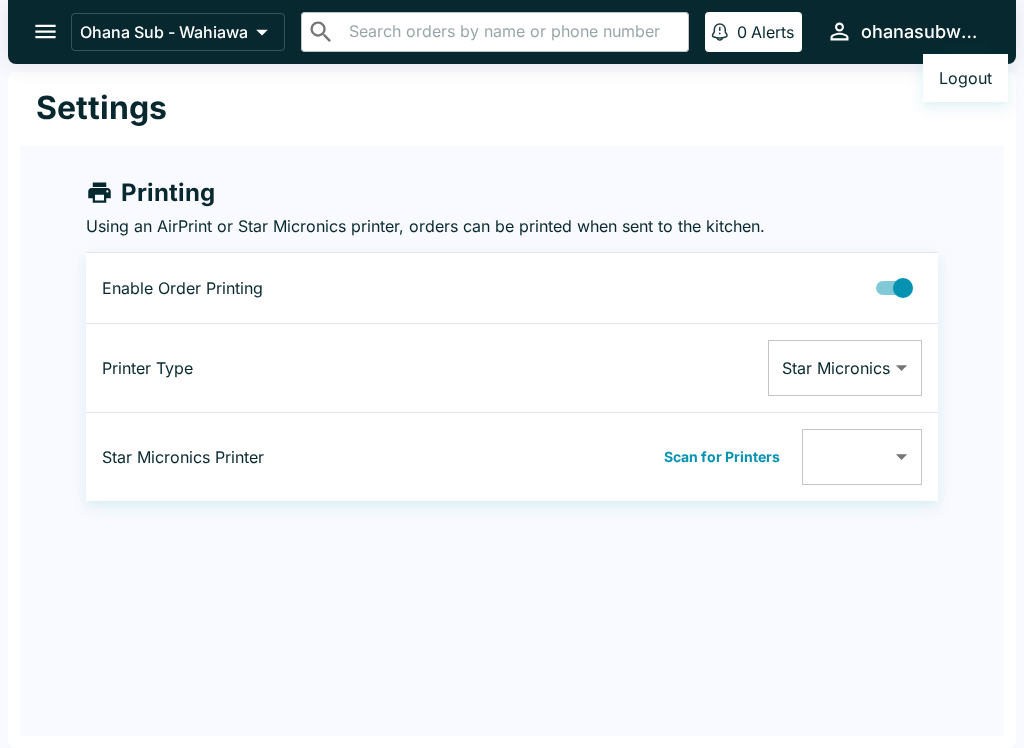 click at bounding box center (512, 374) 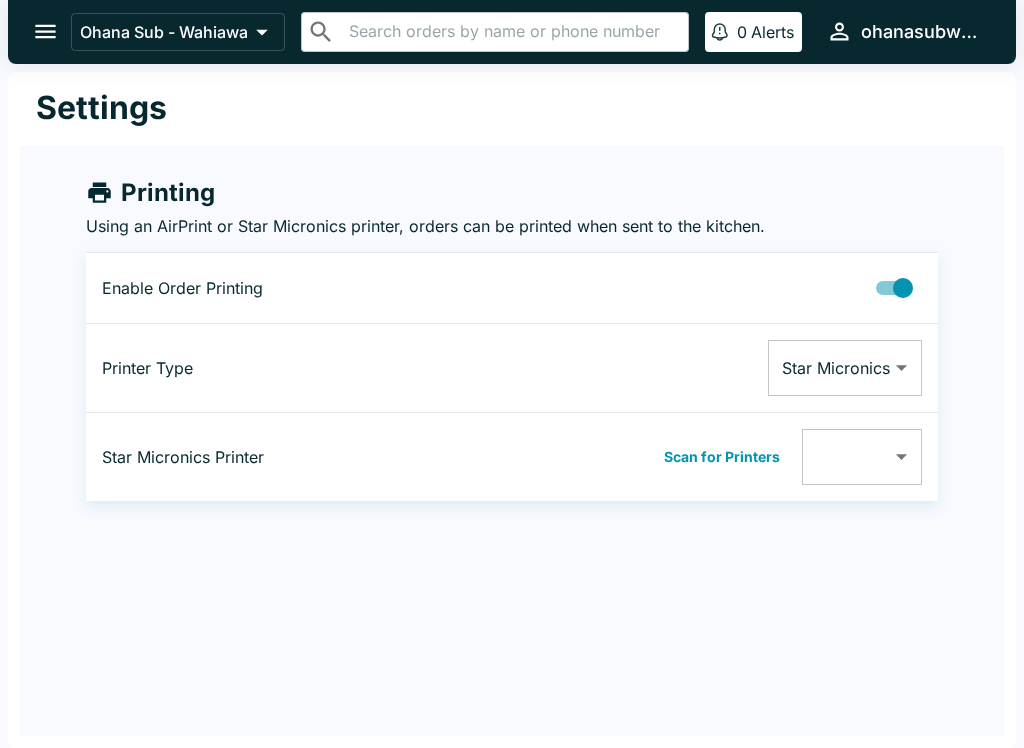 click at bounding box center [45, 31] 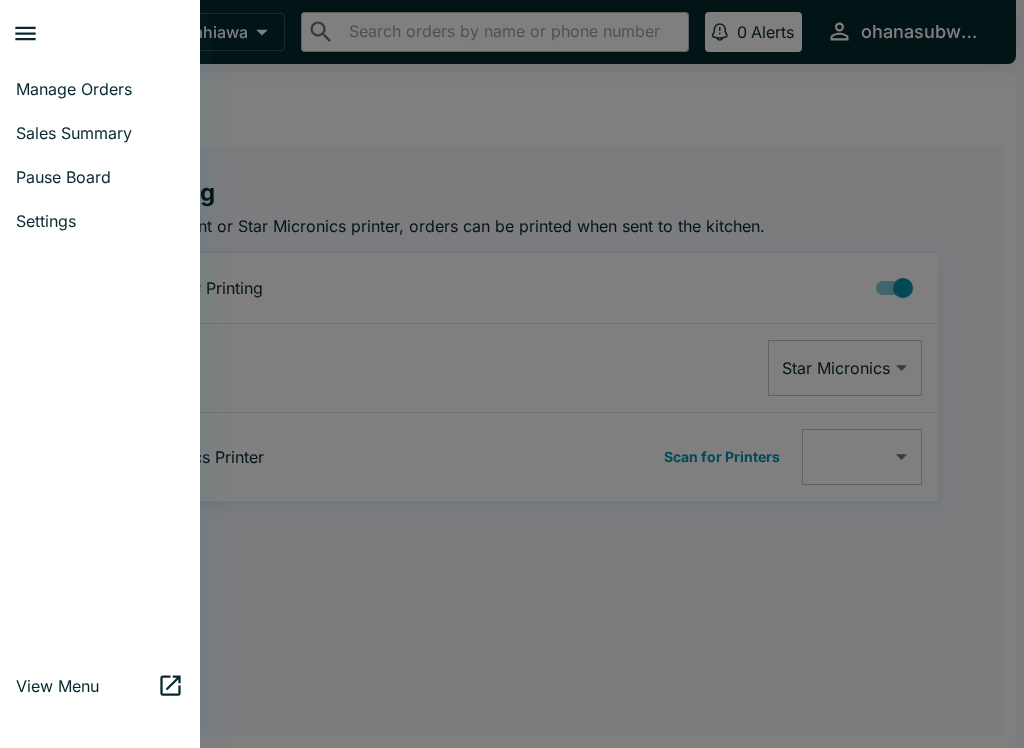 click on "View Menu" at bounding box center (100, 686) 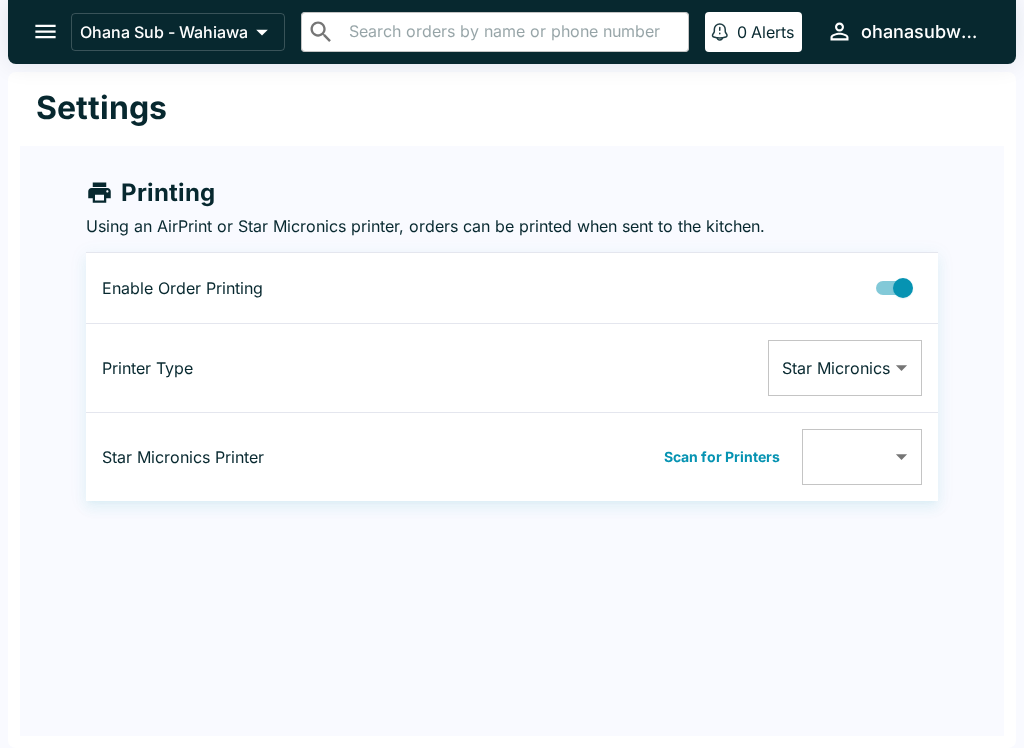 click at bounding box center [45, 31] 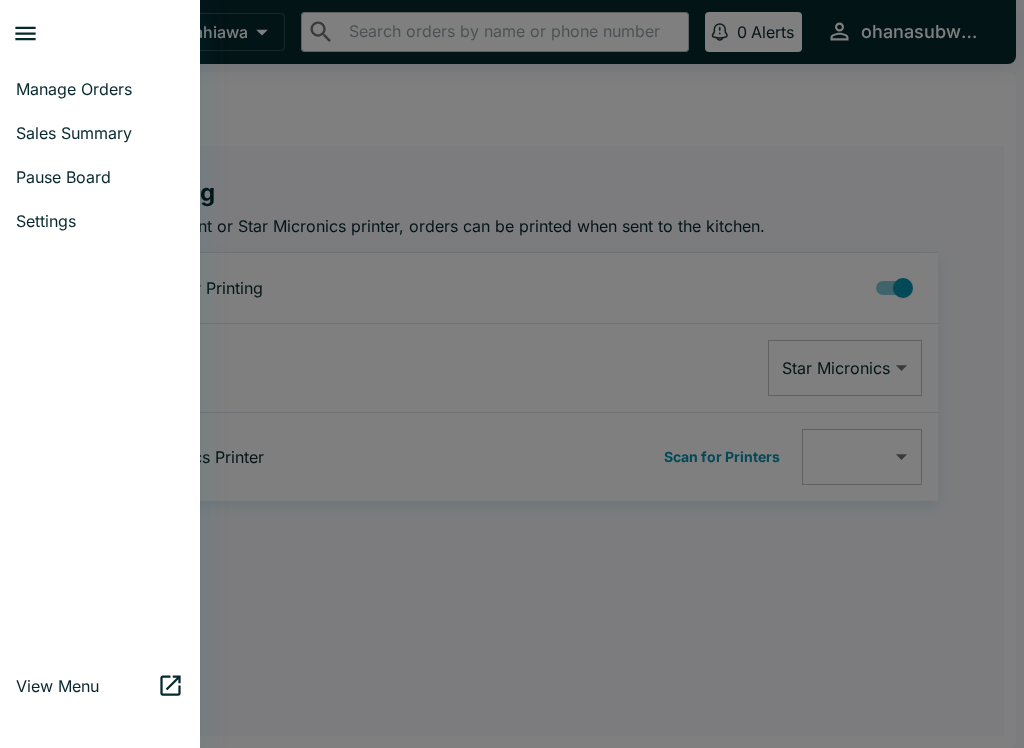 click on "Settings" at bounding box center [100, 221] 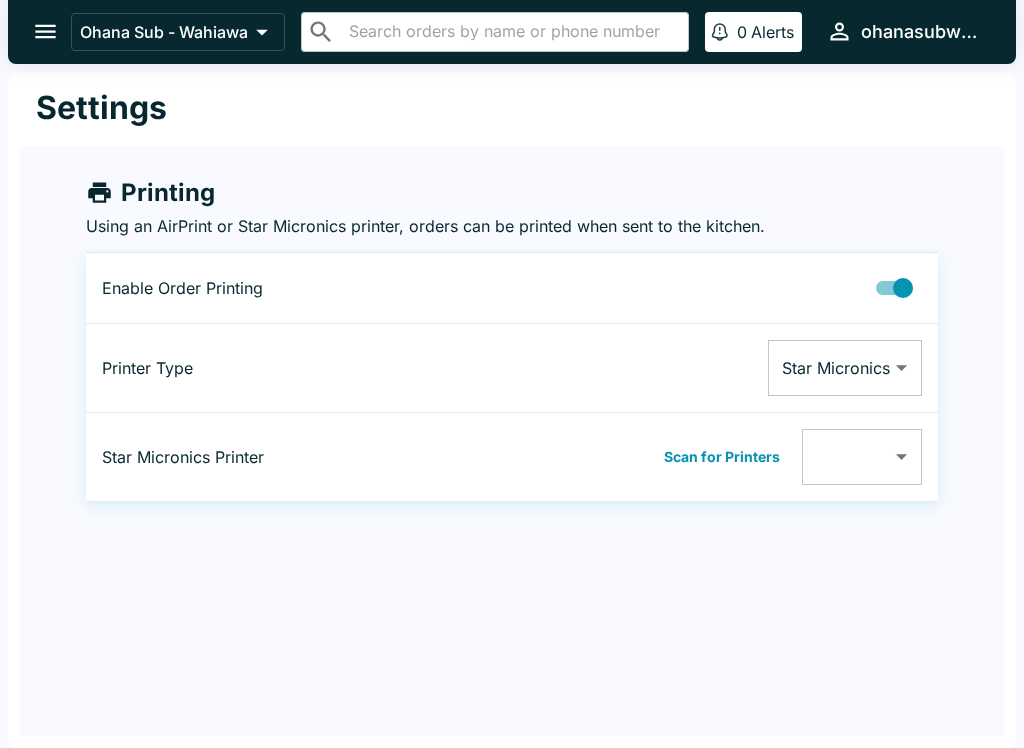 click on "Printer Type" at bounding box center (249, 368) 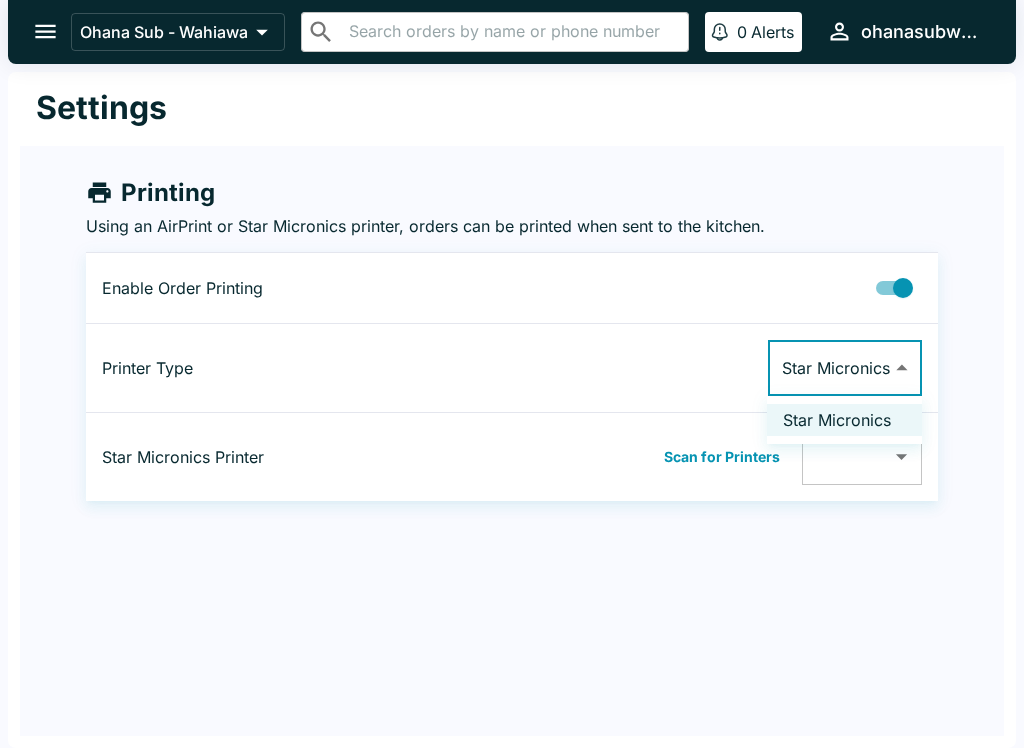 click at bounding box center (512, 374) 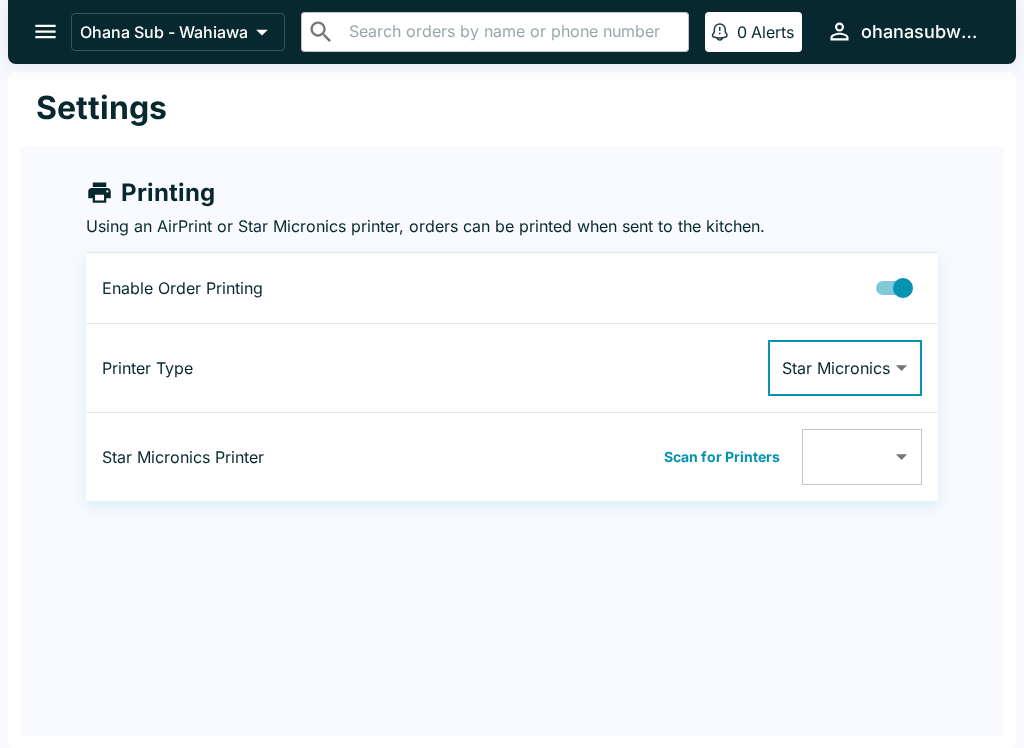click on "Ohana Sub - Wahiawa ​ ​ 0 Alerts ohanasubwahiawa Settings Printing Using an AirPrint or Star Micronics printer, orders can be printed when sent to the kitchen. Enable Order Printing Printer Type Star Micronics Star Micronics ​ Star Micronics Printer Scan for Printers ​ ​ Beluga Kitchen | Ohana Sub - Wahiawa Manage Orders Sales Summary Pause Board Settings View Menu Logout" at bounding box center (512, 374) 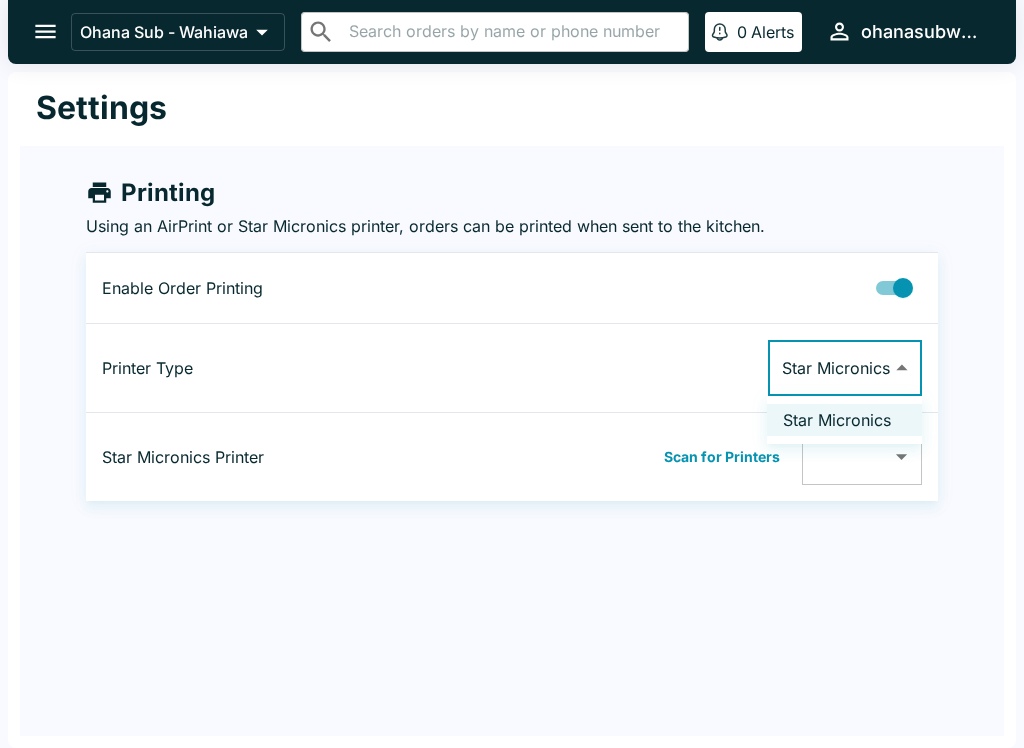 click at bounding box center (512, 374) 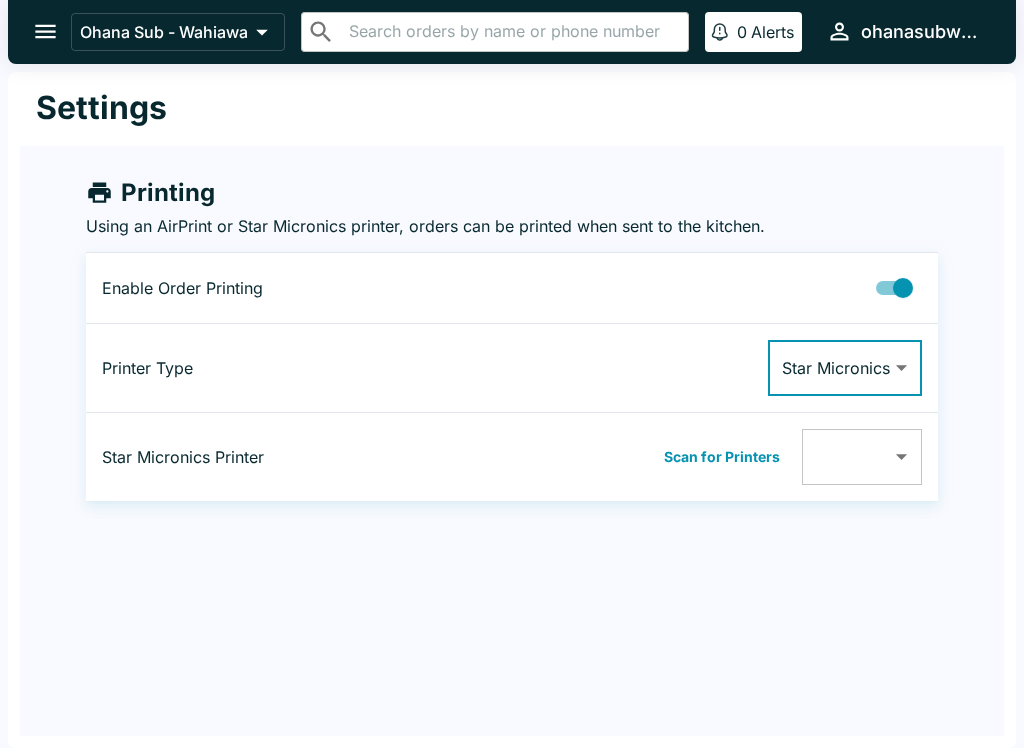 click on "Printer Type" at bounding box center [249, 368] 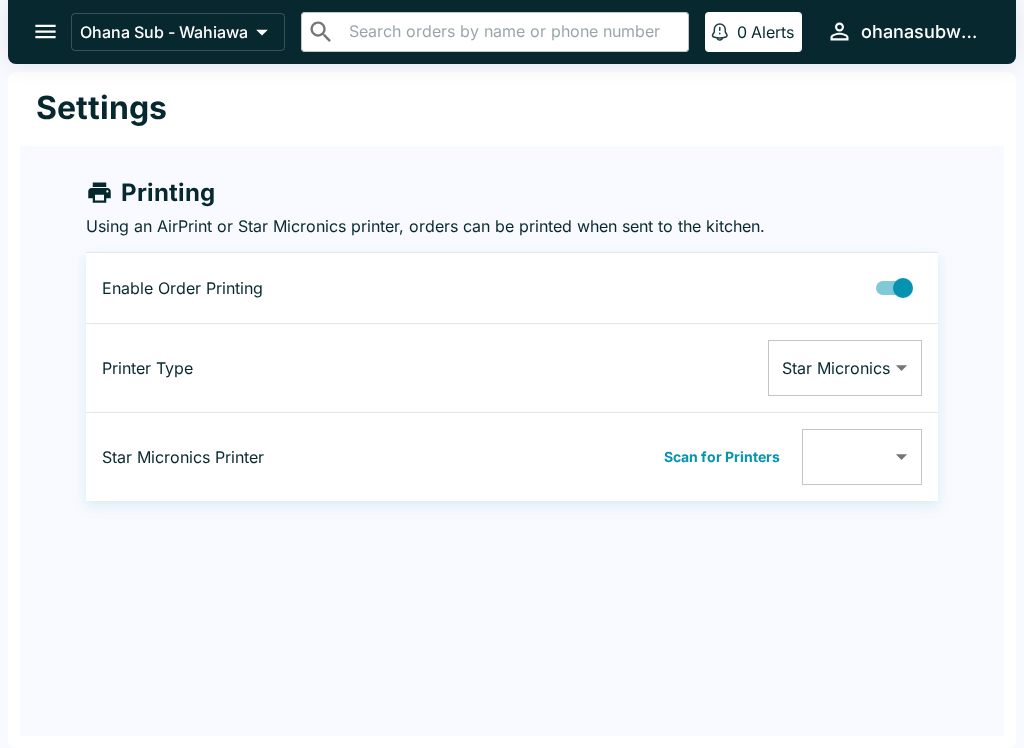 click on "Printer Type" at bounding box center [249, 368] 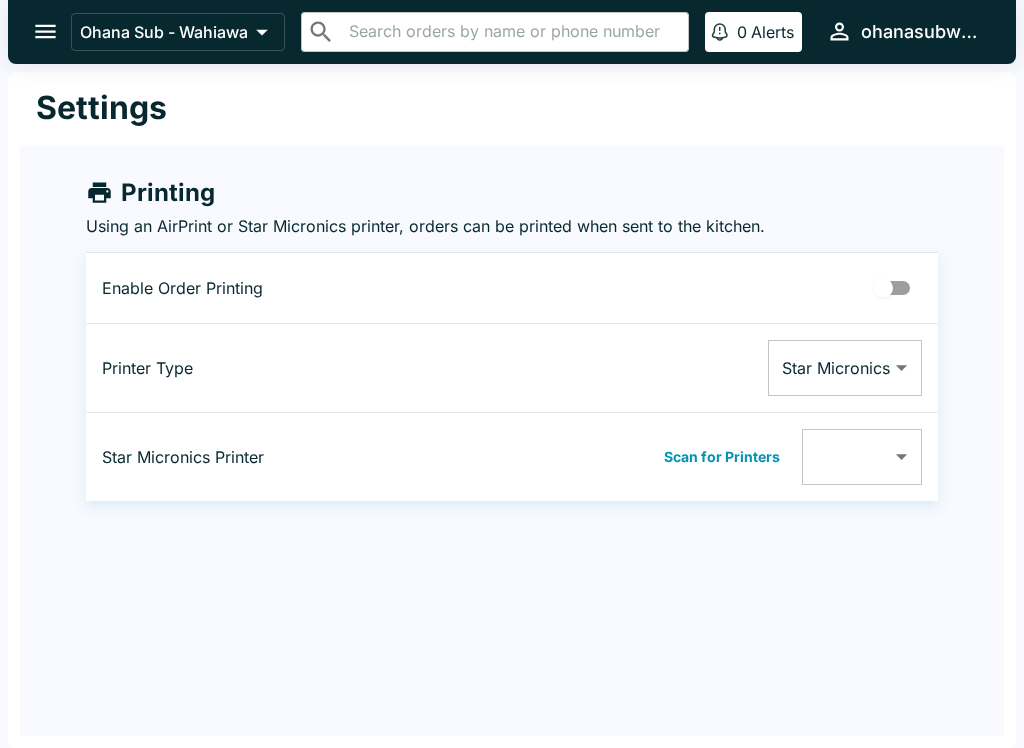 click on "Ohana Sub - Wahiawa ​ ​ 0 Alerts ohanasubwahiawa Settings Printing Using an AirPrint or Star Micronics printer, orders can be printed when sent to the kitchen. Enable Order Printing Printer Type Star Micronics Star Micronics ​ Star Micronics Printer Scan for Printers ​ ​ Beluga Kitchen | Ohana Sub - Wahiawa Manage Orders Sales Summary Pause Board Settings View Menu Logout" at bounding box center (512, 374) 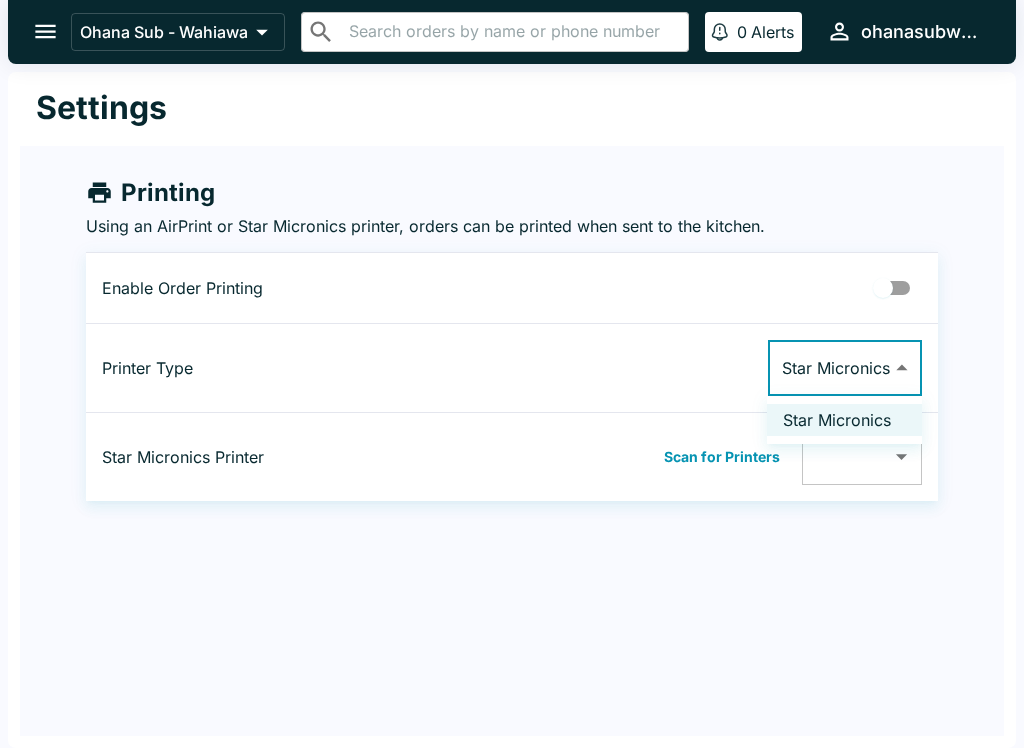 click at bounding box center (512, 374) 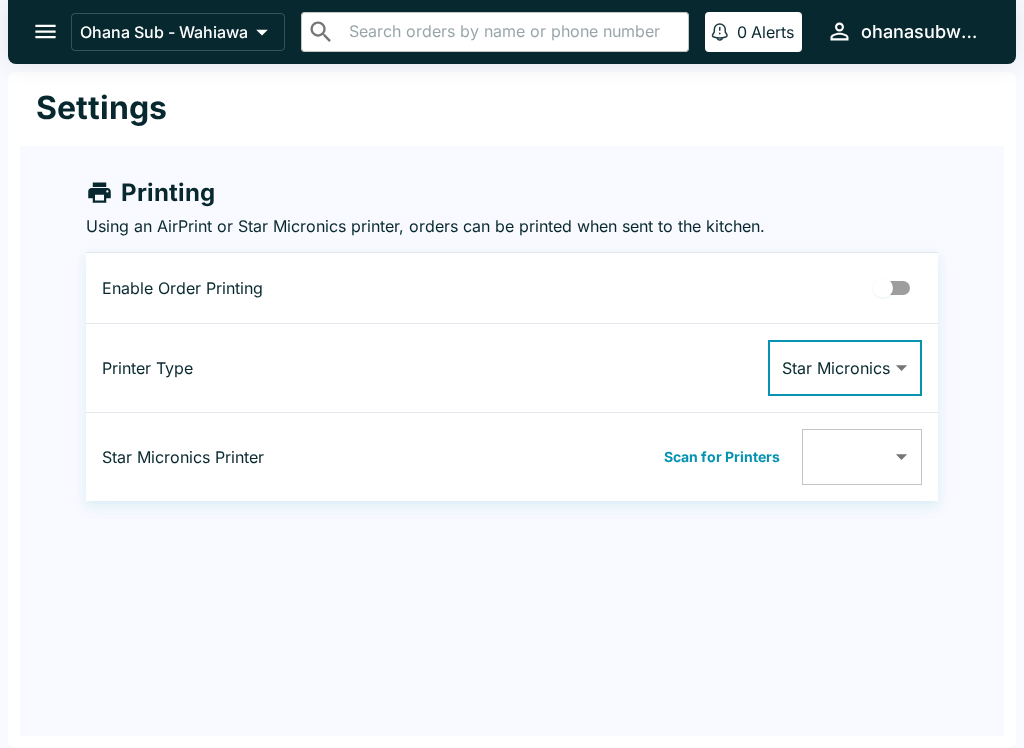 click on "Ohana Sub - Wahiawa ​ ​ 0 Alerts ohanasubwahiawa Settings Printing Using an AirPrint or Star Micronics printer, orders can be printed when sent to the kitchen. Enable Order Printing Printer Type Star Micronics Star Micronics ​ Star Micronics Printer Scan for Printers ​ ​ Beluga Kitchen | Ohana Sub - Wahiawa Manage Orders Sales Summary Pause Board Settings View Menu Logout" at bounding box center [512, 374] 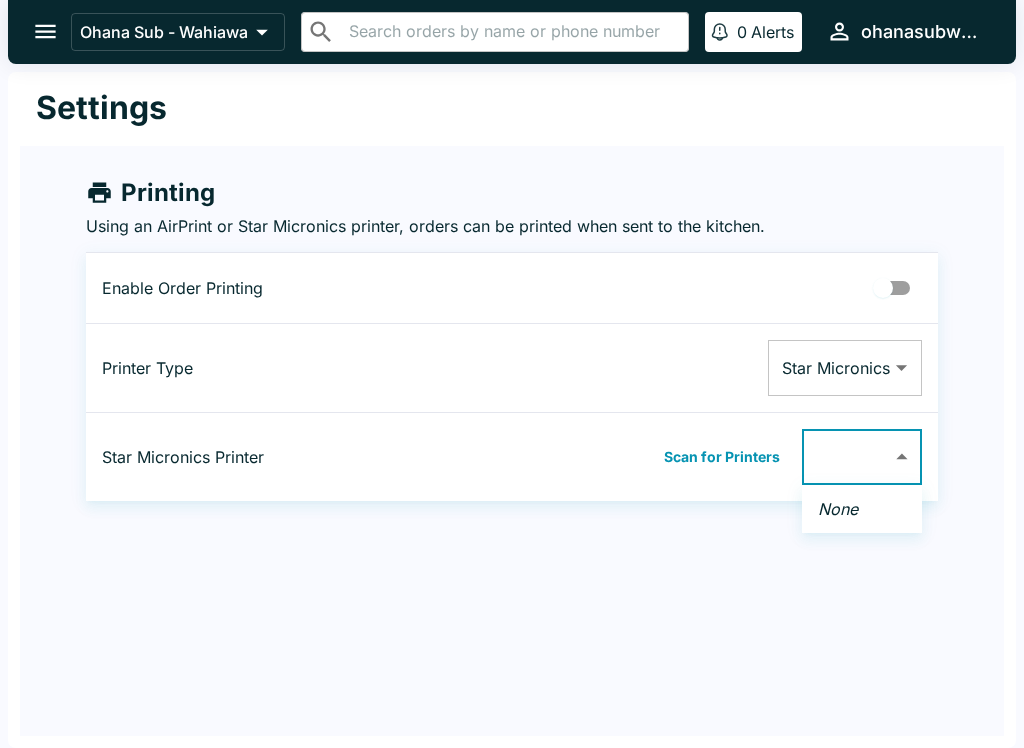 click at bounding box center [512, 374] 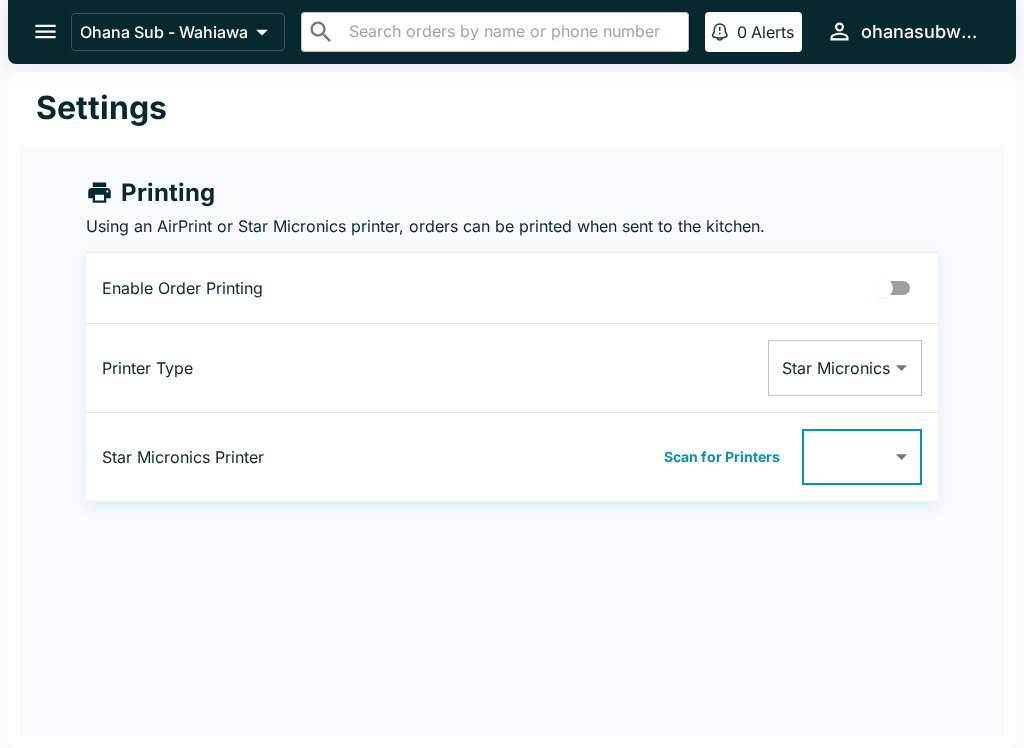 click on "Ohana Sub - Wahiawa ​ ​ 0 Alerts ohanasubwahiawa Settings Printing Using an AirPrint or Star Micronics printer, orders can be printed when sent to the kitchen. Enable Order Printing Printer Type Star Micronics Star Micronics ​ Star Micronics Printer Scan for Printers ​ ​ Beluga Kitchen | Ohana Sub - Wahiawa Manage Orders Sales Summary Pause Board Settings View Menu Logout" at bounding box center [512, 374] 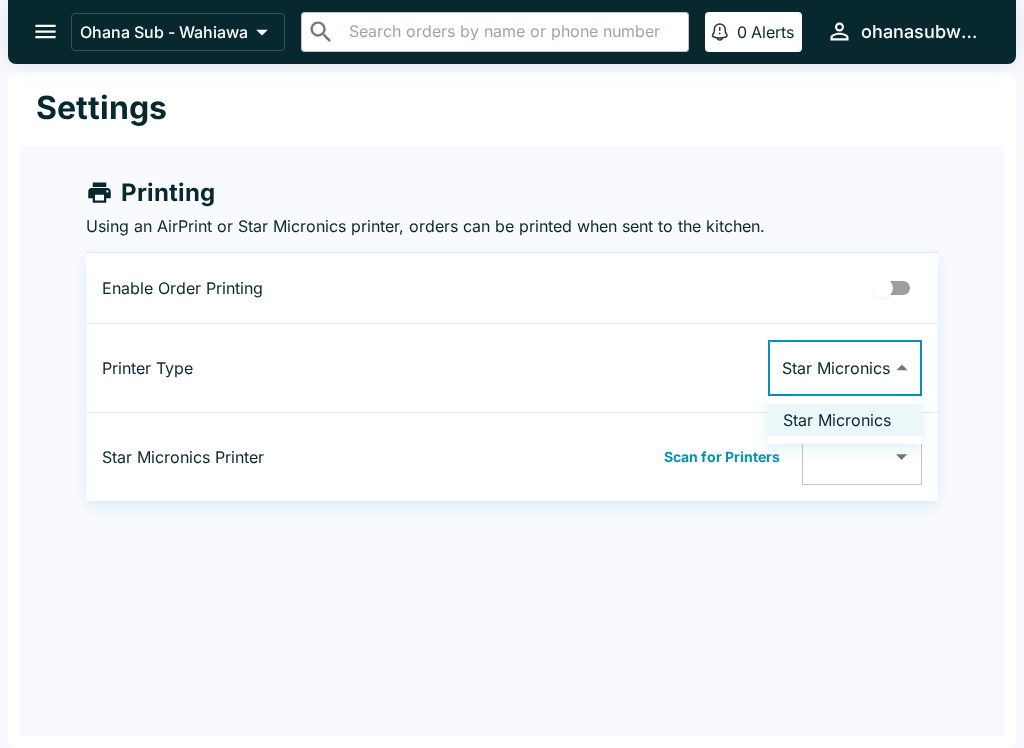 click on "Star Micronics" at bounding box center (844, 420) 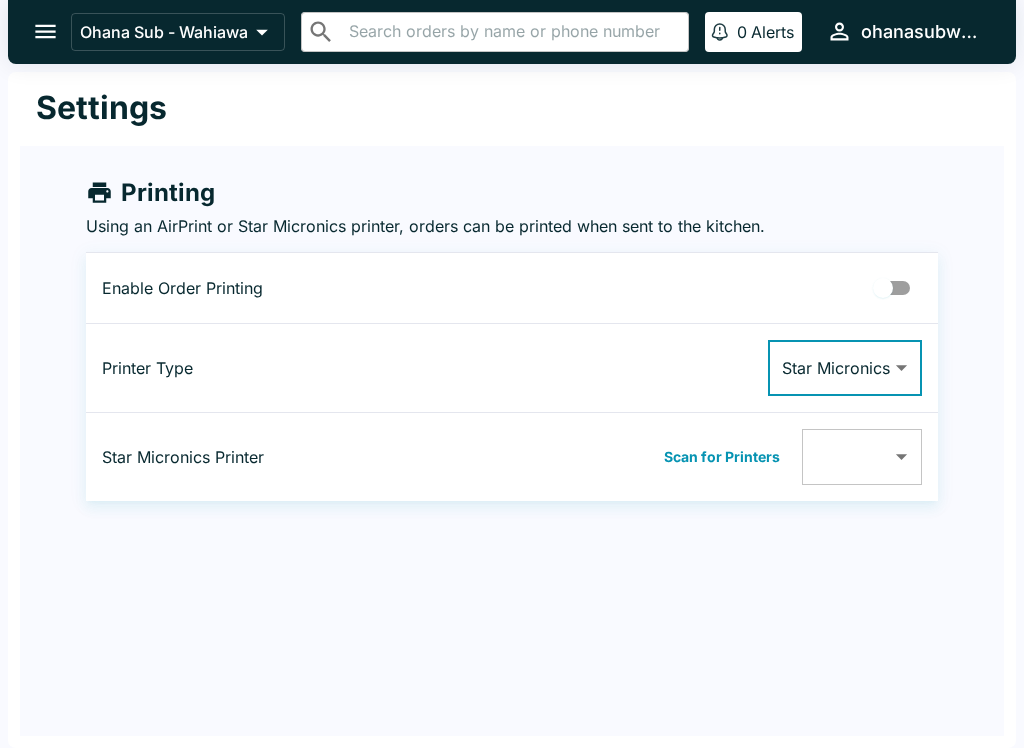 click on "Ohana Sub - Wahiawa ​ ​ 0 Alerts ohanasubwahiawa Settings Printing Using an AirPrint or Star Micronics printer, orders can be printed when sent to the kitchen. Enable Order Printing Printer Type Star Micronics Star Micronics ​ Star Micronics Printer Scan for Printers ​ ​ Beluga Kitchen | Ohana Sub - Wahiawa Manage Orders Sales Summary Pause Board Settings View Menu Logout" at bounding box center [512, 374] 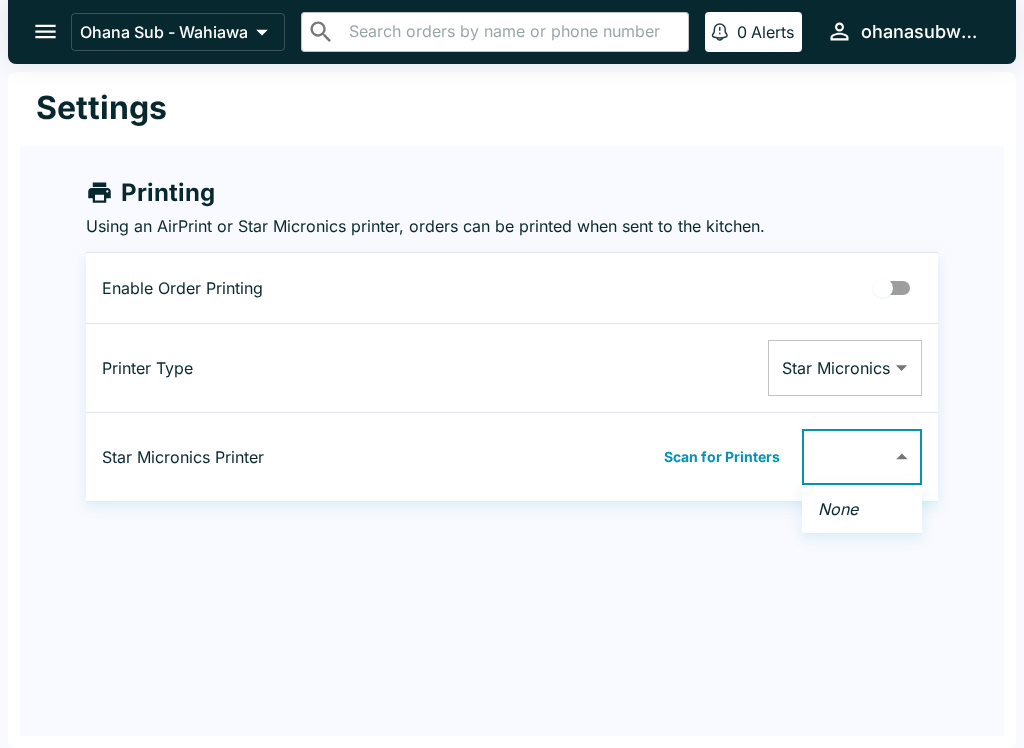 click at bounding box center [512, 374] 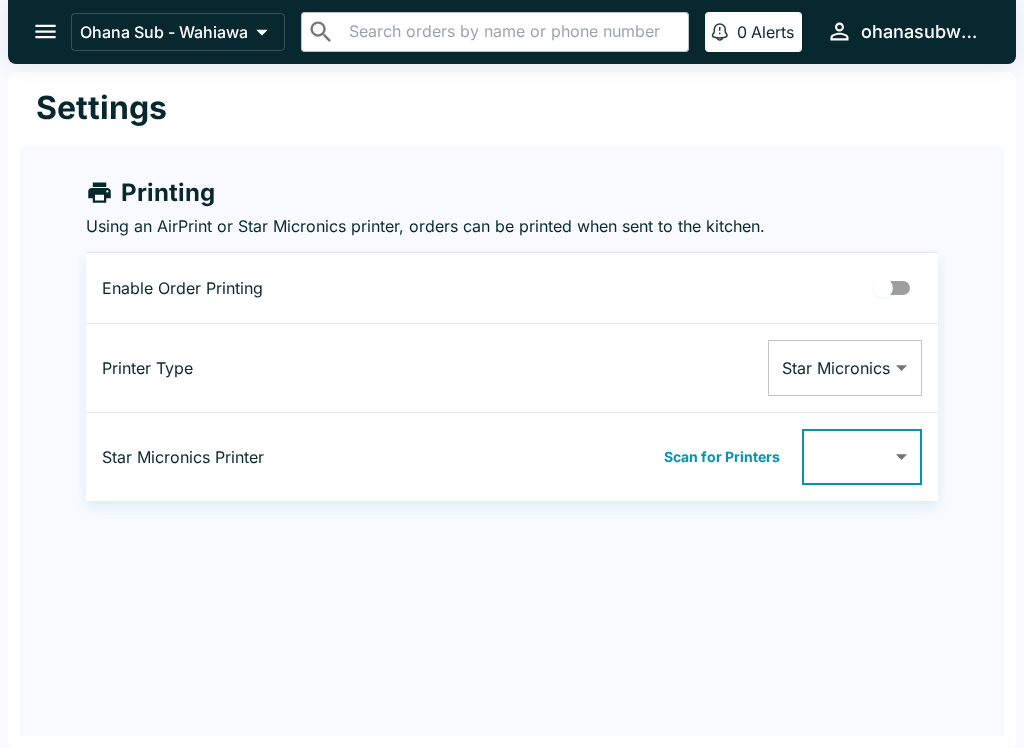 click on "Settings Printing Using an AirPrint or Star Micronics printer, orders can be printed when sent to the kitchen. Enable Order Printing Printer Type Star Micronics Star Micronics ​ Star Micronics Printer Scan for Printers ​ ​" at bounding box center [512, 410] 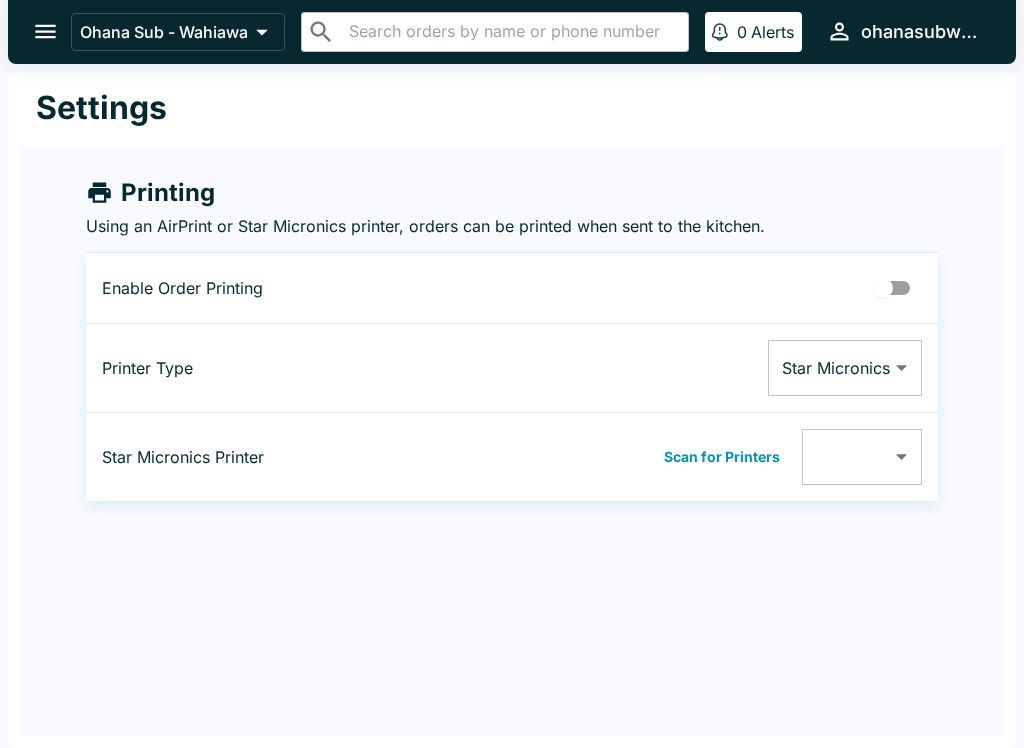 click on "Scan for Printers" at bounding box center [722, 457] 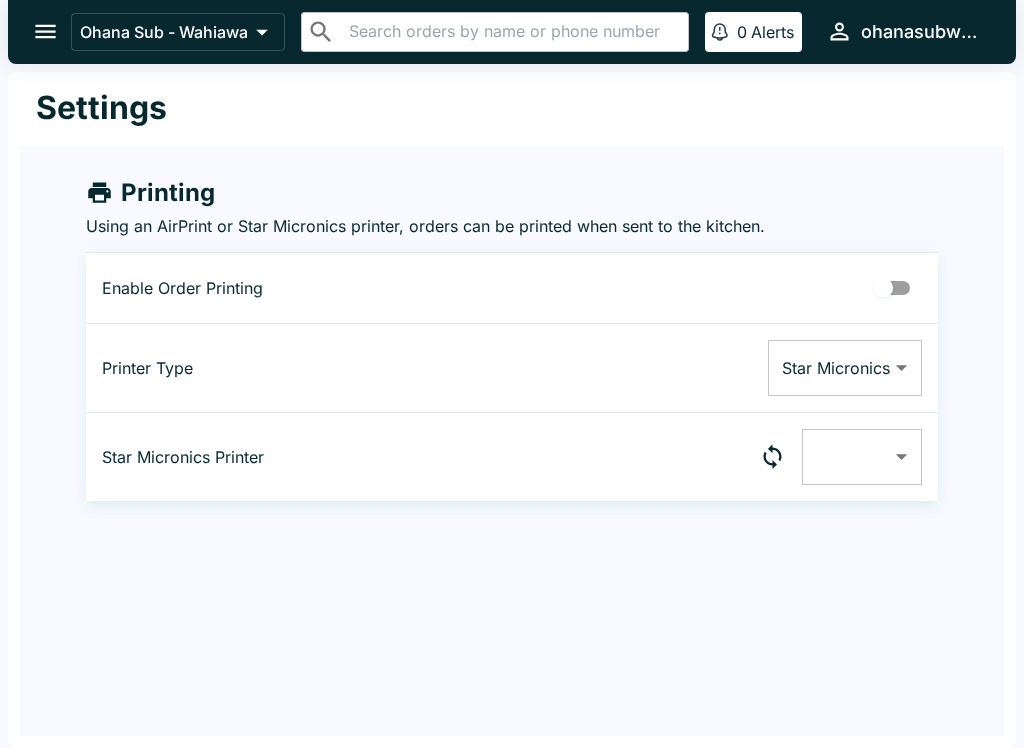 click at bounding box center [883, 288] 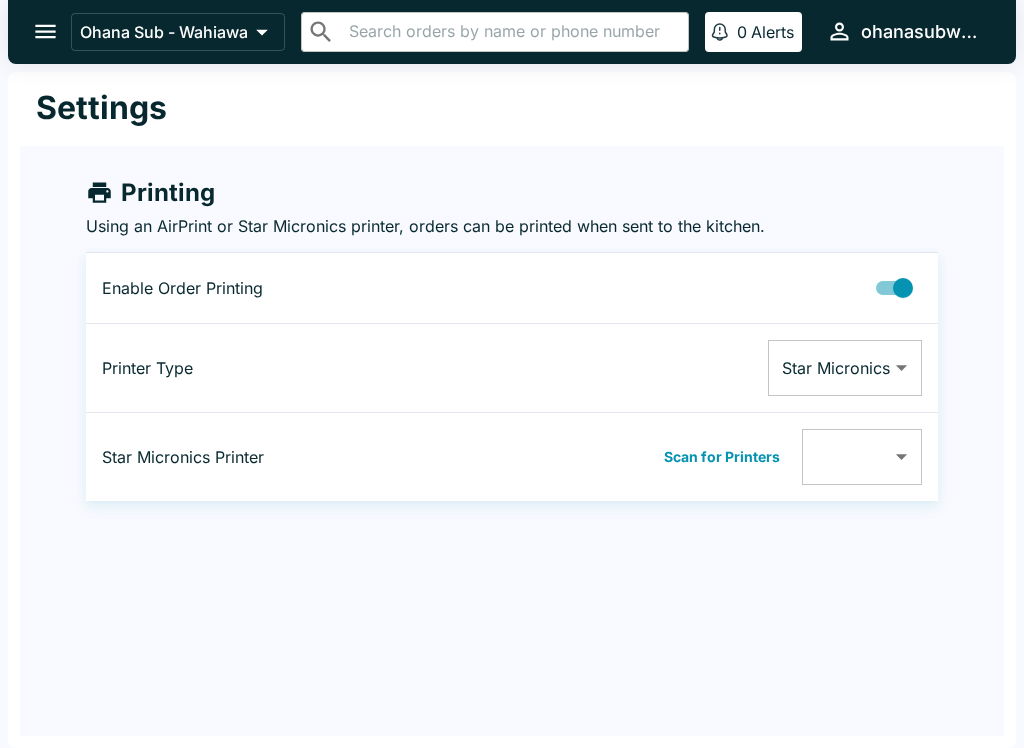 click on "Scan for Printers" at bounding box center (722, 457) 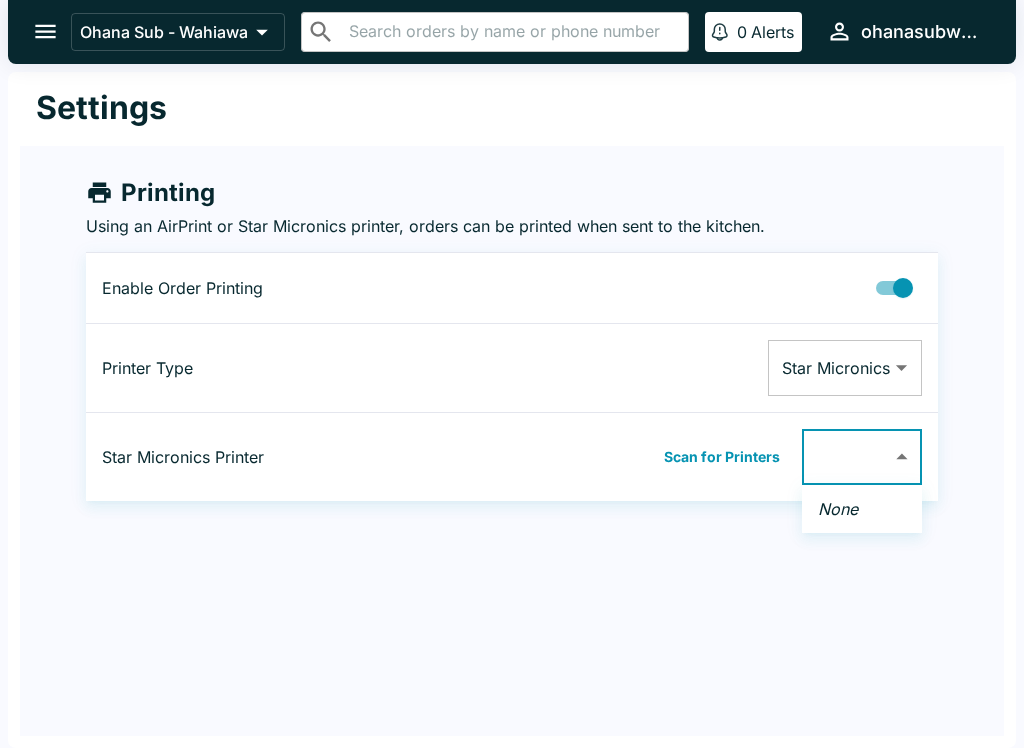 click at bounding box center [512, 374] 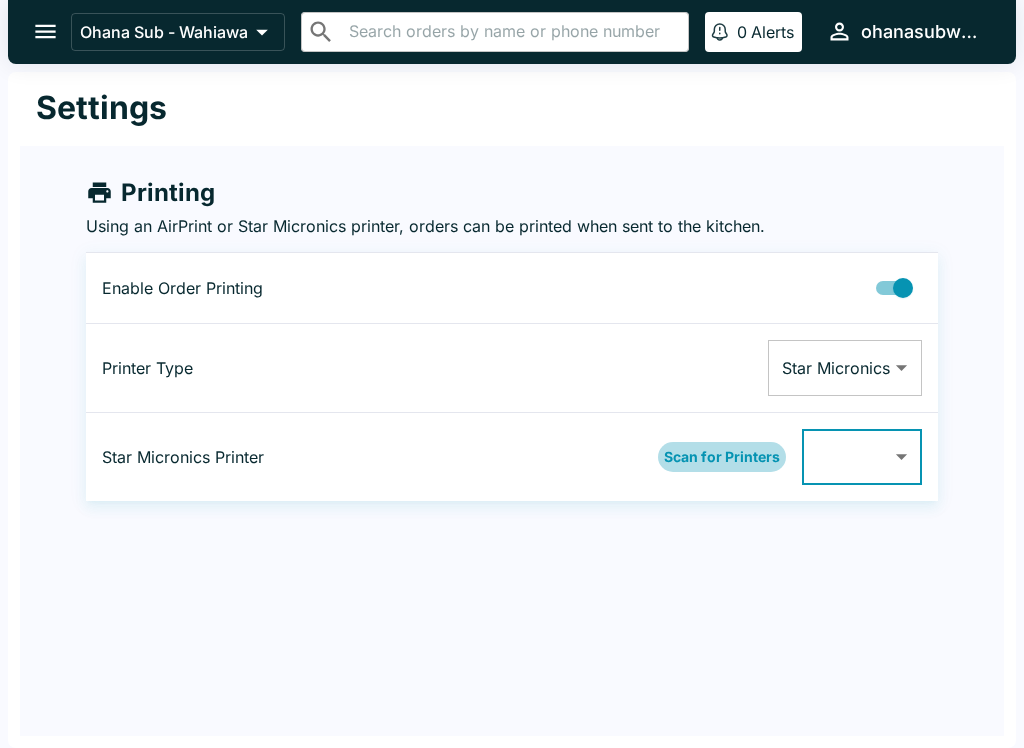 click on "Scan for Printers" at bounding box center [722, 457] 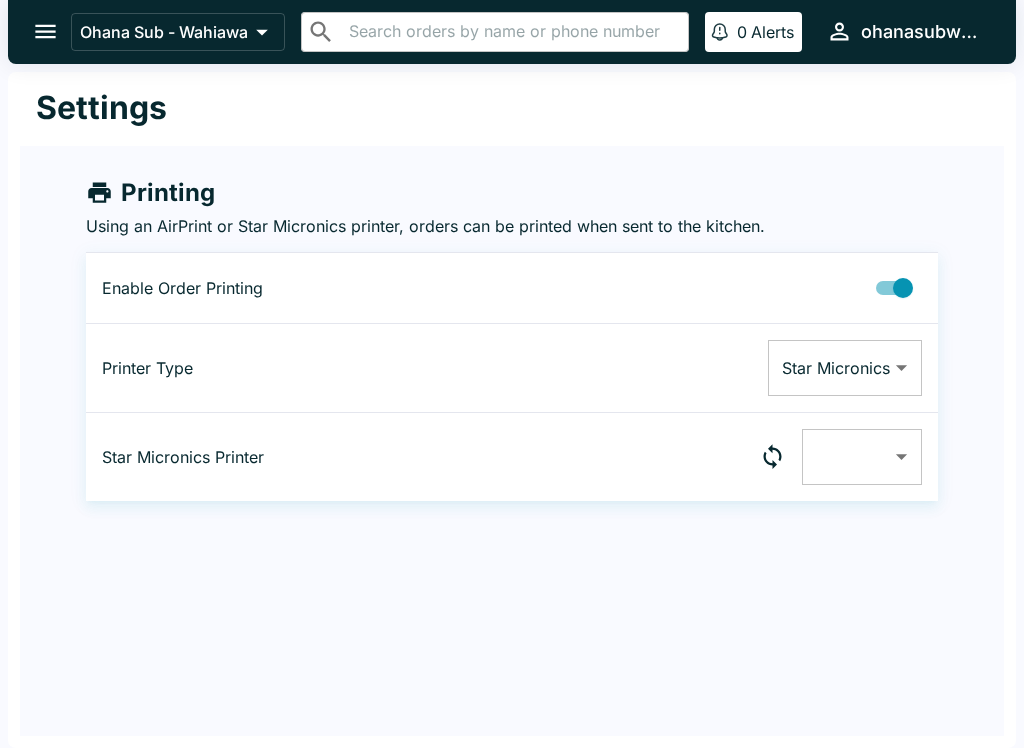 click on "Ohana Sub - Wahiawa ​ ​ 0 Alerts ohanasubwahiawa Settings Printing Using an AirPrint or Star Micronics printer, orders can be printed when sent to the kitchen. Enable Order Printing Printer Type Star Micronics Star Micronics ​ Star Micronics Printer ​ ​ Beluga Kitchen | Ohana Sub - Wahiawa Manage Orders Sales Summary Pause Board Settings View Menu Logout" at bounding box center (512, 374) 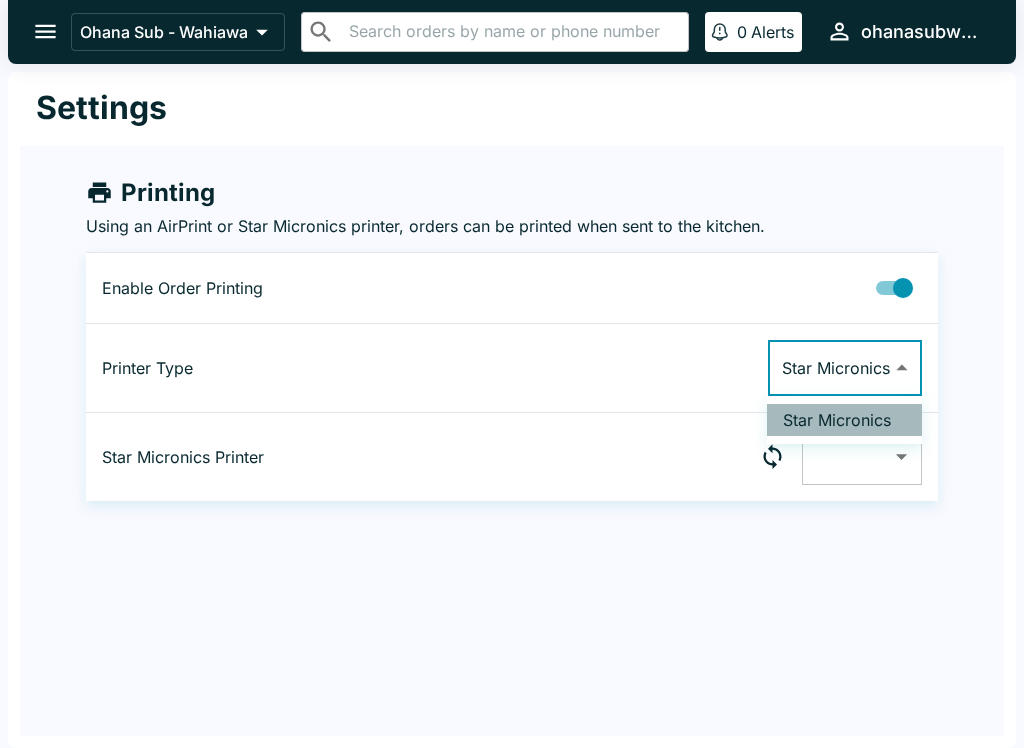 click on "Star Micronics" at bounding box center [844, 420] 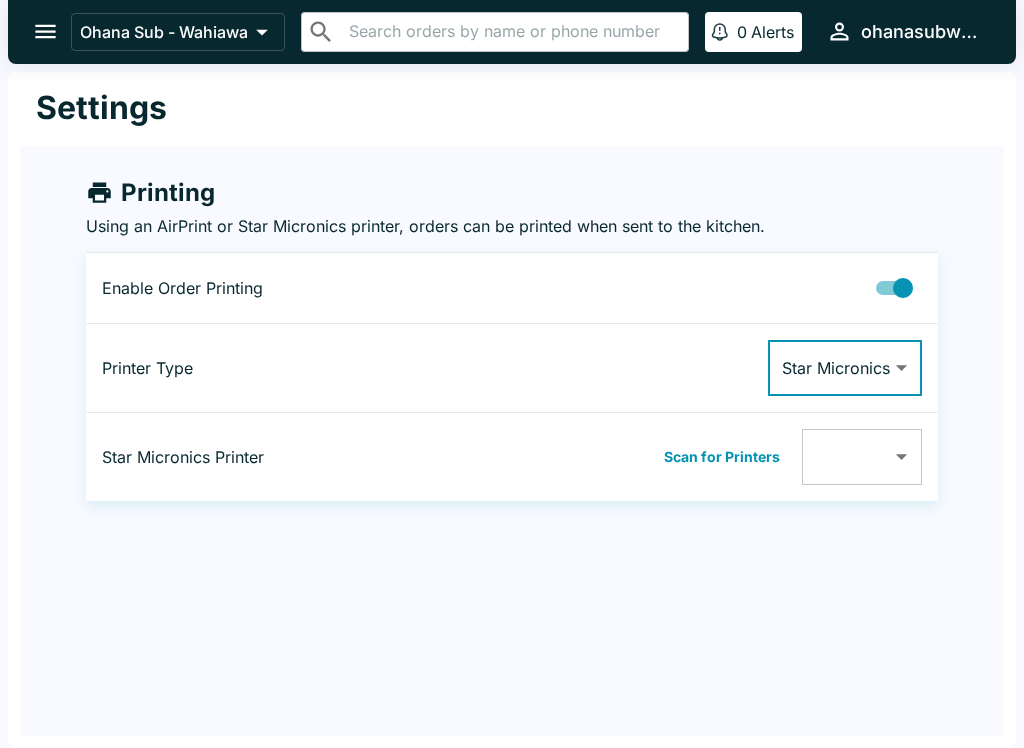 click on "Star Micronics Printer" at bounding box center (249, 457) 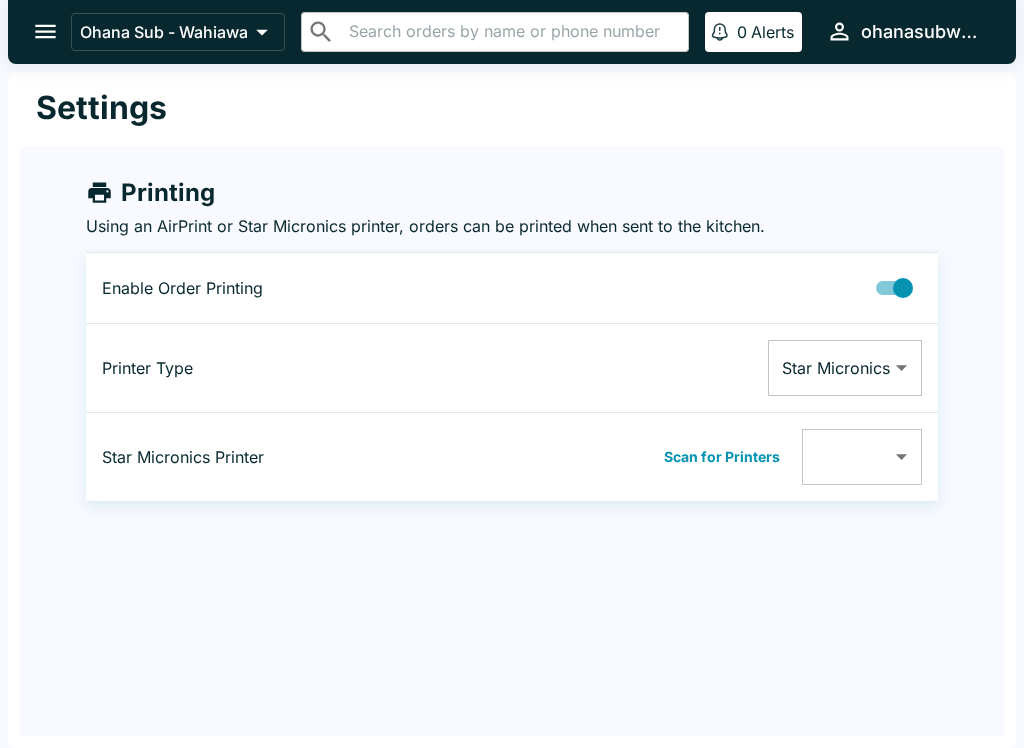 click at bounding box center (45, 31) 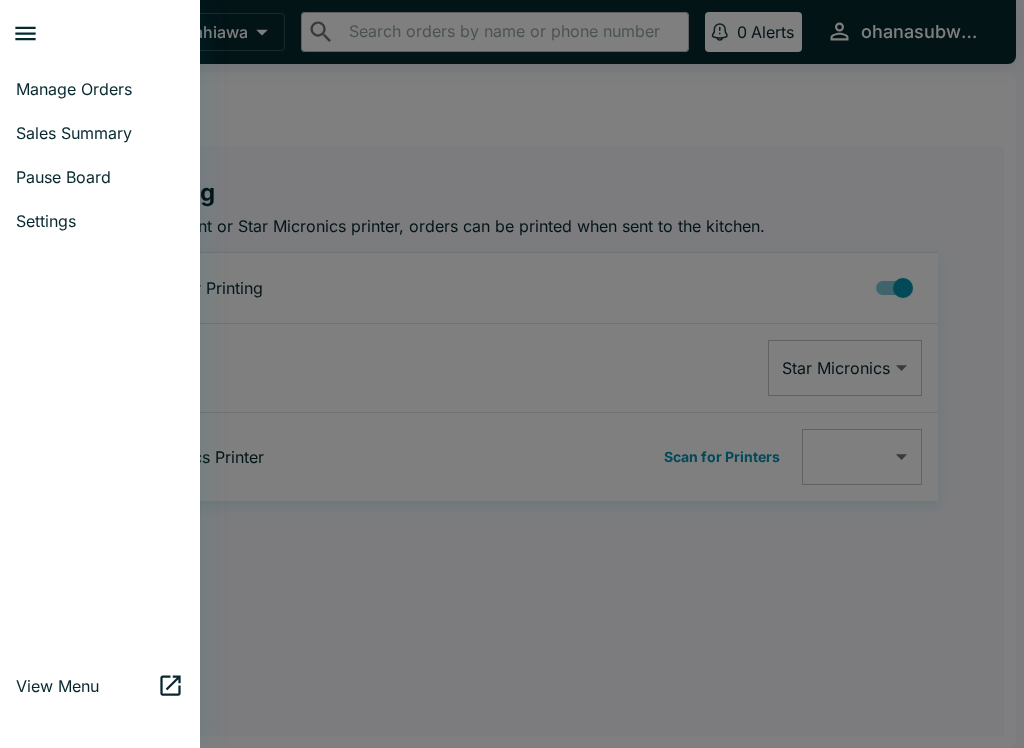 click on "Manage Orders" at bounding box center [100, 89] 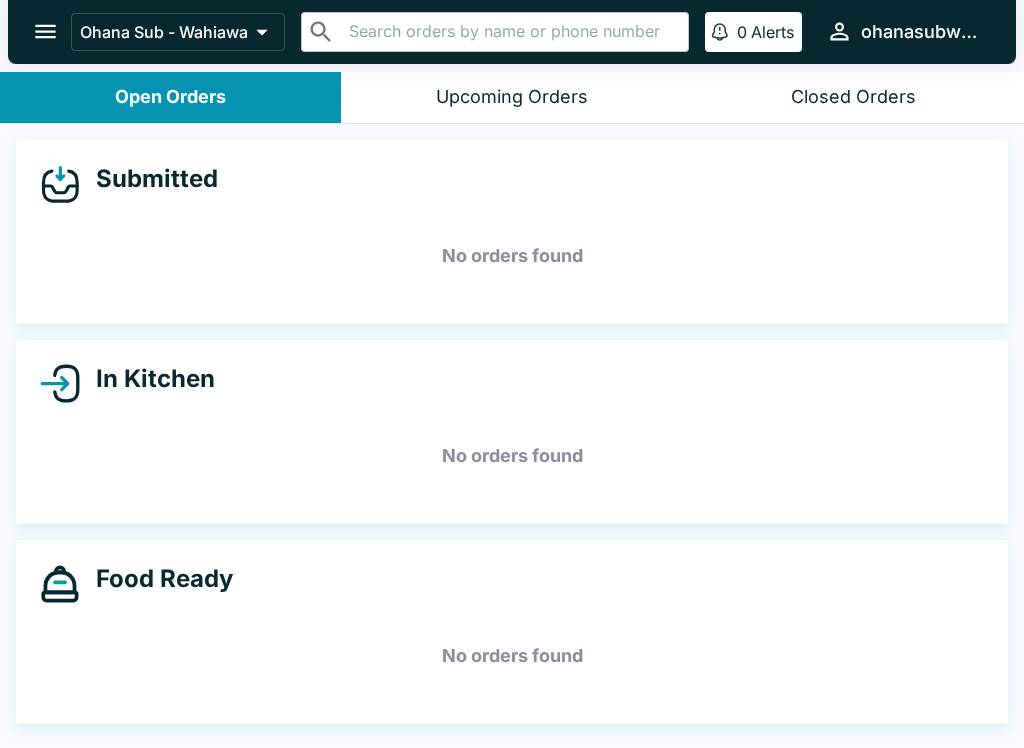 click on "Upcoming Orders" at bounding box center (512, 97) 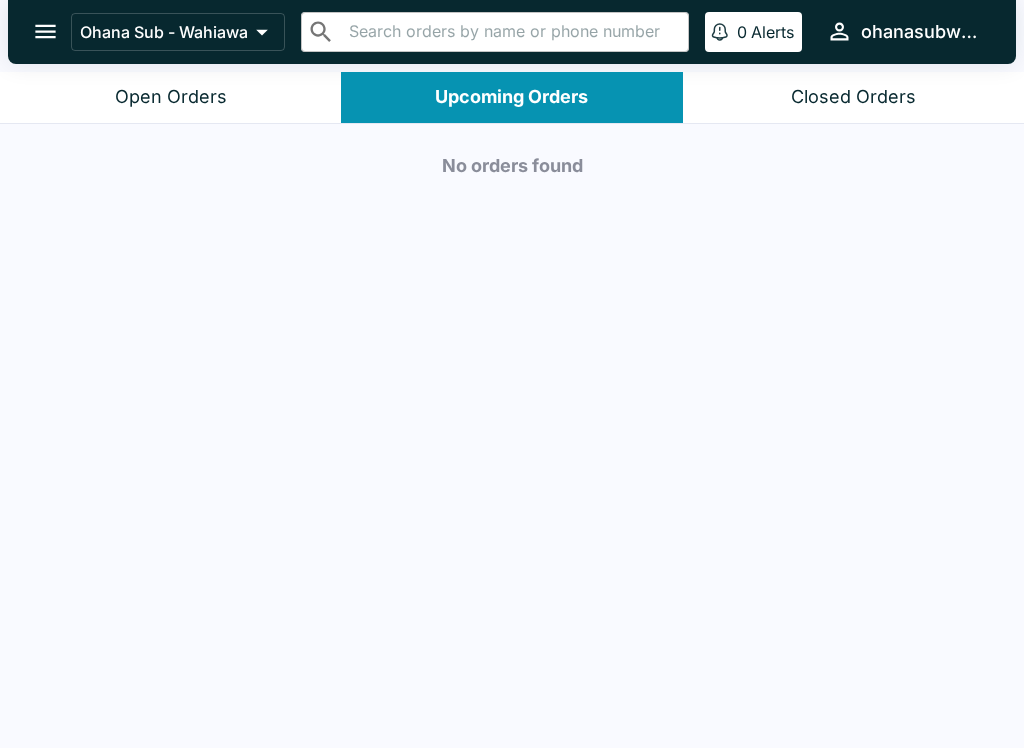 click on "Closed Orders" at bounding box center (853, 97) 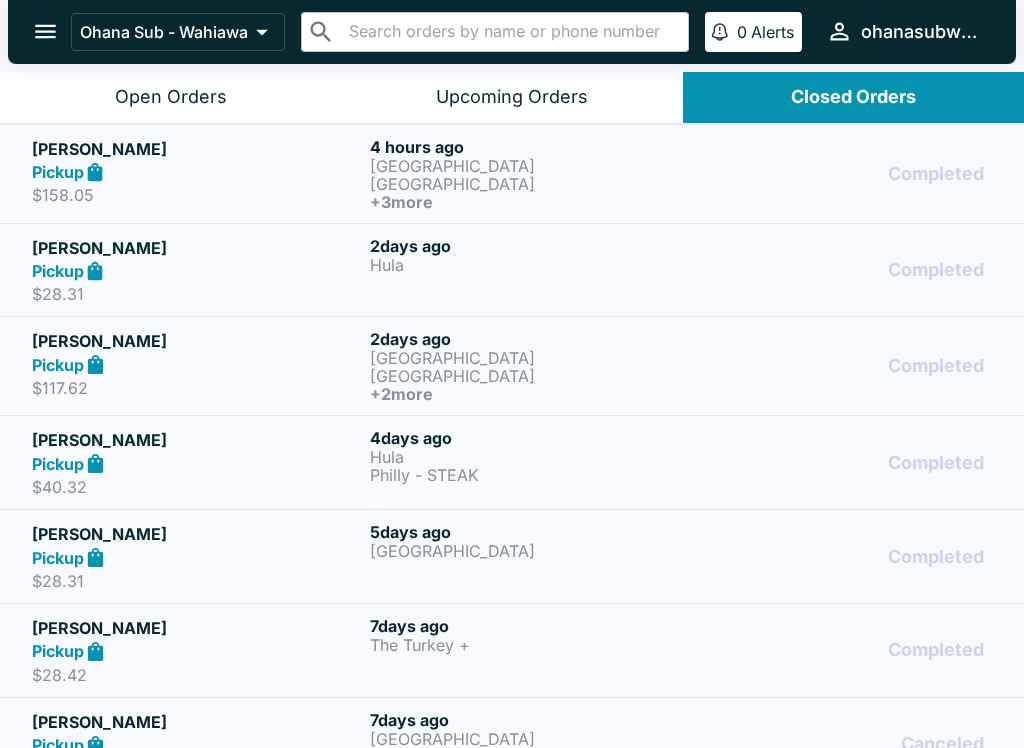 scroll, scrollTop: 3, scrollLeft: 0, axis: vertical 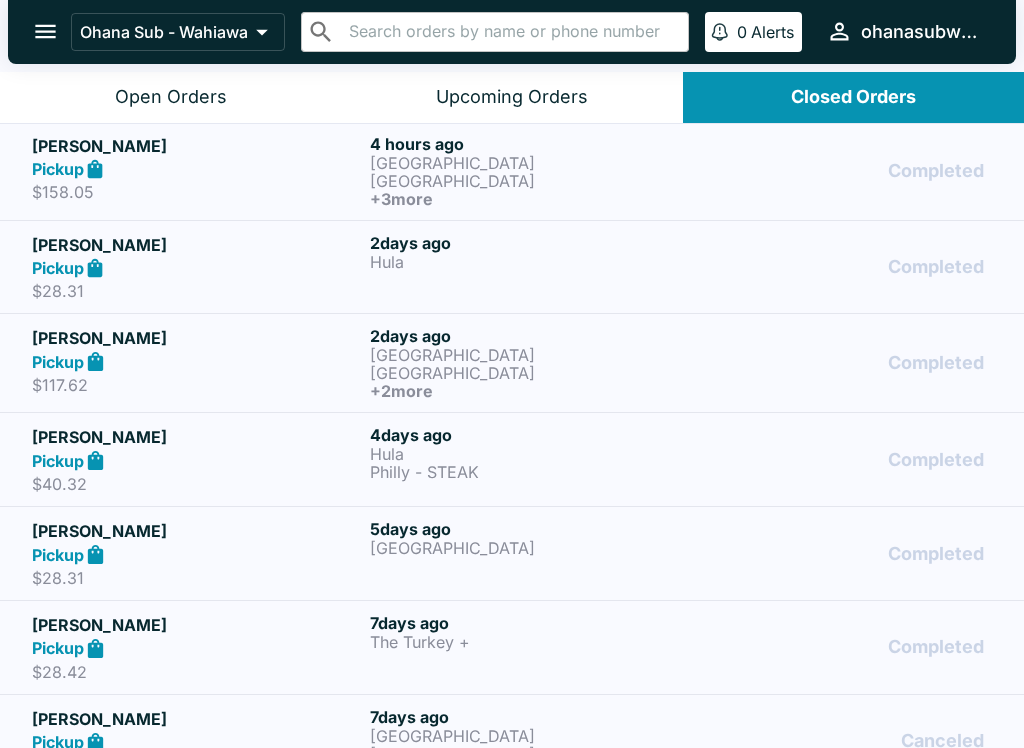 click on "[GEOGRAPHIC_DATA]" at bounding box center (535, 181) 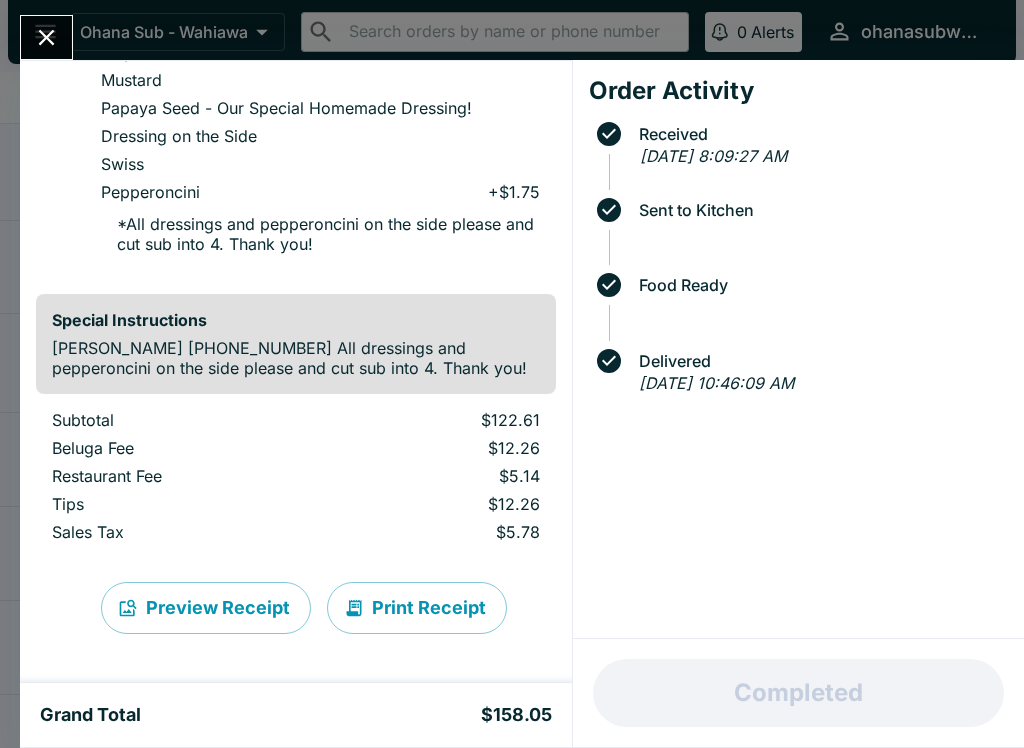 click on "Print Receipt" at bounding box center [417, 608] 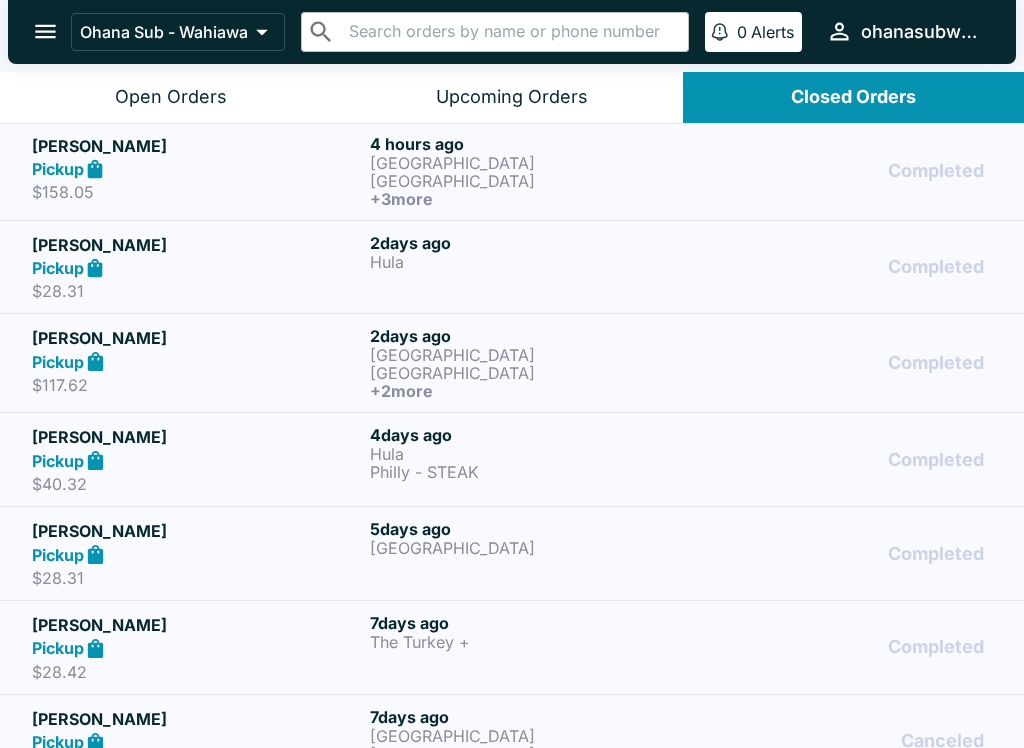 scroll, scrollTop: 0, scrollLeft: 0, axis: both 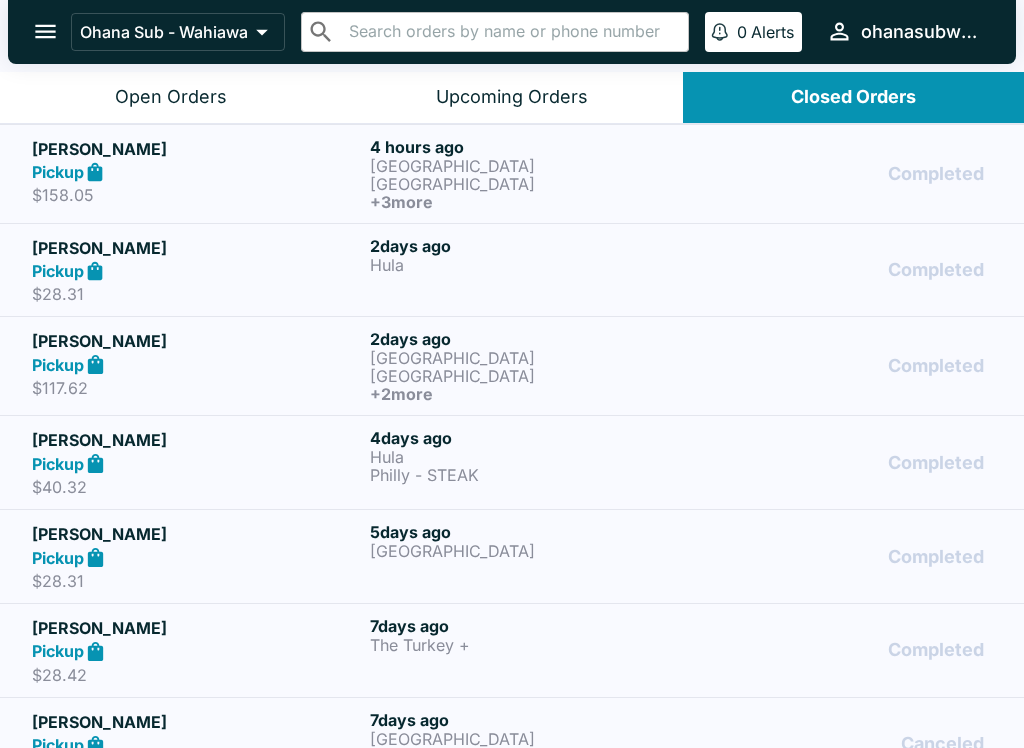 click 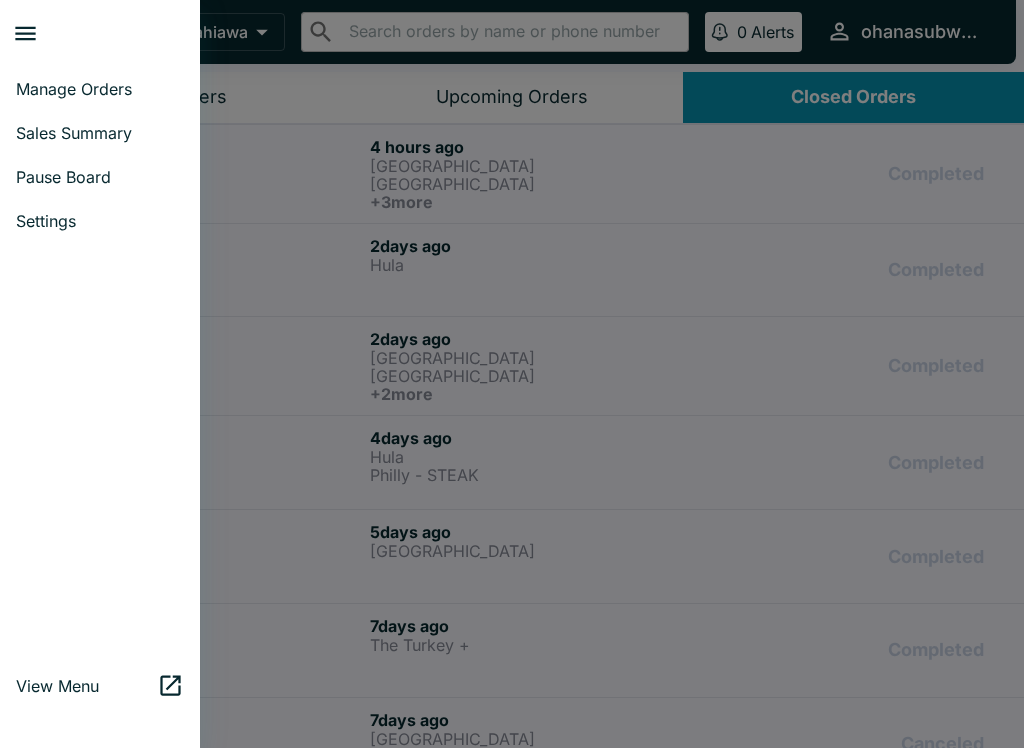 click on "Settings" at bounding box center (100, 221) 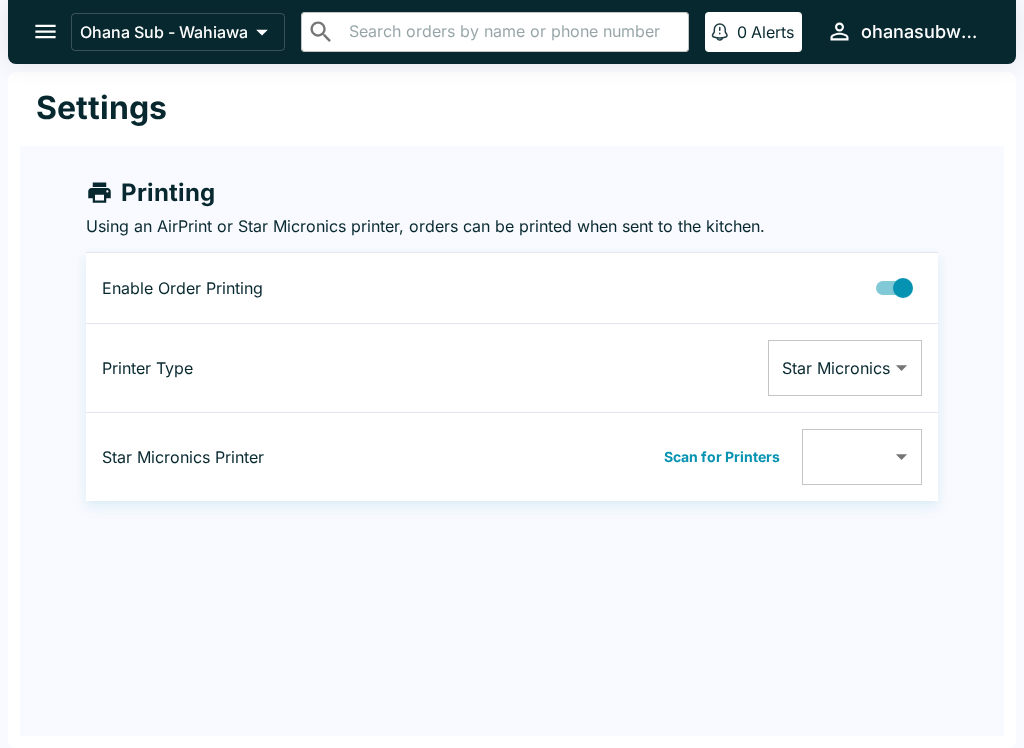 click at bounding box center (903, 288) 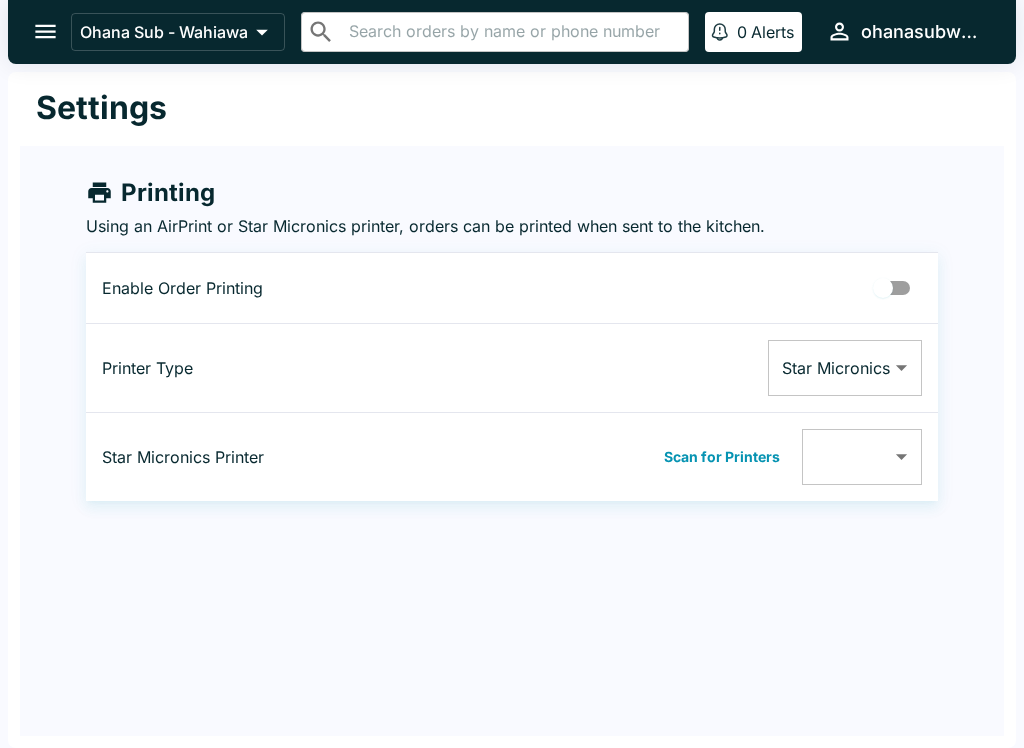 click on "Scan for Printers" at bounding box center (722, 457) 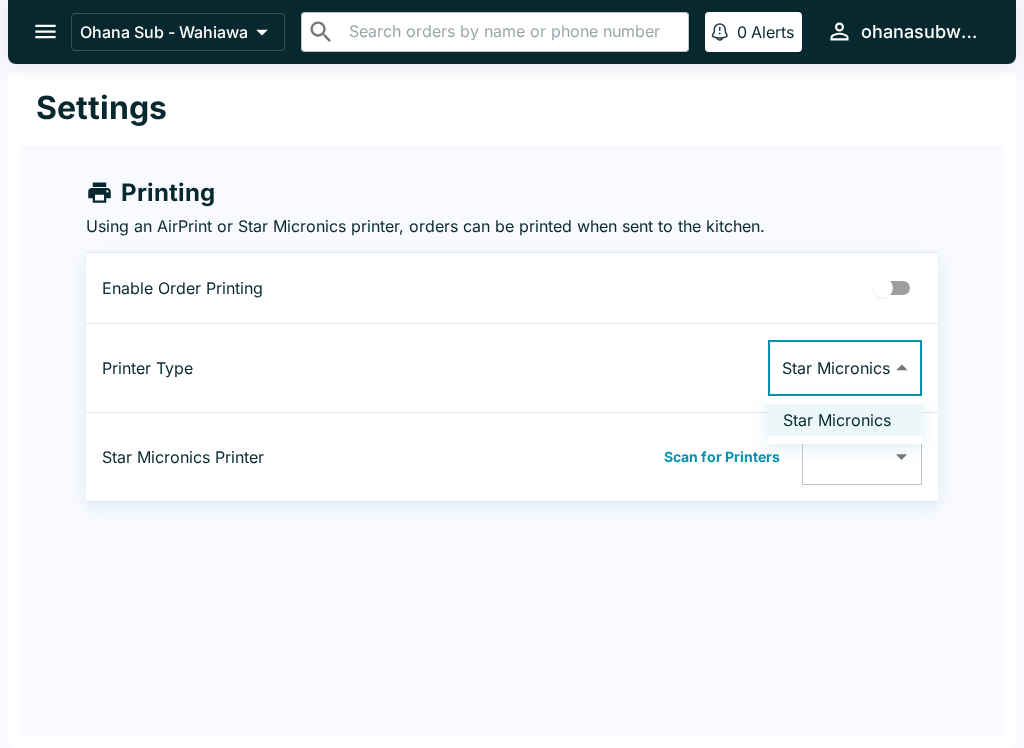 click on "Star Micronics" at bounding box center (844, 420) 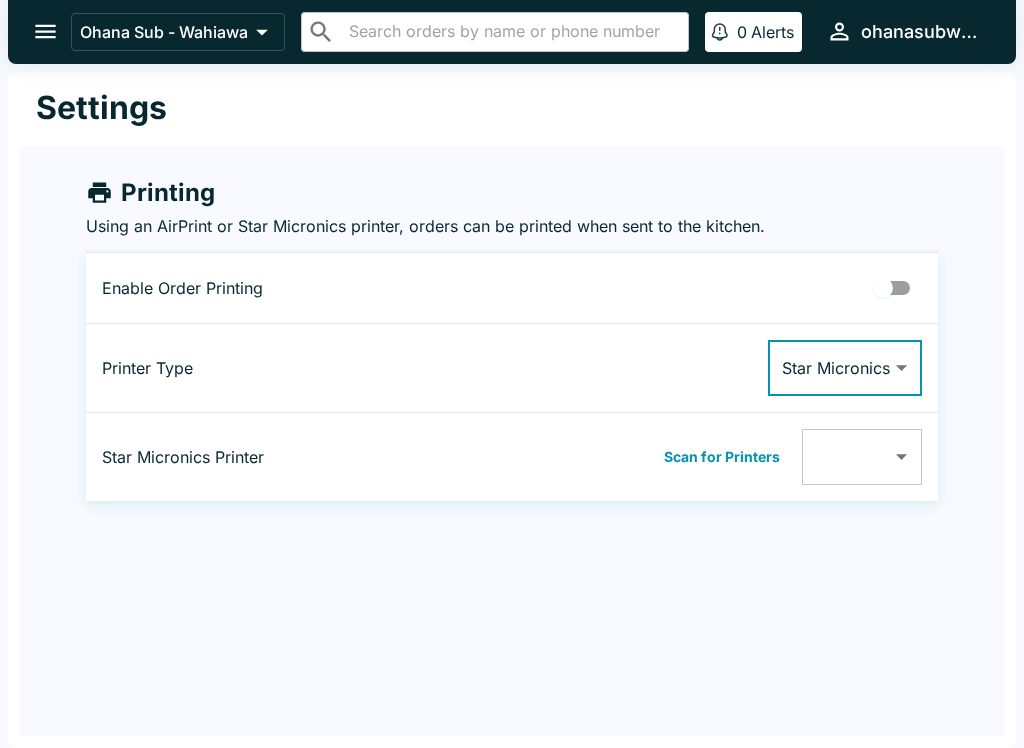 click on "Ohana Sub - Wahiawa ​ ​ 0 Alerts ohanasubwahiawa Settings Printing Using an AirPrint or Star Micronics printer, orders can be printed when sent to the kitchen. Enable Order Printing Printer Type Star Micronics Star Micronics ​ Star Micronics Printer Scan for Printers ​ ​ Beluga Kitchen | Ohana Sub - Wahiawa Manage Orders Sales Summary Pause Board Settings View Menu Logout" at bounding box center [512, 374] 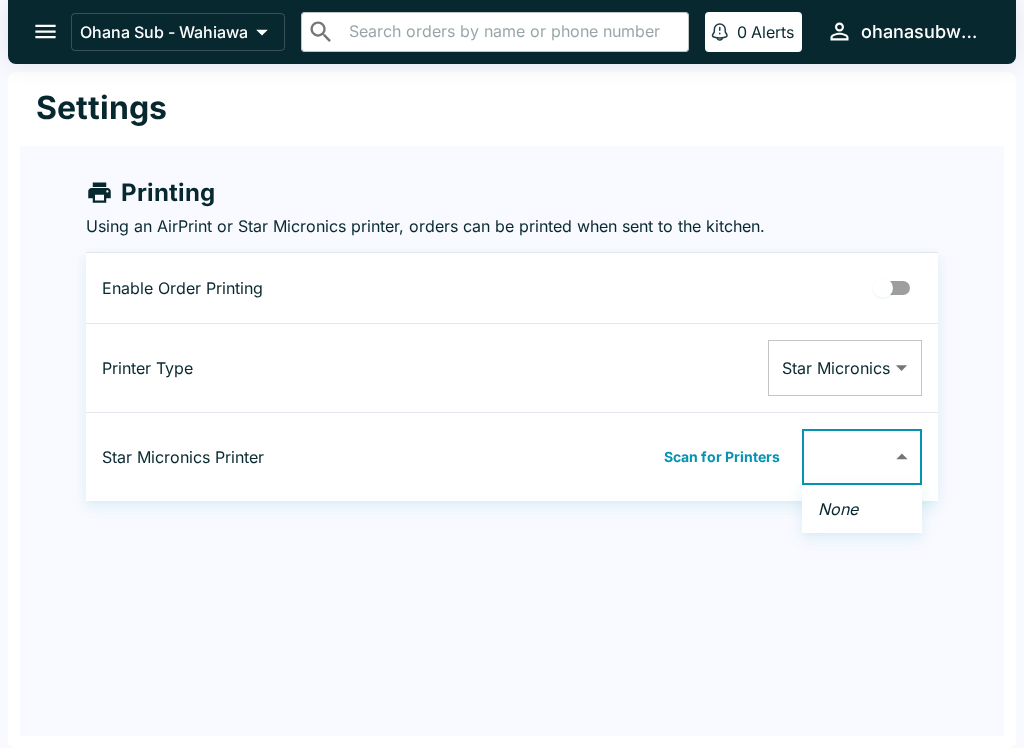 click at bounding box center (512, 374) 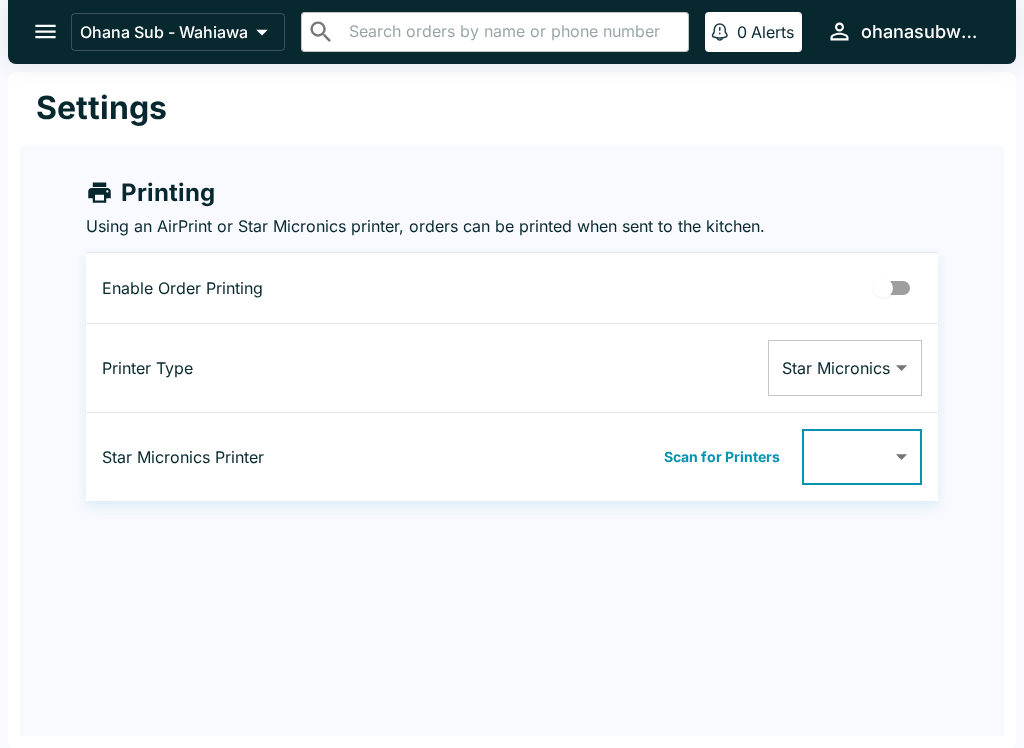 click on "Scan for Printers" at bounding box center [722, 457] 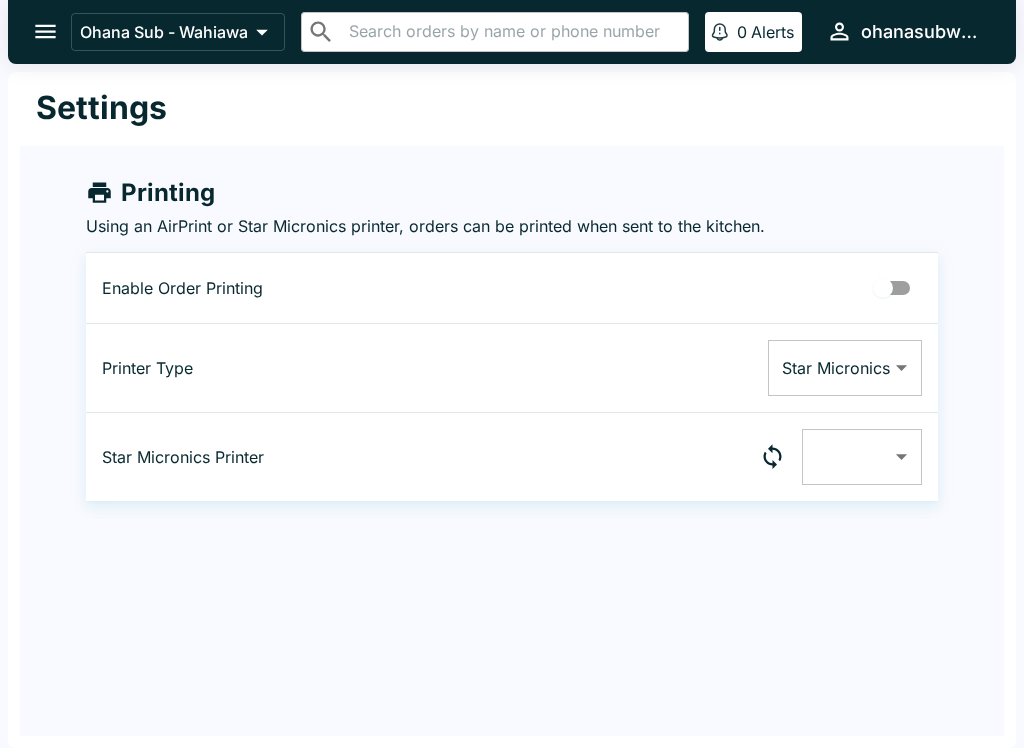click 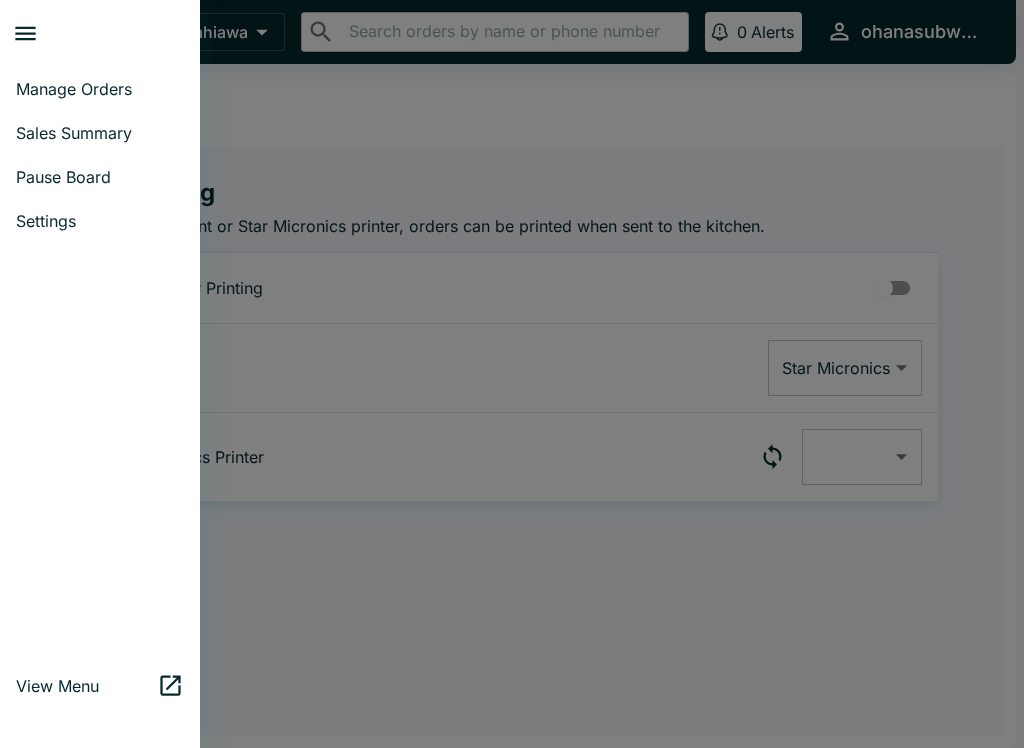 click on "Manage Orders" at bounding box center (100, 89) 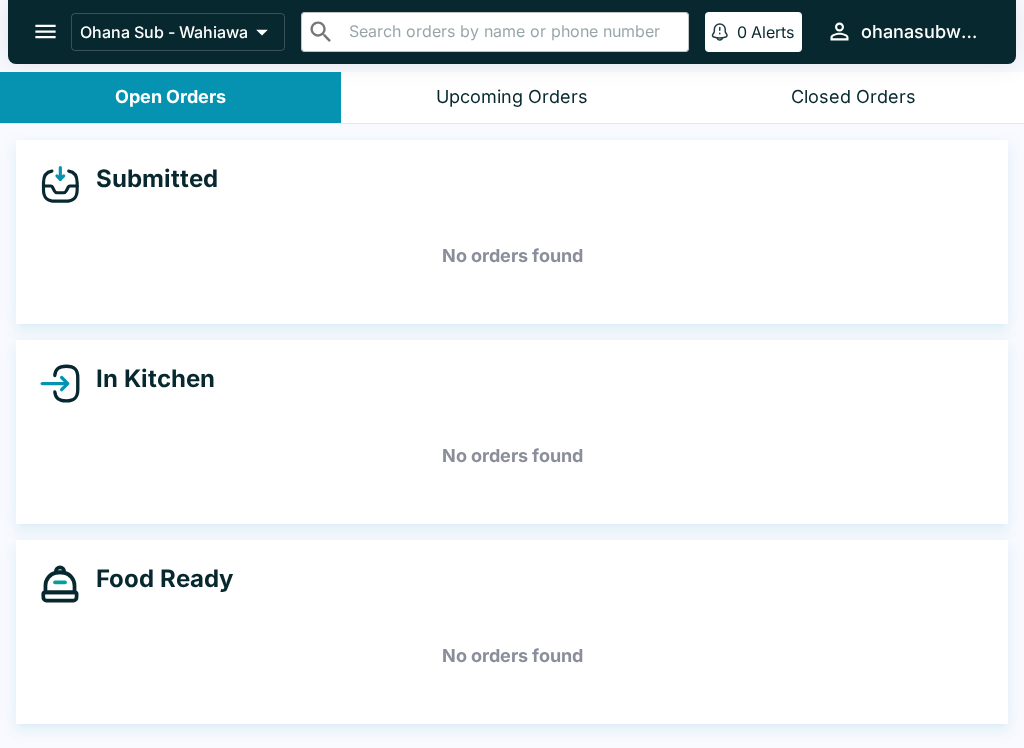 click on "Closed Orders" at bounding box center [853, 97] 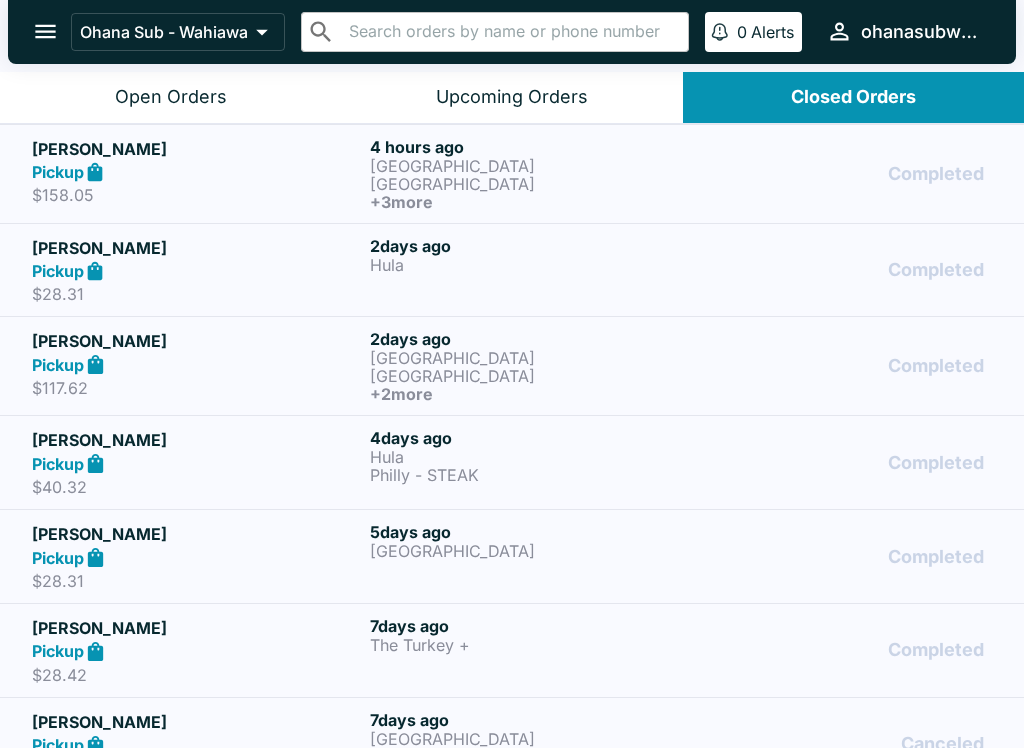 scroll, scrollTop: 0, scrollLeft: 0, axis: both 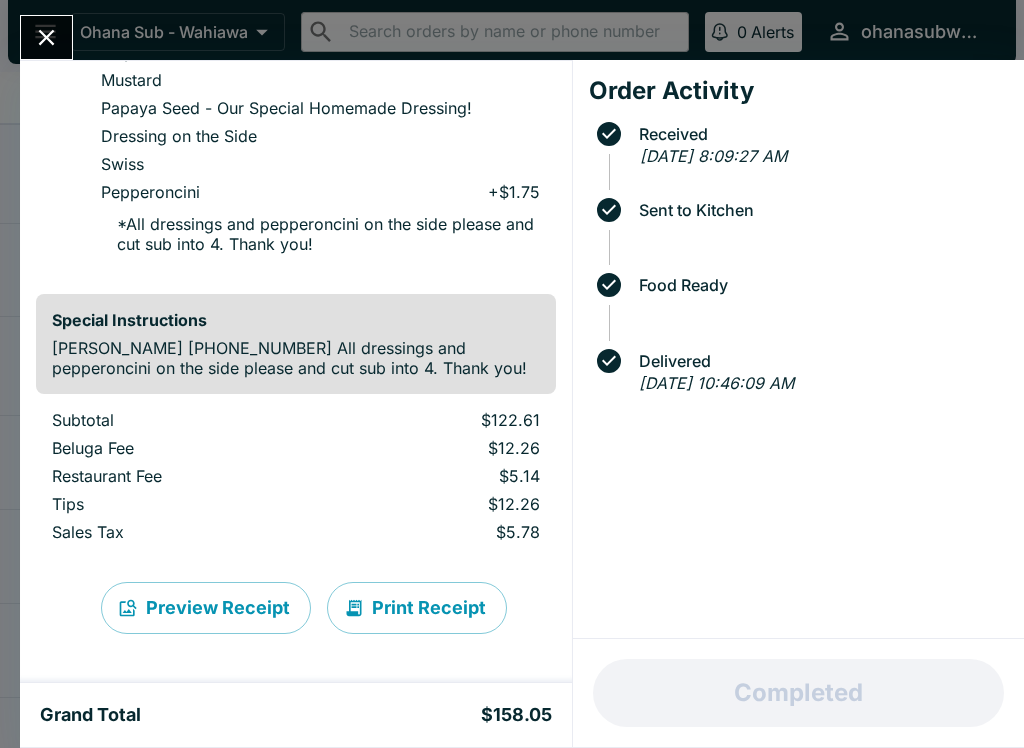 click on "Print Receipt" at bounding box center [417, 608] 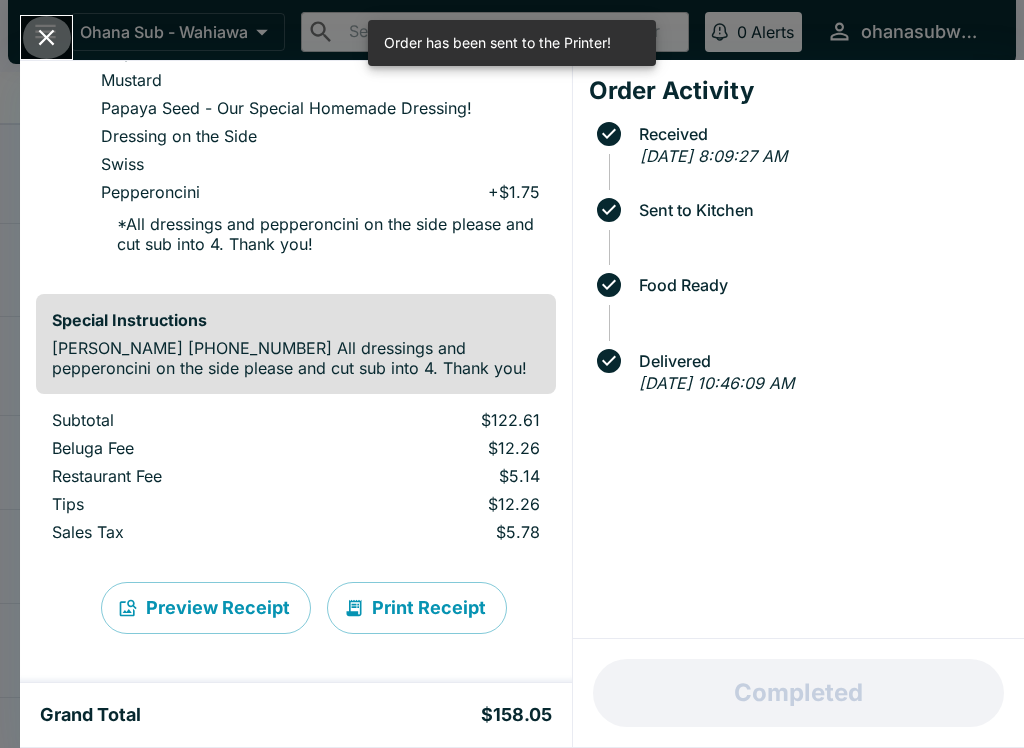 click at bounding box center [46, 37] 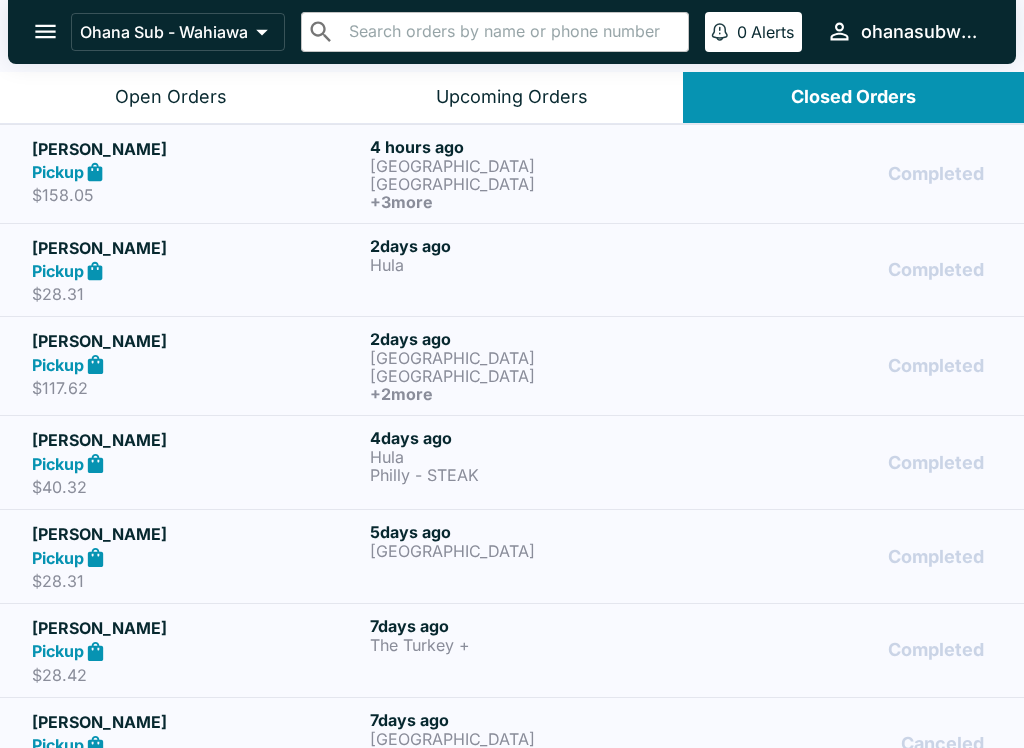 click 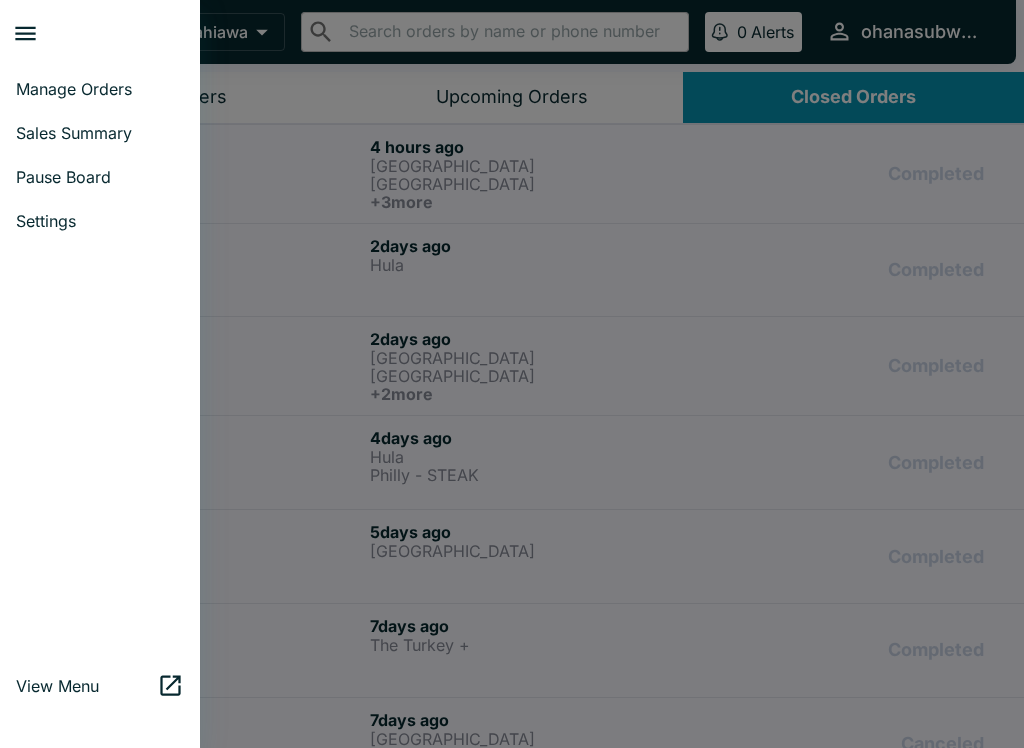 click on "Settings" at bounding box center (100, 221) 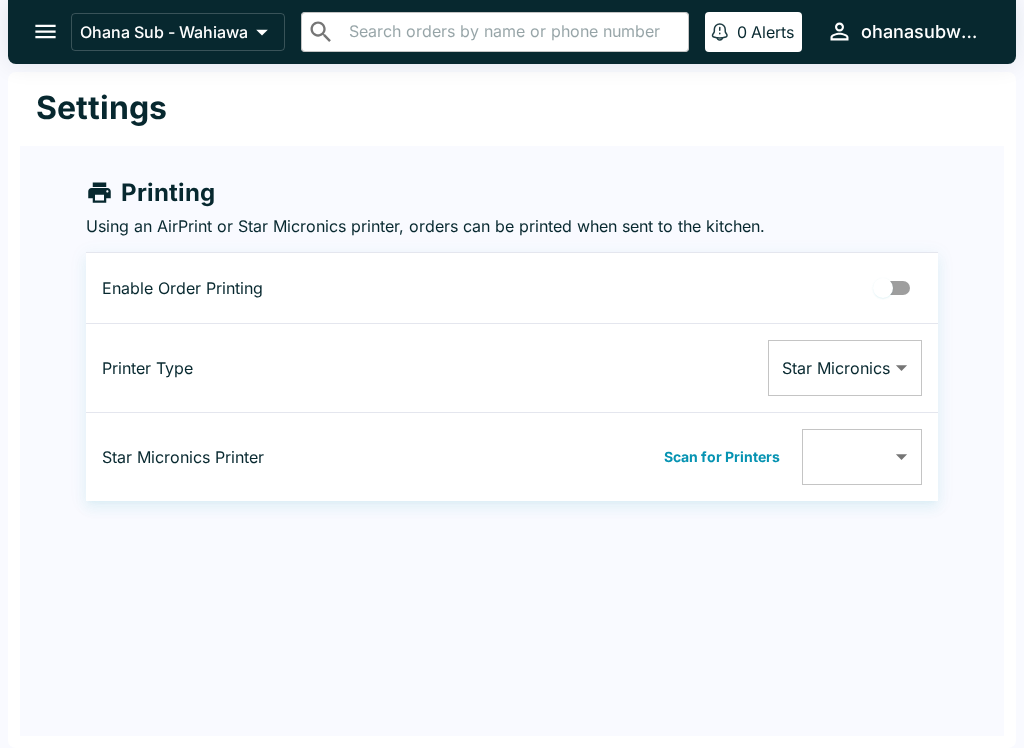 click on "Star Micronics Printer" at bounding box center [249, 457] 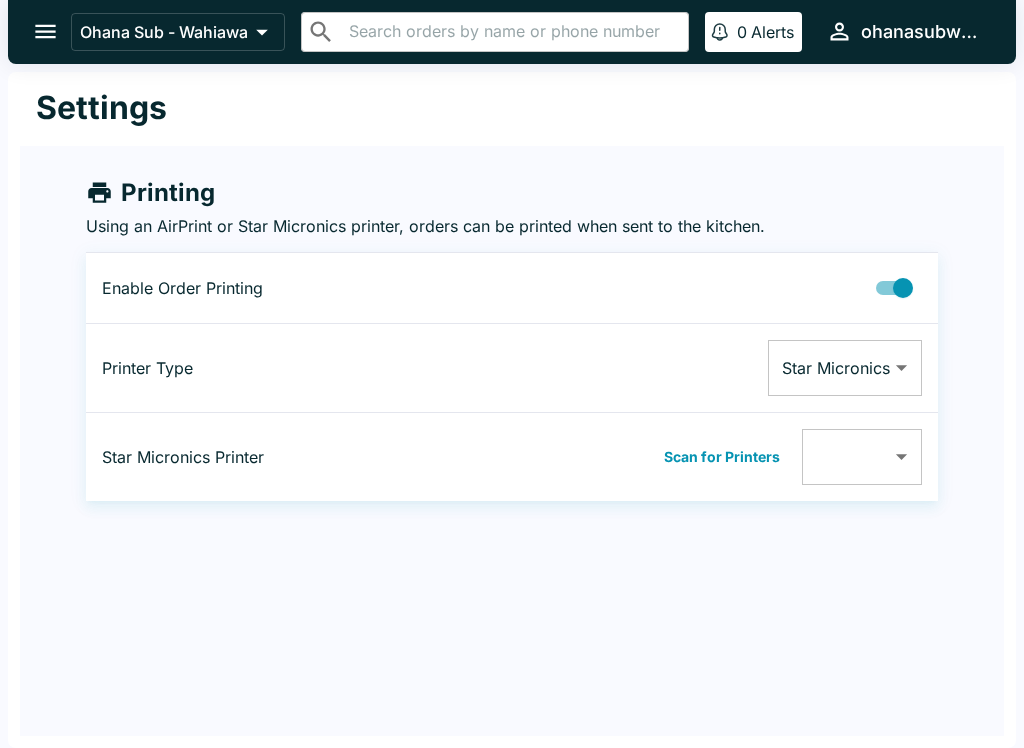 click on "Ohana Sub - Wahiawa ​ ​ 0 Alerts ohanasubwahiawa Settings Printing Using an AirPrint or Star Micronics printer, orders can be printed when sent to the kitchen. Enable Order Printing Printer Type Star Micronics Star Micronics ​ Star Micronics Printer Scan for Printers ​ ​ Beluga Kitchen | Ohana Sub - Wahiawa Manage Orders Sales Summary Pause Board Settings View Menu Logout" at bounding box center [512, 374] 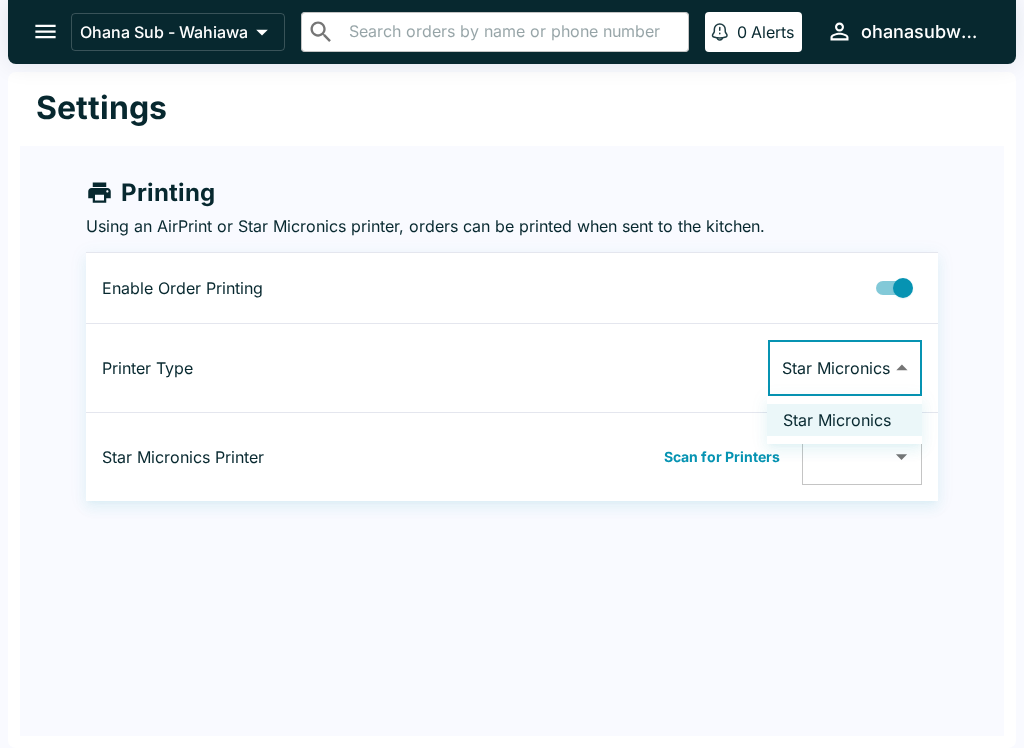 click at bounding box center (512, 374) 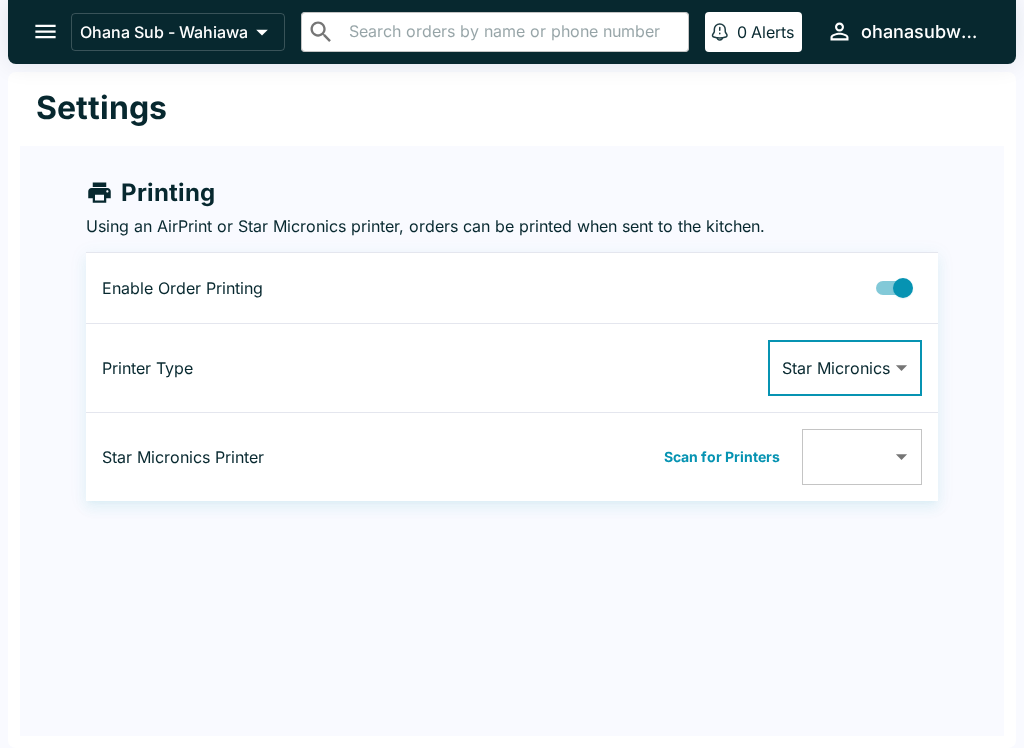 click on "Ohana Sub - Wahiawa ​ ​ 0 Alerts ohanasubwahiawa Settings Printing Using an AirPrint or Star Micronics printer, orders can be printed when sent to the kitchen. Enable Order Printing Printer Type Star Micronics Star Micronics ​ Star Micronics Printer Scan for Printers ​ ​ Beluga Kitchen | Ohana Sub - Wahiawa Manage Orders Sales Summary Pause Board Settings View Menu Logout" at bounding box center (512, 374) 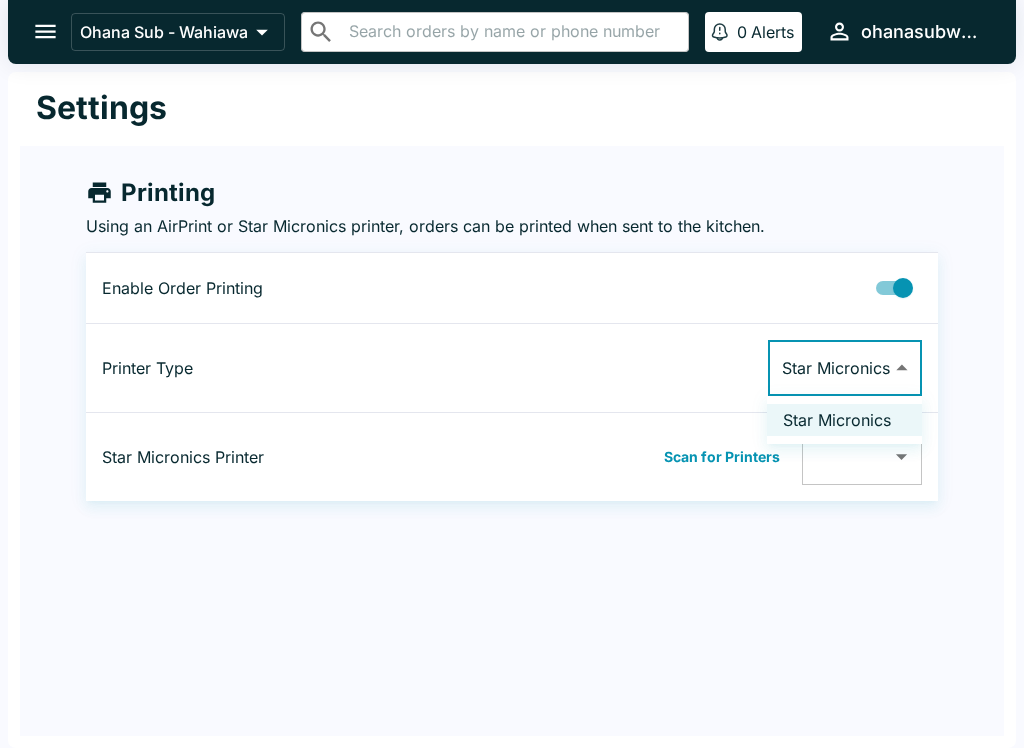 click at bounding box center (512, 374) 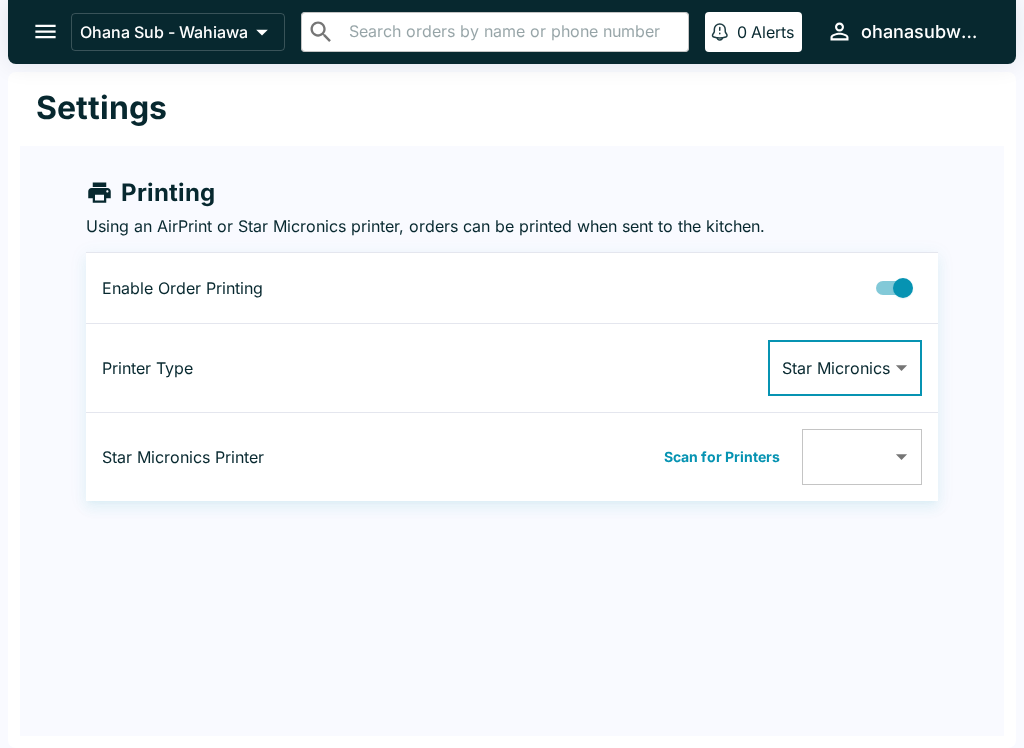 click on "Scan for Printers" at bounding box center (722, 457) 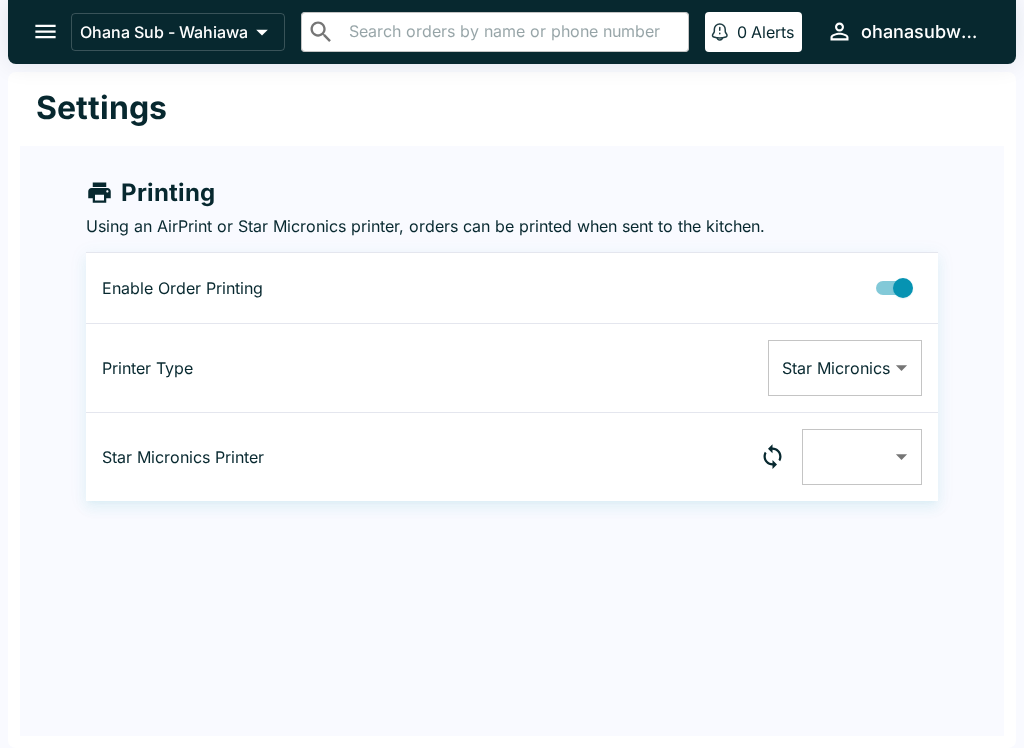 click on "Ohana Sub - Wahiawa ​ ​ 0 Alerts ohanasubwahiawa Settings Printing Using an AirPrint or Star Micronics printer, orders can be printed when sent to the kitchen. Enable Order Printing Printer Type Star Micronics Star Micronics ​ Star Micronics Printer ​ ​ Beluga Kitchen | Ohana Sub - Wahiawa Manage Orders Sales Summary Pause Board Settings View Menu Logout" at bounding box center [512, 374] 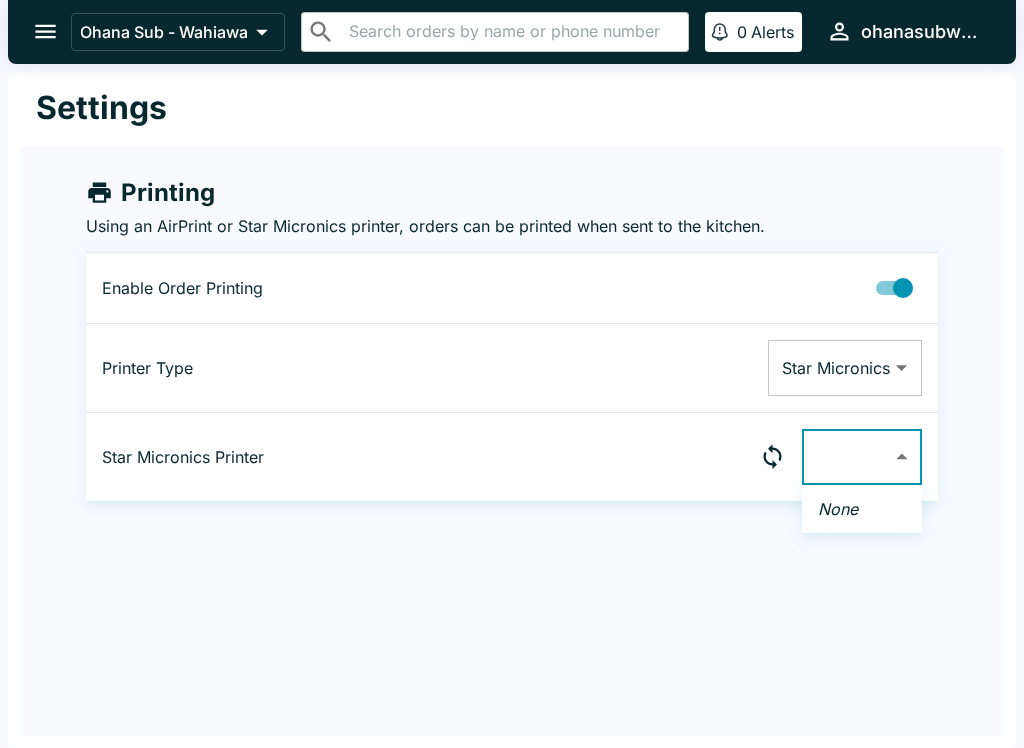 click on "None" at bounding box center (838, 509) 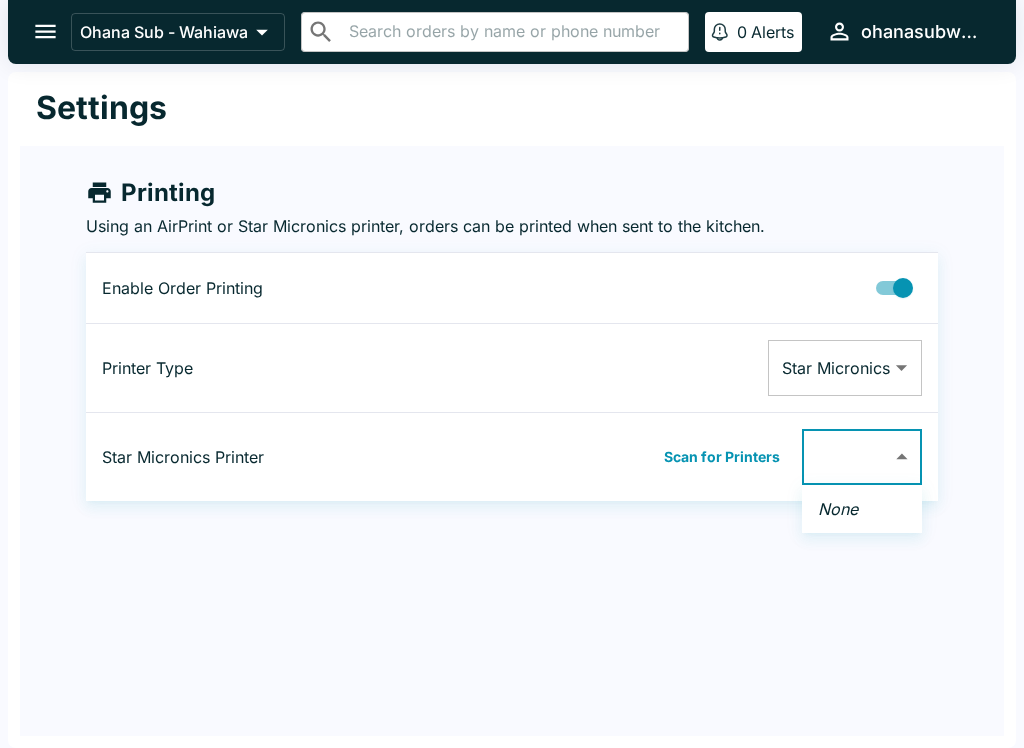 click at bounding box center (512, 374) 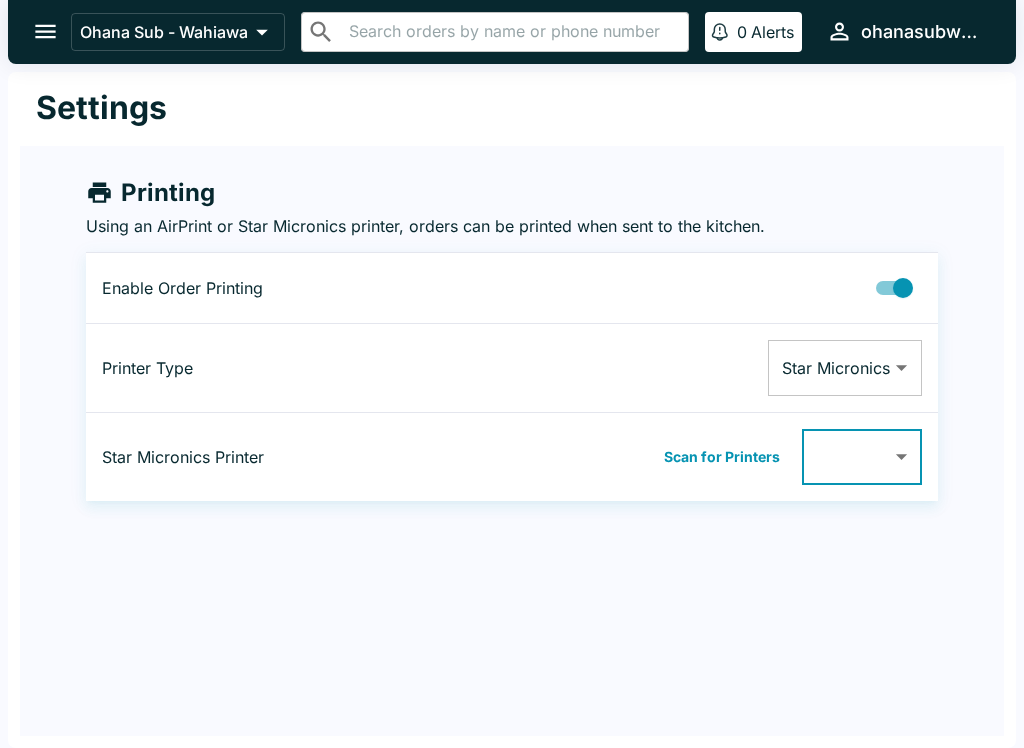 click on "Scan for Printers" at bounding box center [722, 457] 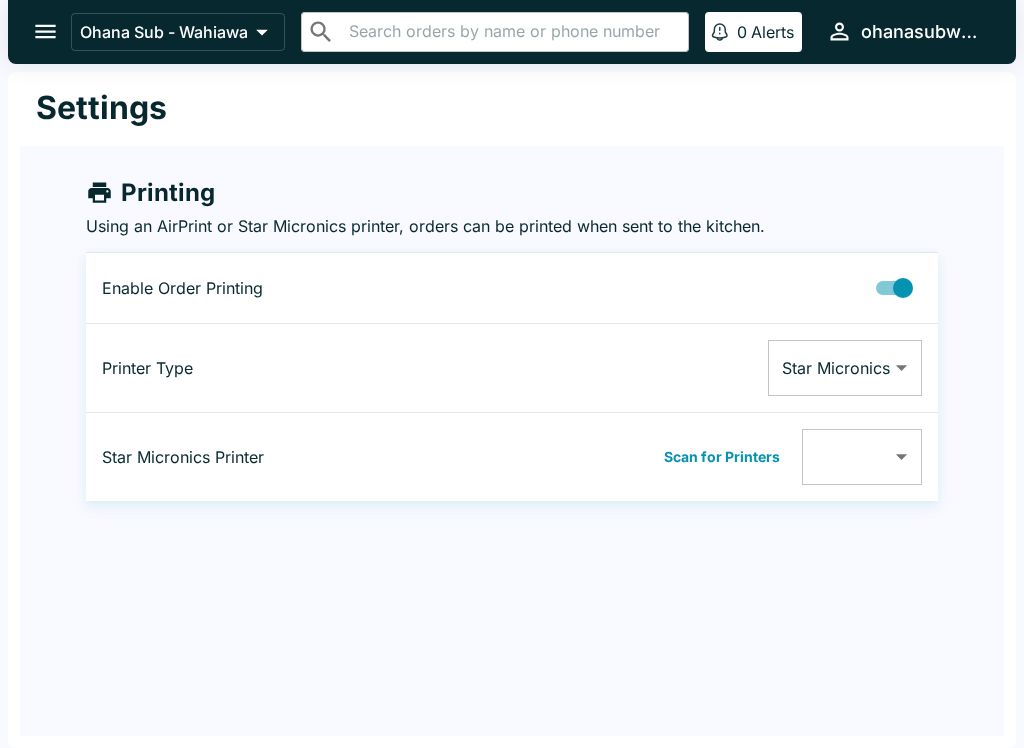 click on "Scan for Printers" at bounding box center [722, 457] 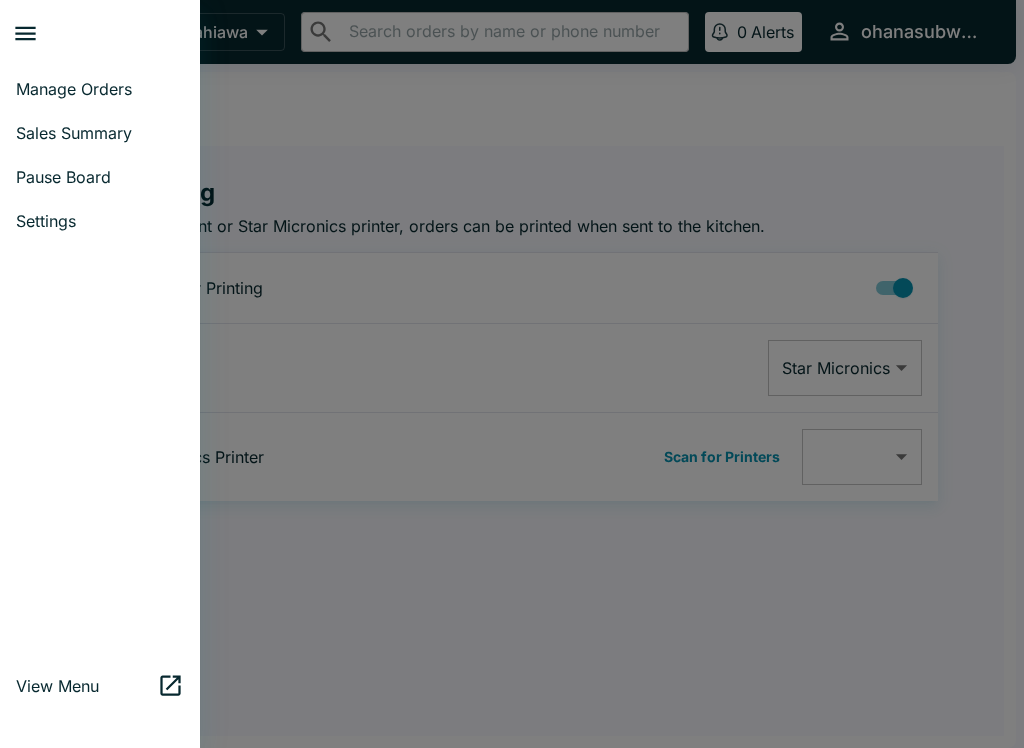 click on "Manage Orders" at bounding box center (100, 89) 